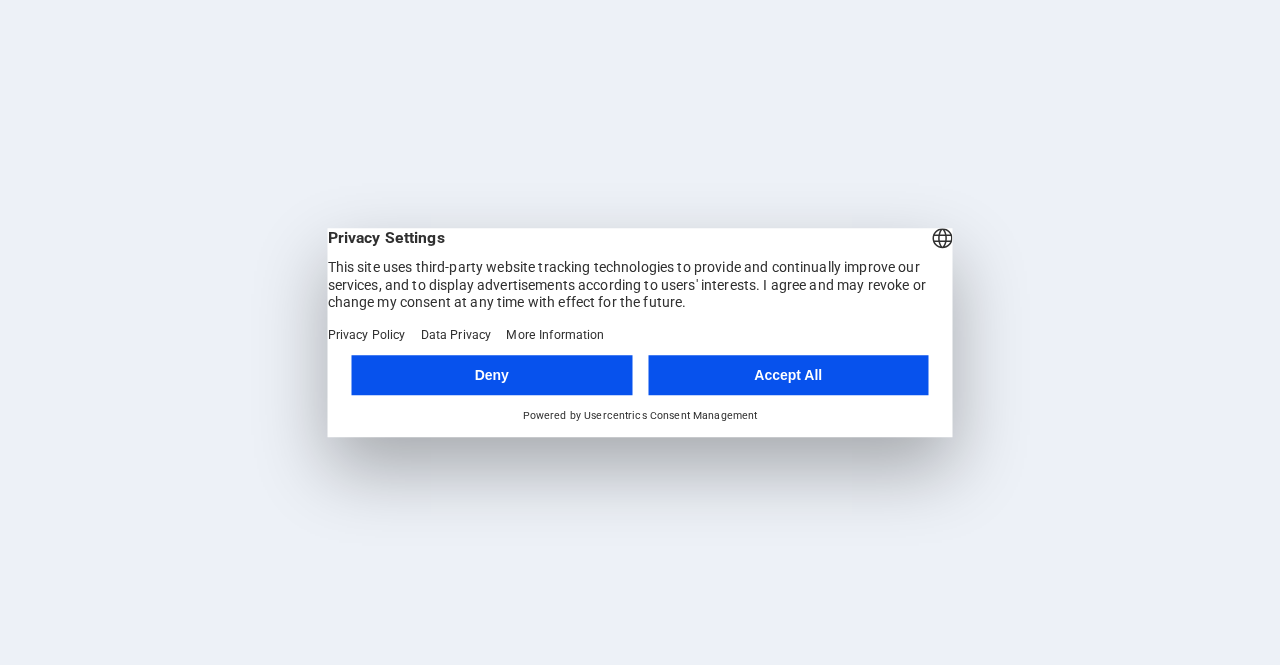 scroll, scrollTop: 0, scrollLeft: 0, axis: both 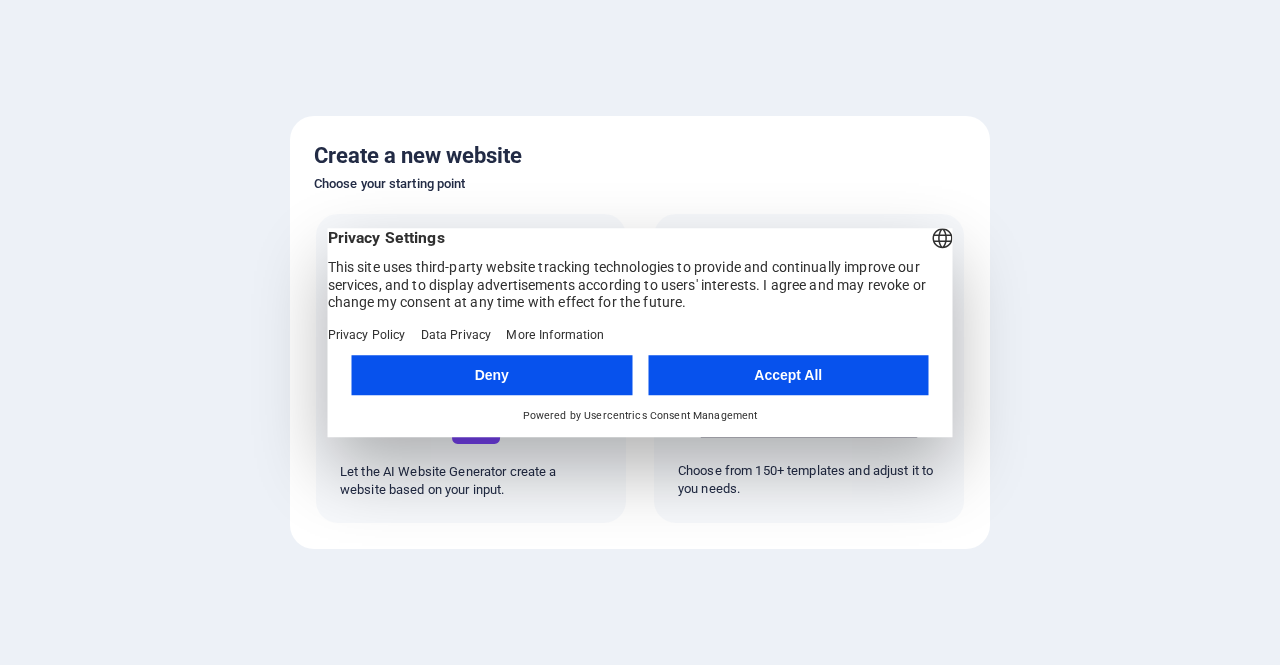 click on "Accept All" at bounding box center [788, 375] 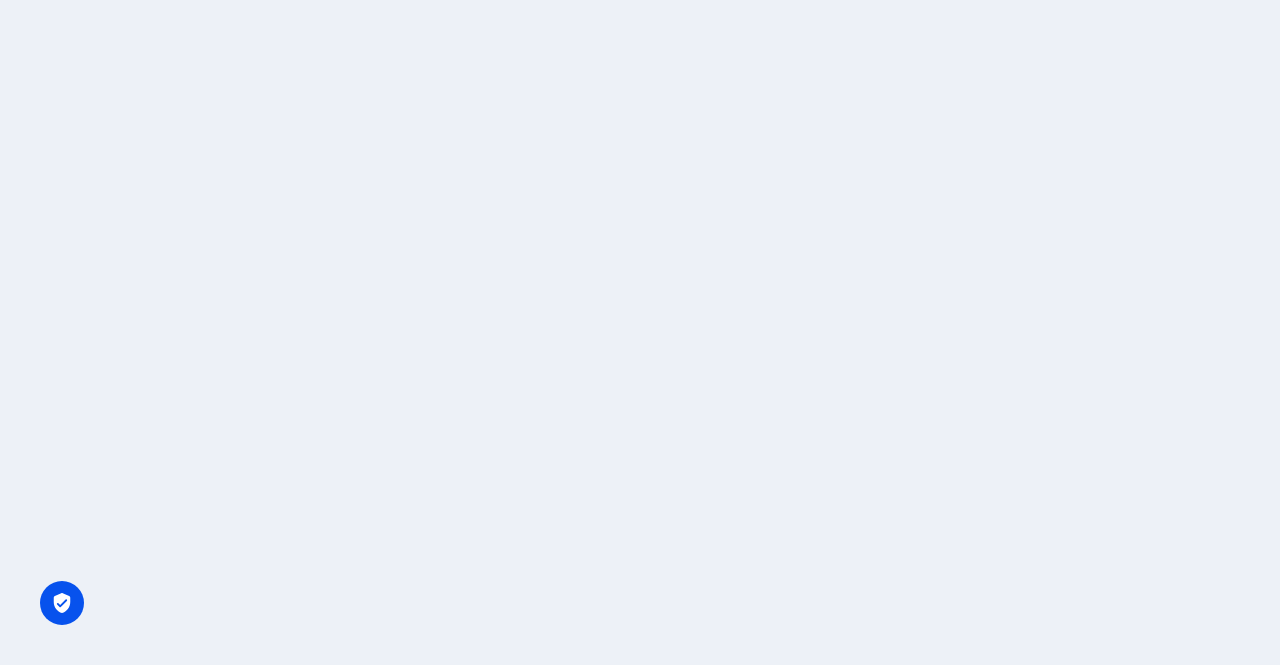 scroll, scrollTop: 0, scrollLeft: 0, axis: both 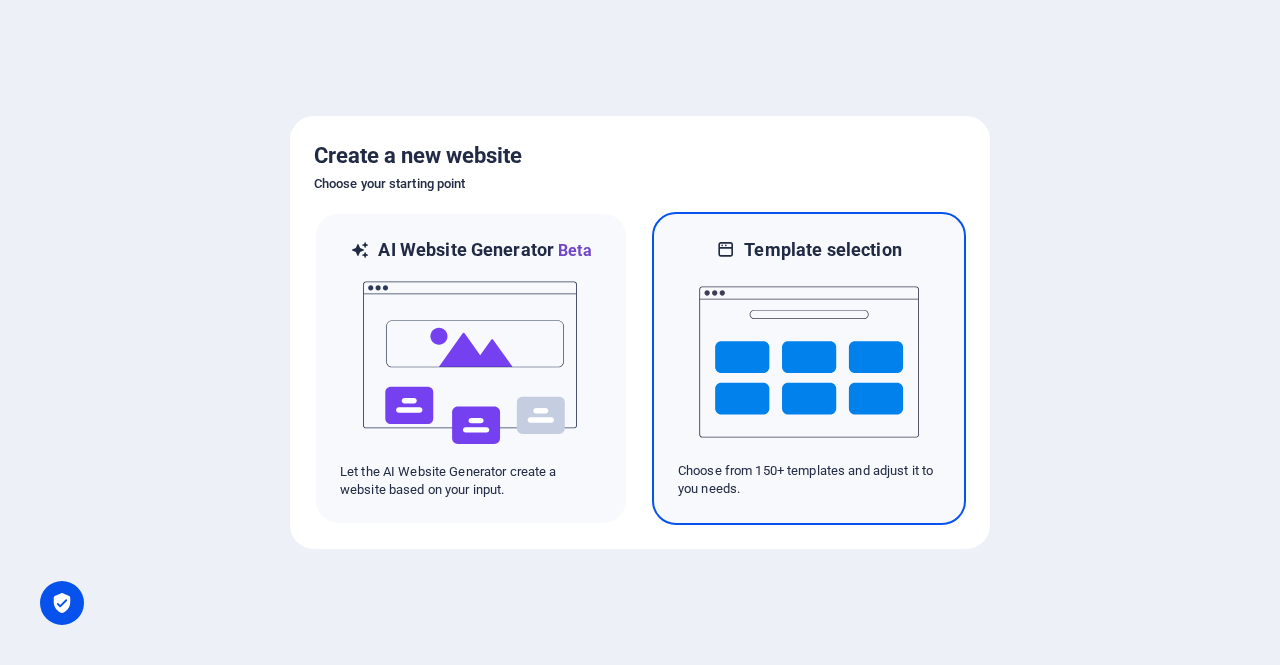 click at bounding box center (809, 362) 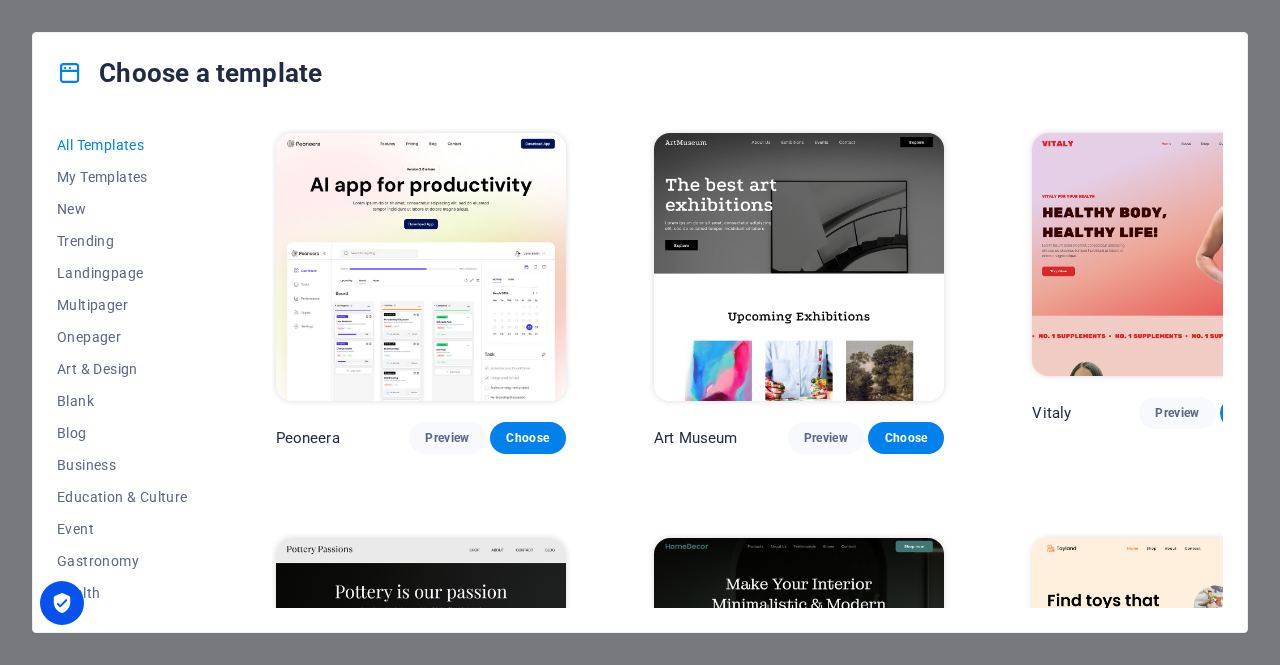 click on "All Templates My Templates New Trending Landingpage Multipager Onepager Art & Design Blank Blog Business Education & Culture Event Gastronomy Health IT & Media Legal & Finance Non-Profit Performance Portfolio Services Shop Sports & Beauty Trades Travel Wireframe Peoneera Preview Choose Art Museum Preview Choose Vitaly Preview Choose Pottery Passions Preview Choose Home Decor Preview Choose Toyland Preview Choose Pet Shop Preview Choose Wonder Planner Preview Choose Transportable Preview Choose S&L Preview Choose WePaint Preview Choose Eco-Con Preview Choose MeetUp Preview Choose Help & Care Preview Choose Podcaster Preview Choose Academix Preview Choose BIG Barber Shop Preview Choose Health & Food Preview Choose UrbanNest Interiors Preview Choose Green Change Preview Choose The Beauty Temple Preview Choose WeTrain Preview Choose Cleaner Preview Choose Johanna James Preview Choose Delicioso Preview Choose Dream Garden Preview Choose LumeDeAqua Preview Choose Pets Care Preview Choose SafeSpace Preview Choose" at bounding box center (640, 372) 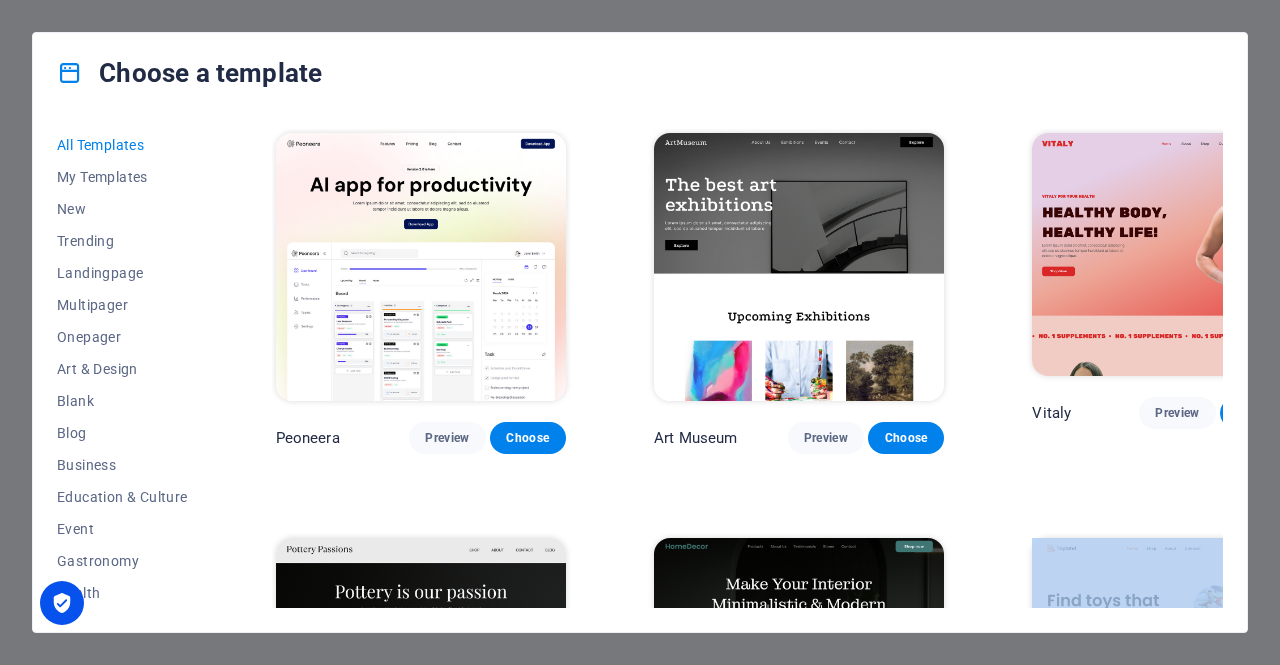 click on "All Templates My Templates New Trending Landingpage Multipager Onepager Art & Design Blank Blog Business Education & Culture Event Gastronomy Health IT & Media Legal & Finance Non-Profit Performance Portfolio Services Shop Sports & Beauty Trades Travel Wireframe Peoneera Preview Choose Art Museum Preview Choose Vitaly Preview Choose Pottery Passions Preview Choose Home Decor Preview Choose Toyland Preview Choose Pet Shop Preview Choose Wonder Planner Preview Choose Transportable Preview Choose S&L Preview Choose WePaint Preview Choose Eco-Con Preview Choose MeetUp Preview Choose Help & Care Preview Choose Podcaster Preview Choose Academix Preview Choose BIG Barber Shop Preview Choose Health & Food Preview Choose UrbanNest Interiors Preview Choose Green Change Preview Choose The Beauty Temple Preview Choose WeTrain Preview Choose Cleaner Preview Choose Johanna James Preview Choose Delicioso Preview Choose Dream Garden Preview Choose LumeDeAqua Preview Choose Pets Care Preview Choose SafeSpace Preview Choose" at bounding box center (640, 372) 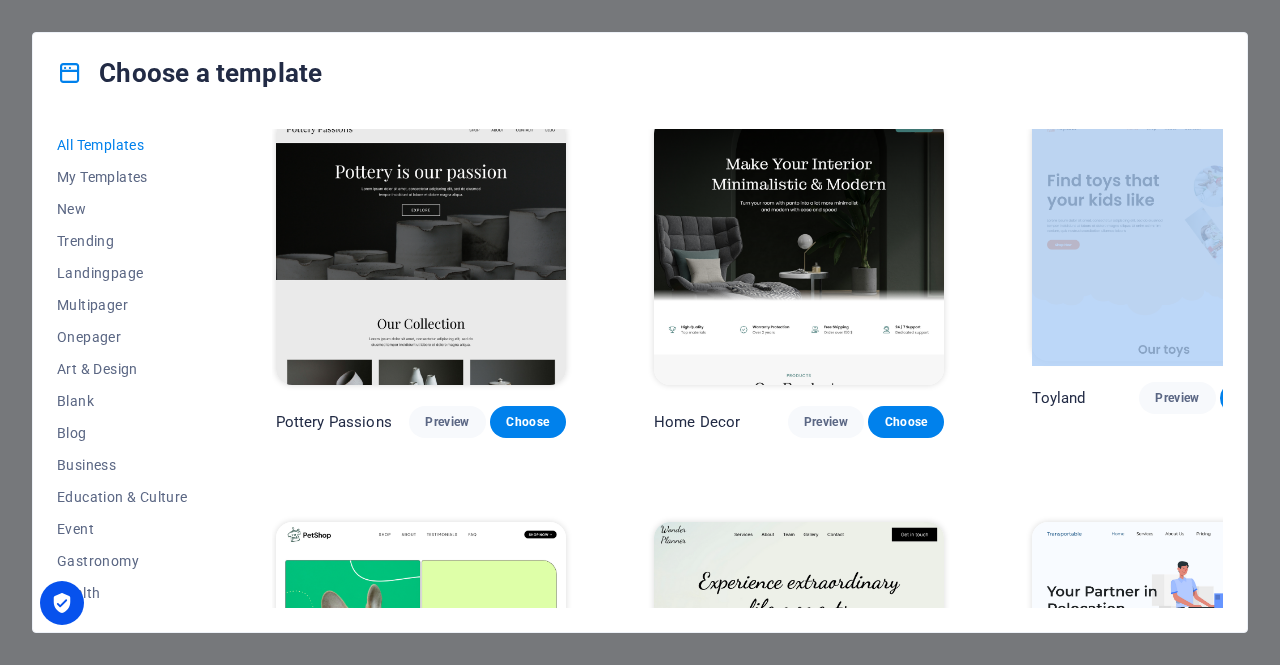 click on "All Templates My Templates New Trending Landingpage Multipager Onepager Art & Design Blank Blog Business Education & Culture Event Gastronomy Health IT & Media Legal & Finance Non-Profit Performance Portfolio Services Shop Sports & Beauty Trades Travel Wireframe Peoneera Preview Choose Art Museum Preview Choose Vitaly Preview Choose Pottery Passions Preview Choose Home Decor Preview Choose Toyland Preview Choose Pet Shop Preview Choose Wonder Planner Preview Choose Transportable Preview Choose S&L Preview Choose WePaint Preview Choose Eco-Con Preview Choose MeetUp Preview Choose Help & Care Preview Choose Podcaster Preview Choose Academix Preview Choose BIG Barber Shop Preview Choose Health & Food Preview Choose UrbanNest Interiors Preview Choose Green Change Preview Choose The Beauty Temple Preview Choose WeTrain Preview Choose Cleaner Preview Choose Johanna James Preview Choose Delicioso Preview Choose Dream Garden Preview Choose LumeDeAqua Preview Choose Pets Care Preview Choose SafeSpace Preview Choose" at bounding box center [640, 372] 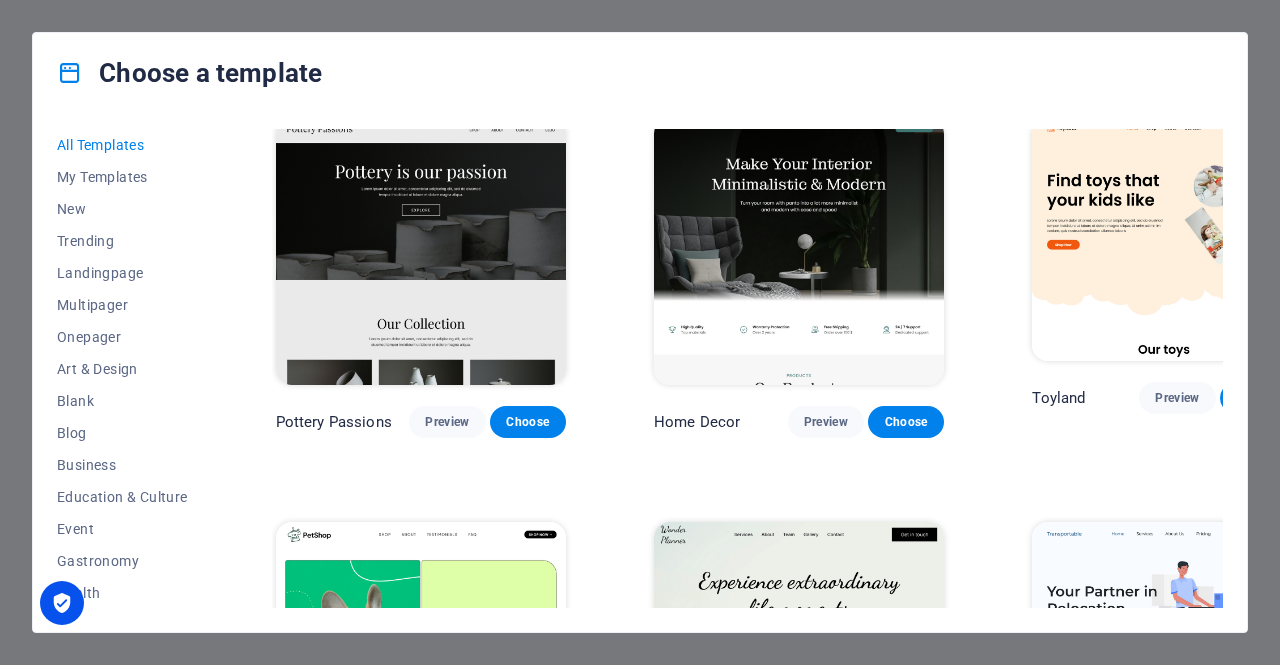 click on "All Templates My Templates New Trending Landingpage Multipager Onepager Art & Design Blank Blog Business Education & Culture Event Gastronomy Health IT & Media Legal & Finance Non-Profit Performance Portfolio Services Shop Sports & Beauty Trades Travel Wireframe Peoneera Preview Choose Art Museum Preview Choose Vitaly Preview Choose Pottery Passions Preview Choose Home Decor Preview Choose Toyland Preview Choose Pet Shop Preview Choose Wonder Planner Preview Choose Transportable Preview Choose S&L Preview Choose WePaint Preview Choose Eco-Con Preview Choose MeetUp Preview Choose Help & Care Preview Choose Podcaster Preview Choose Academix Preview Choose BIG Barber Shop Preview Choose Health & Food Preview Choose UrbanNest Interiors Preview Choose Green Change Preview Choose The Beauty Temple Preview Choose WeTrain Preview Choose Cleaner Preview Choose Johanna James Preview Choose Delicioso Preview Choose Dream Garden Preview Choose LumeDeAqua Preview Choose Pets Care Preview Choose SafeSpace Preview Choose" at bounding box center (640, 372) 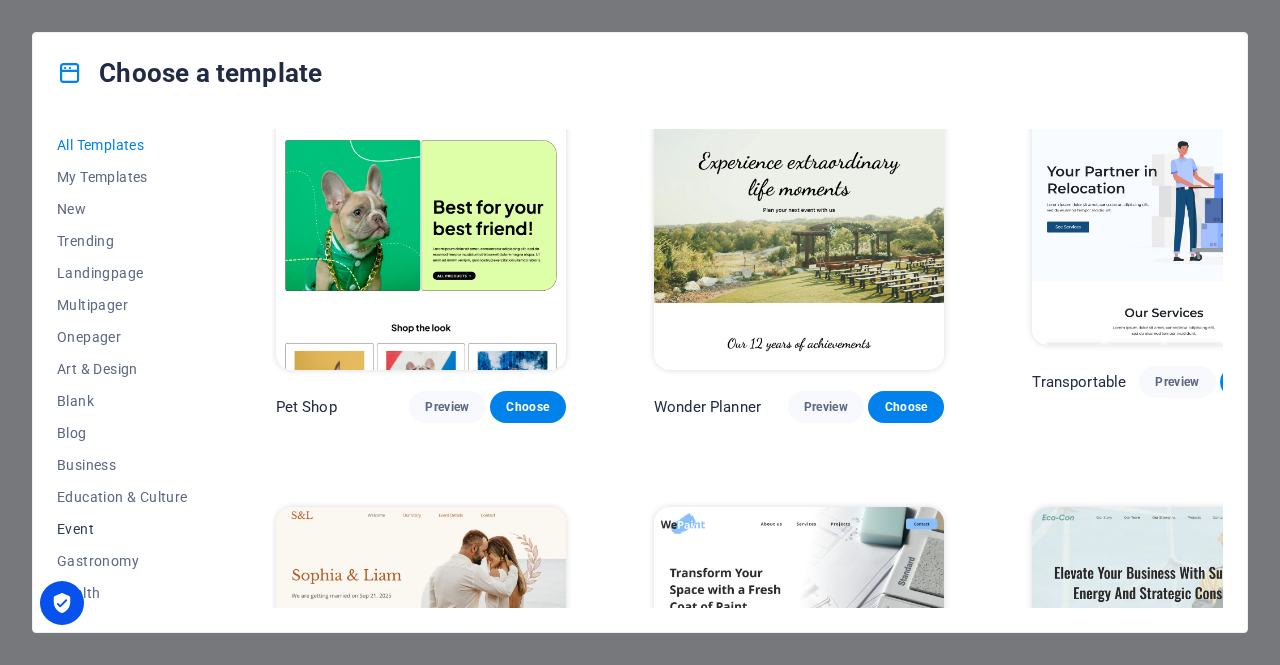 click on "Event" at bounding box center [122, 529] 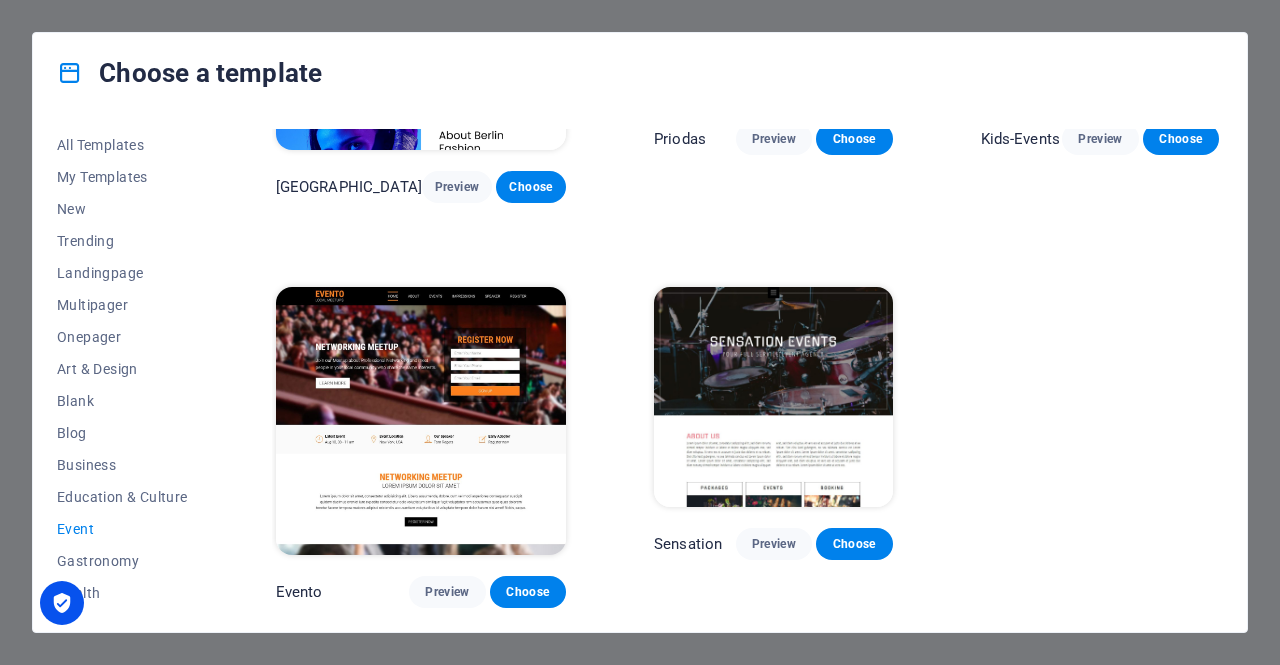 scroll, scrollTop: 81, scrollLeft: 0, axis: vertical 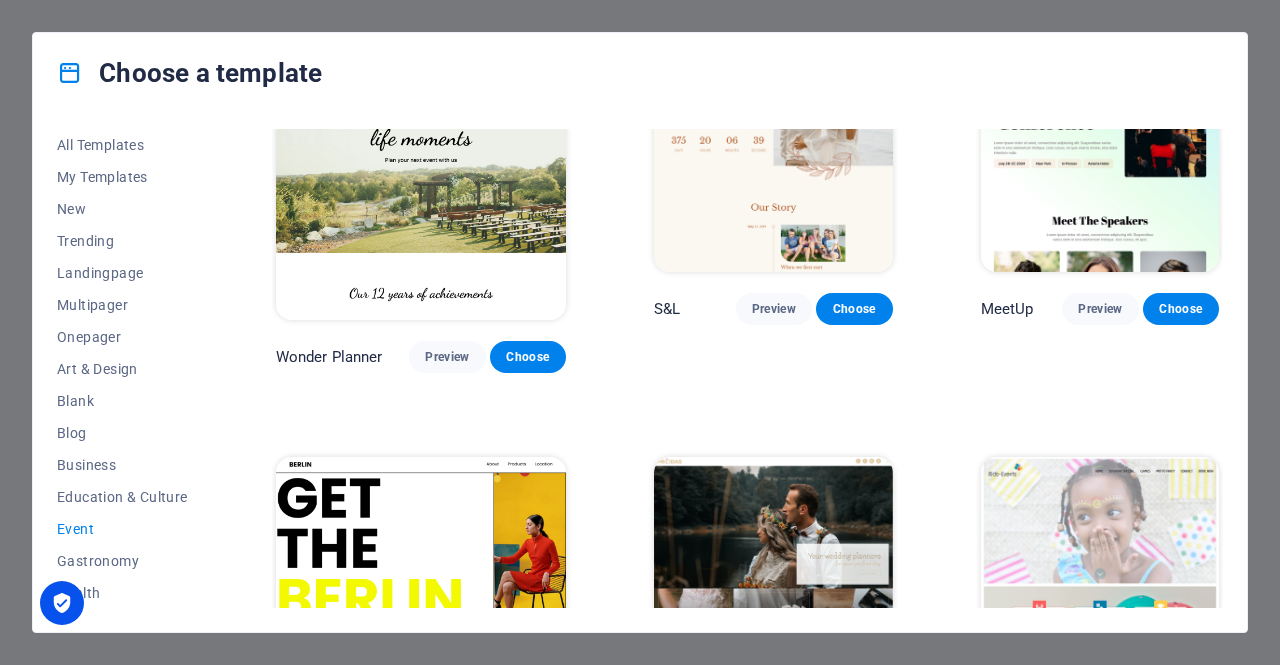 click on "All Templates My Templates New Trending Landingpage Multipager Onepager Art & Design Blank Blog Business Education & Culture Event Gastronomy Health IT & Media Legal & Finance Non-Profit Performance Portfolio Services Shop Sports & Beauty Trades Travel Wireframe Wonder Planner Preview Choose S&L Preview Choose MeetUp Preview Choose BERLIN Preview Choose Priodas Preview Choose Kids-Events Preview Choose Evento Preview Choose Sensation Preview Choose" at bounding box center [640, 372] 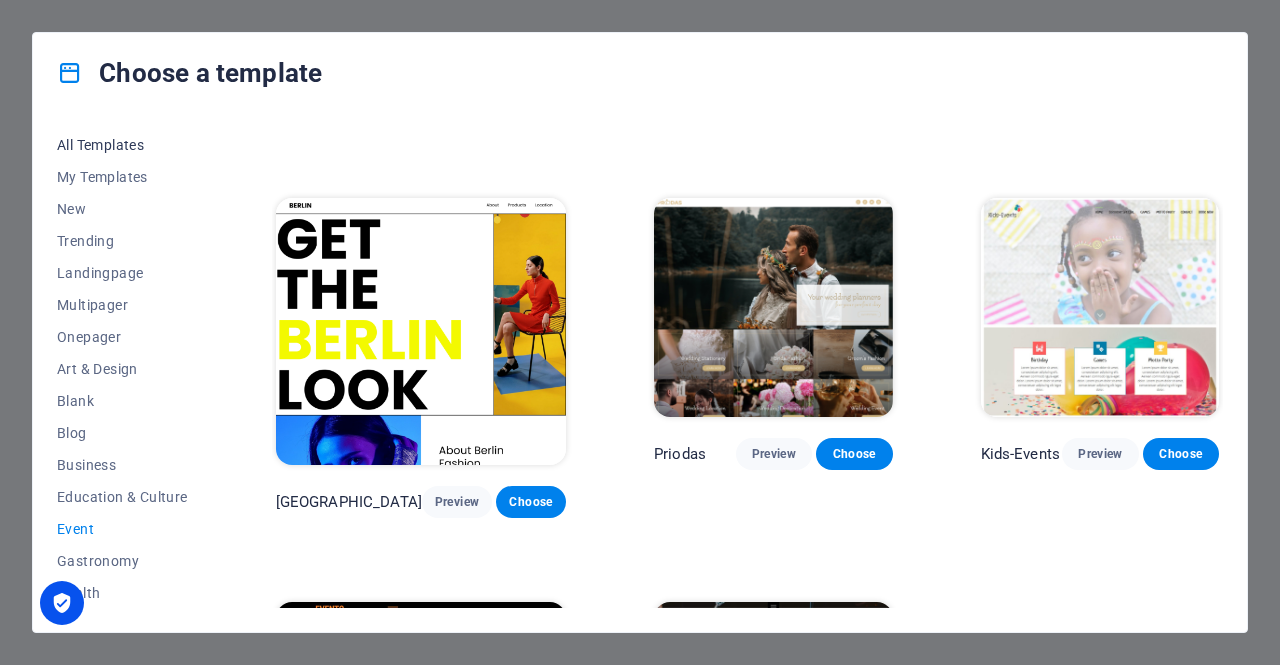 click on "All Templates" at bounding box center (122, 145) 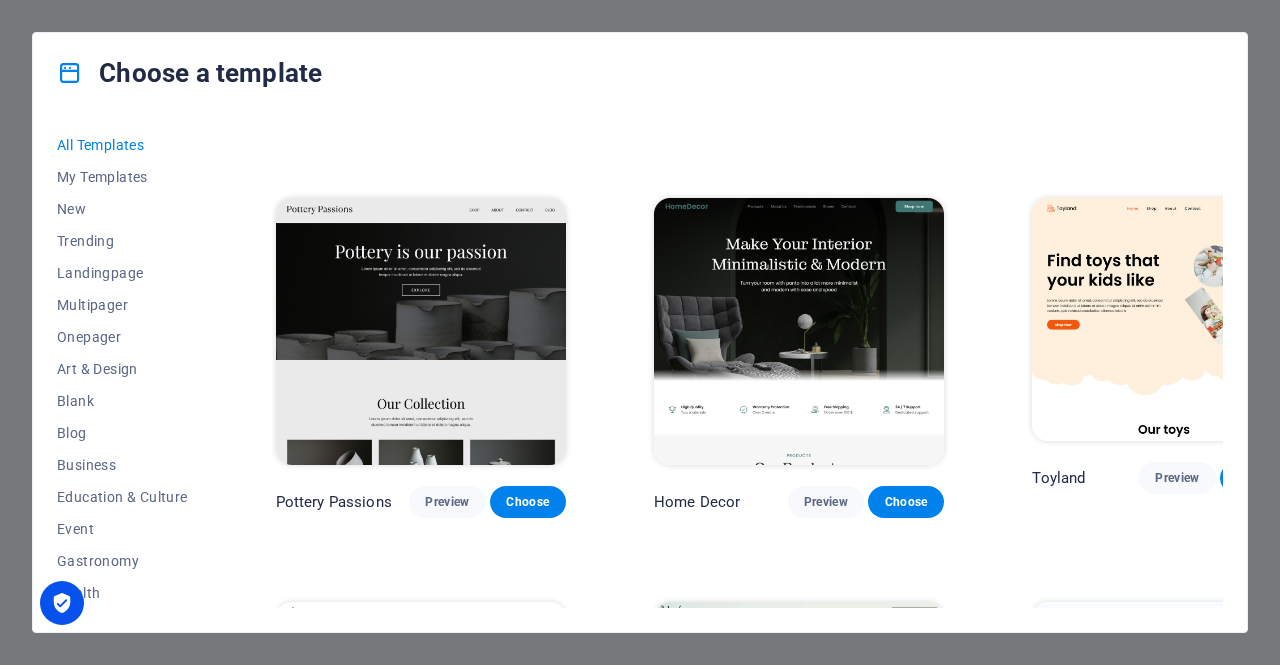 scroll, scrollTop: 4538, scrollLeft: 0, axis: vertical 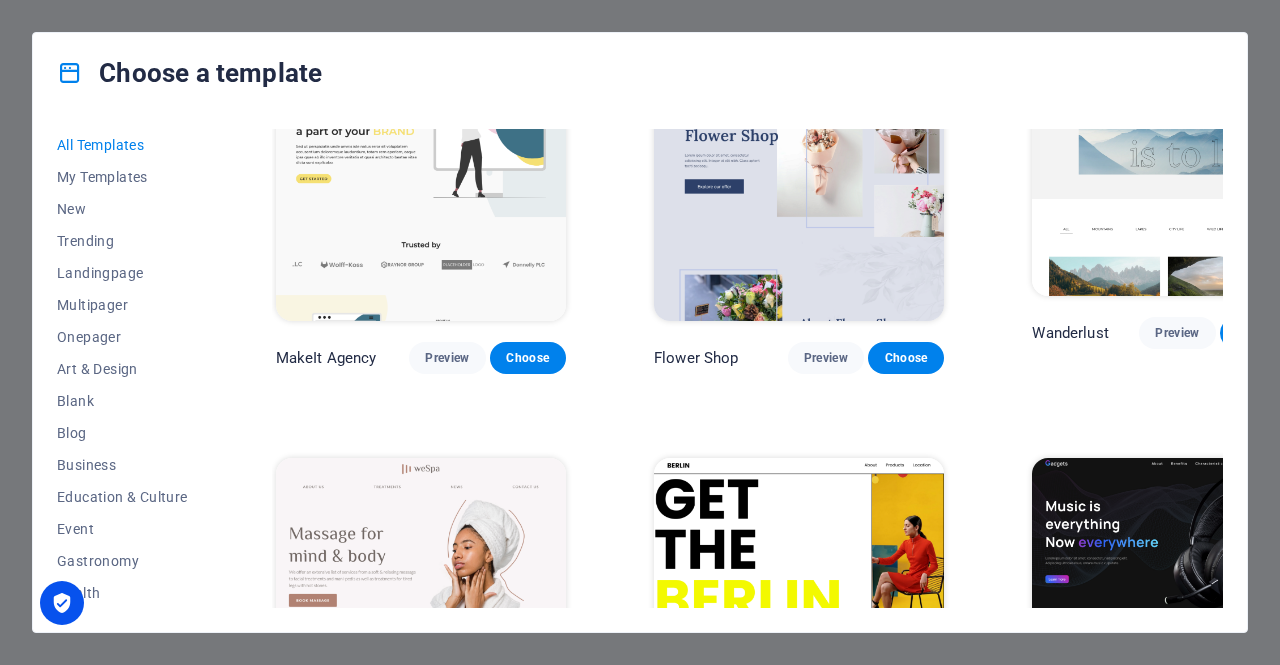 click on "All Templates" at bounding box center [122, 145] 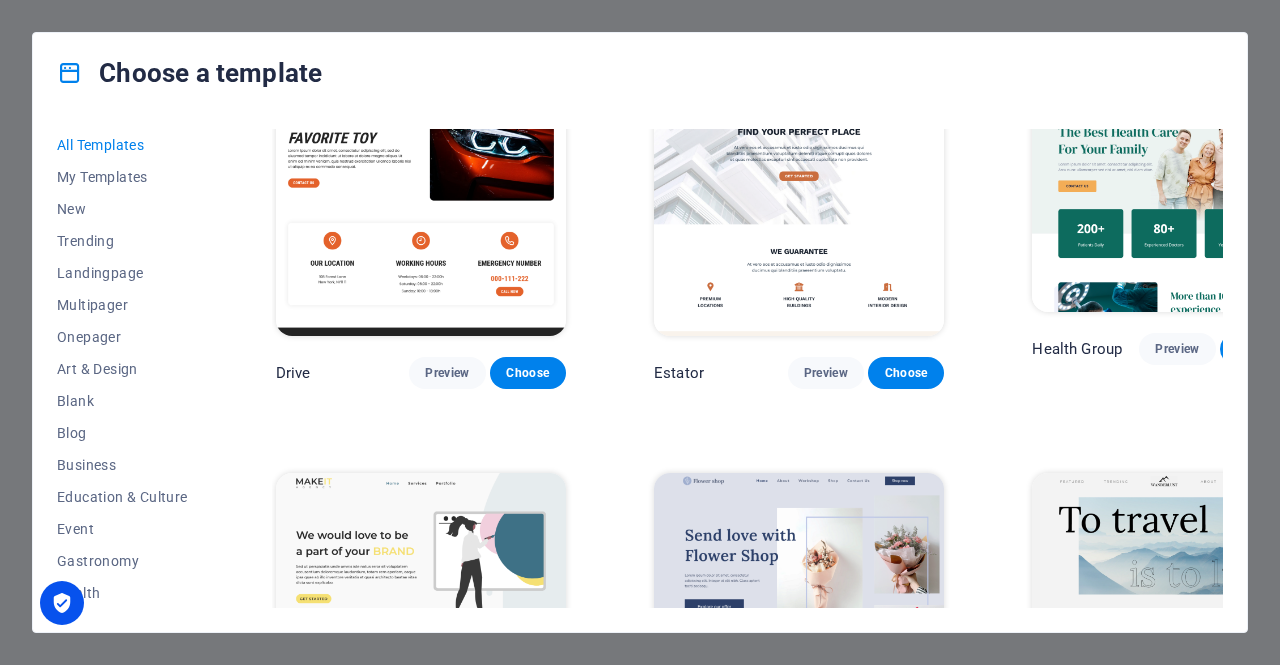 scroll, scrollTop: 4538, scrollLeft: 0, axis: vertical 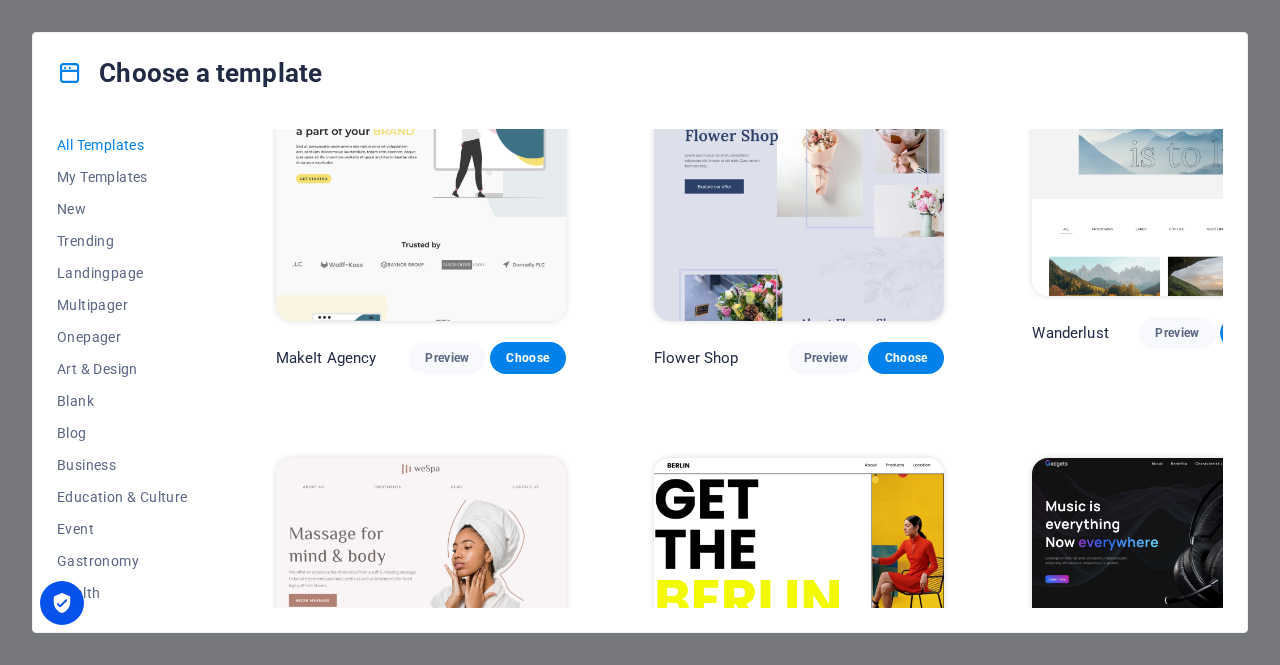 click on "All Templates My Templates New Trending Landingpage Multipager Onepager Art & Design Blank Blog Business Education & Culture Event Gastronomy Health IT & Media Legal & Finance Non-Profit Performance Portfolio Services Shop Sports & Beauty Trades Travel Wireframe Peoneera Preview Choose Art Museum Preview Choose Vitaly Preview Choose Pottery Passions Preview Choose Home Decor Preview Choose Toyland Preview Choose Pet Shop Preview Choose Wonder Planner Preview Choose Transportable Preview Choose S&L Preview Choose WePaint Preview Choose Eco-Con Preview Choose MeetUp Preview Choose Help & Care Preview Choose Podcaster Preview Choose Academix Preview Choose BIG Barber Shop Preview Choose Health & Food Preview Choose UrbanNest Interiors Preview Choose Green Change Preview Choose The Beauty Temple Preview Choose WeTrain Preview Choose Cleaner Preview Choose Johanna James Preview Choose Delicioso Preview Choose Dream Garden Preview Choose LumeDeAqua Preview Choose Pets Care Preview Choose SafeSpace Preview Choose" at bounding box center (640, 372) 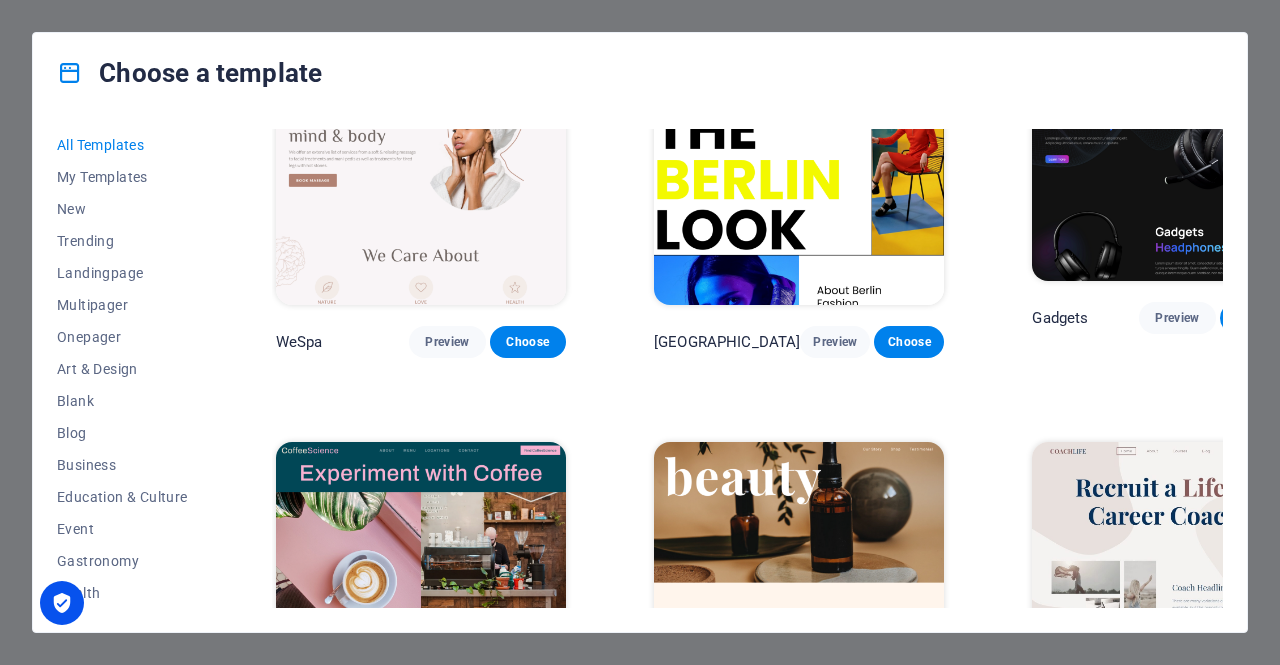 click on "All Templates My Templates New Trending Landingpage Multipager Onepager Art & Design Blank Blog Business Education & Culture Event Gastronomy Health IT & Media Legal & Finance Non-Profit Performance Portfolio Services Shop Sports & Beauty Trades Travel Wireframe Peoneera Preview Choose Art Museum Preview Choose Vitaly Preview Choose Pottery Passions Preview Choose Home Decor Preview Choose Toyland Preview Choose Pet Shop Preview Choose Wonder Planner Preview Choose Transportable Preview Choose S&L Preview Choose WePaint Preview Choose Eco-Con Preview Choose MeetUp Preview Choose Help & Care Preview Choose Podcaster Preview Choose Academix Preview Choose BIG Barber Shop Preview Choose Health & Food Preview Choose UrbanNest Interiors Preview Choose Green Change Preview Choose The Beauty Temple Preview Choose WeTrain Preview Choose Cleaner Preview Choose Johanna James Preview Choose Delicioso Preview Choose Dream Garden Preview Choose LumeDeAqua Preview Choose Pets Care Preview Choose SafeSpace Preview Choose" at bounding box center (640, 372) 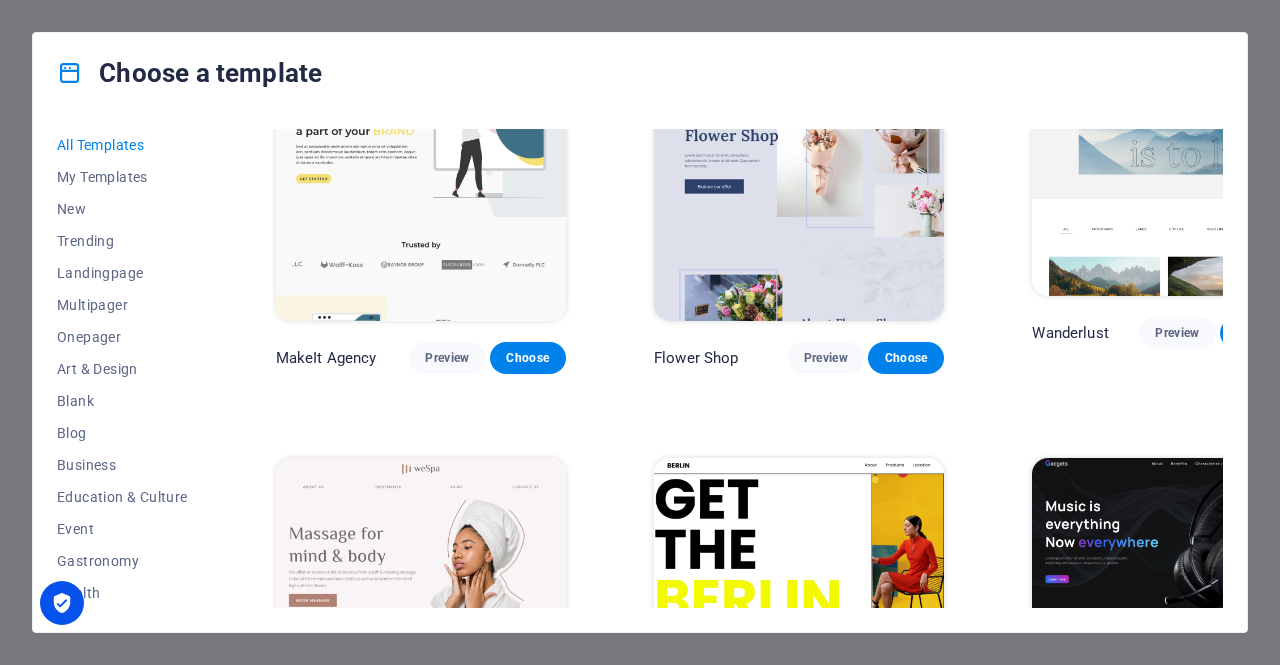 click on "Gadgets Preview Choose" at bounding box center [1164, 616] 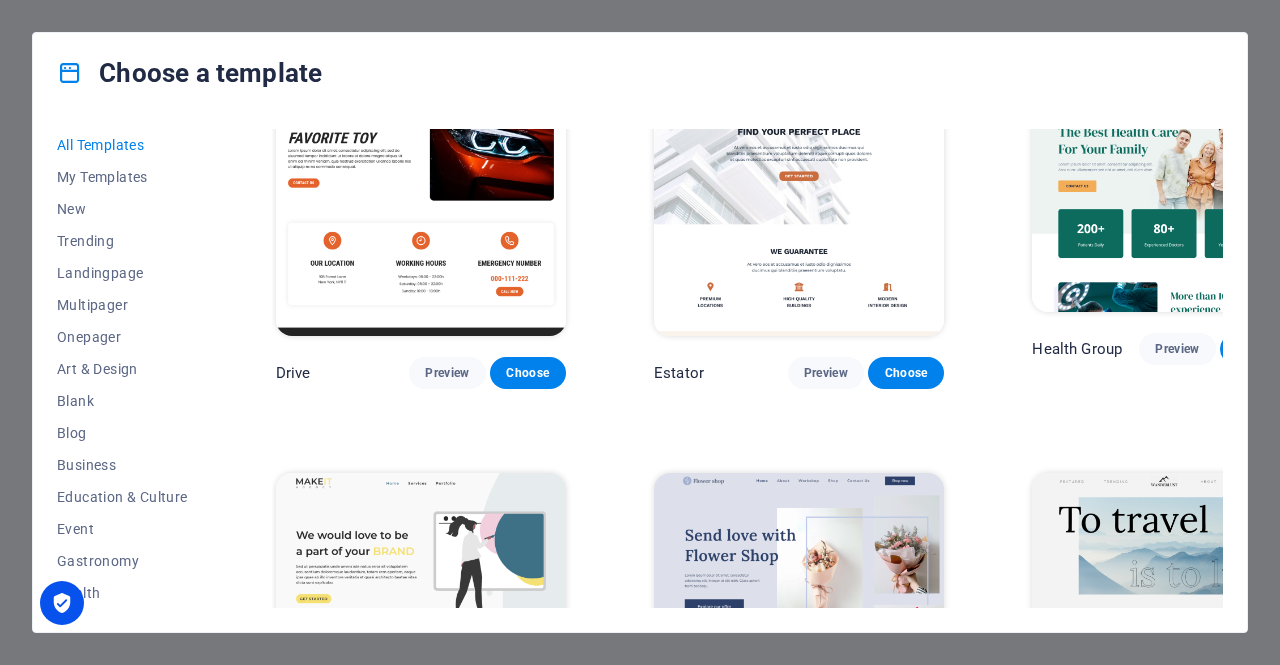 click at bounding box center [799, 607] 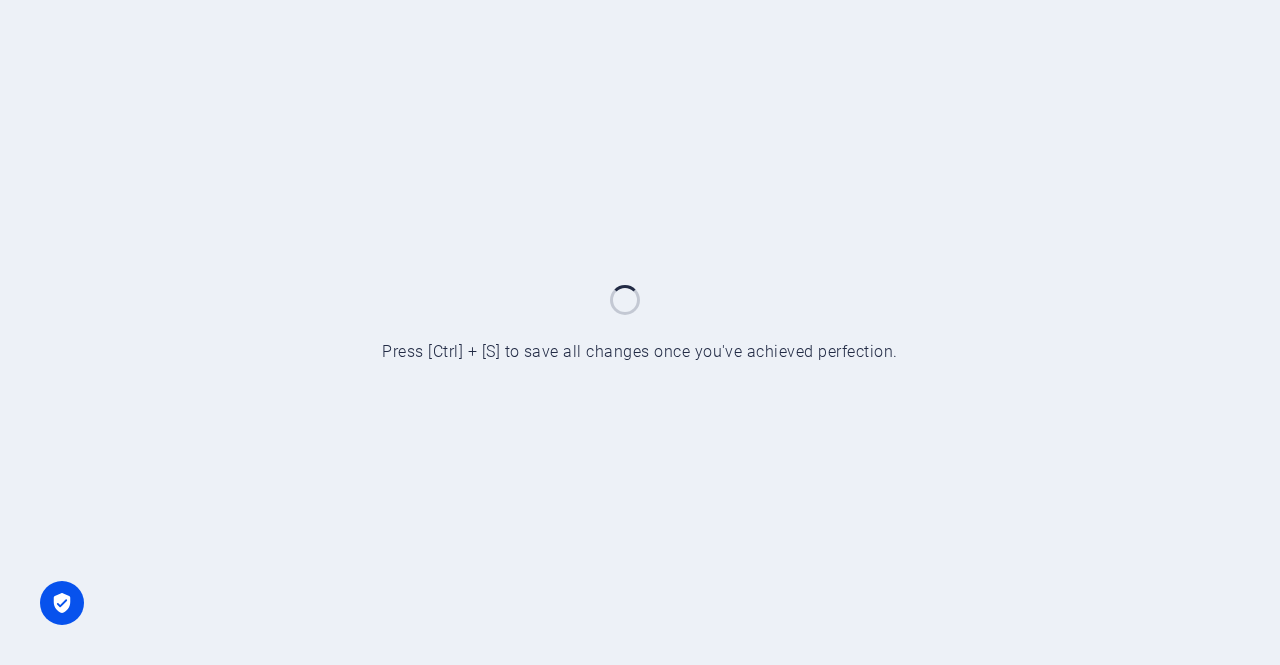 scroll, scrollTop: 0, scrollLeft: 0, axis: both 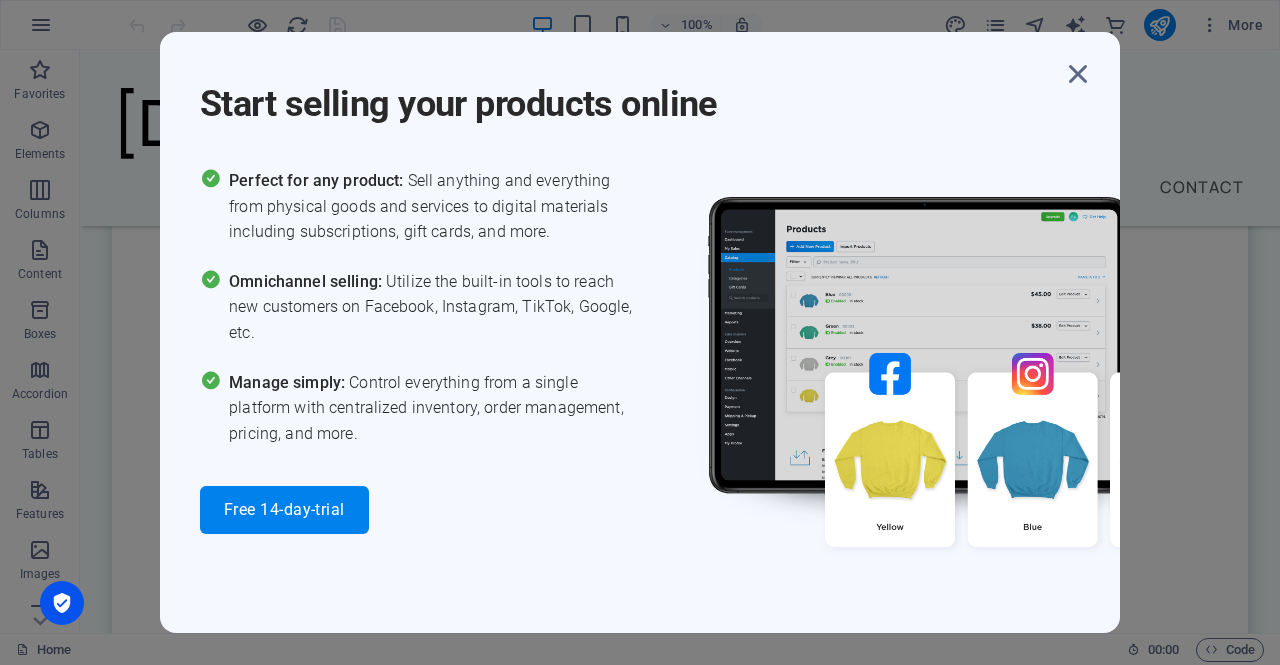 click on "Start selling your products online Perfect for any product:   Sell anything and everything from physical goods and services to digital materials including subscriptions, gift cards, and more. Omnichannel selling:   Utilize the built-in tools to reach new customers on Facebook, Instagram, TikTok, Google, etc. Manage simply:   Control everything from a single platform with centralized inventory, order management, pricing, and more. Free 14-day-trial" at bounding box center [640, 332] 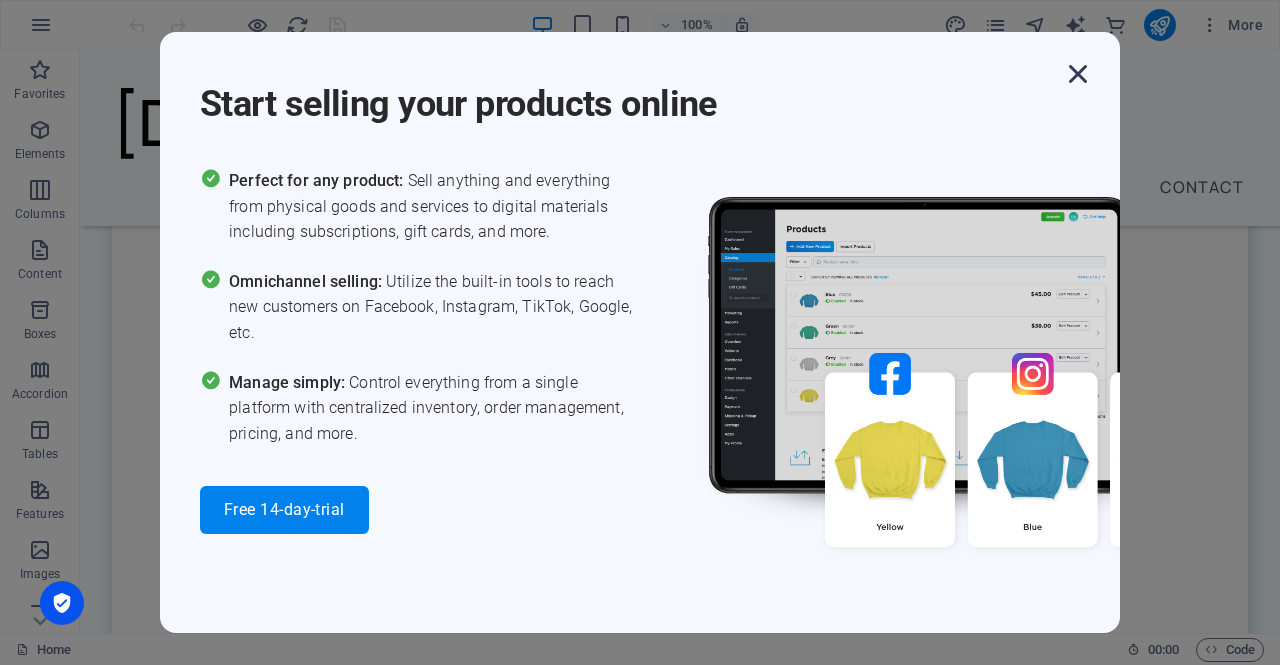 click at bounding box center (1078, 74) 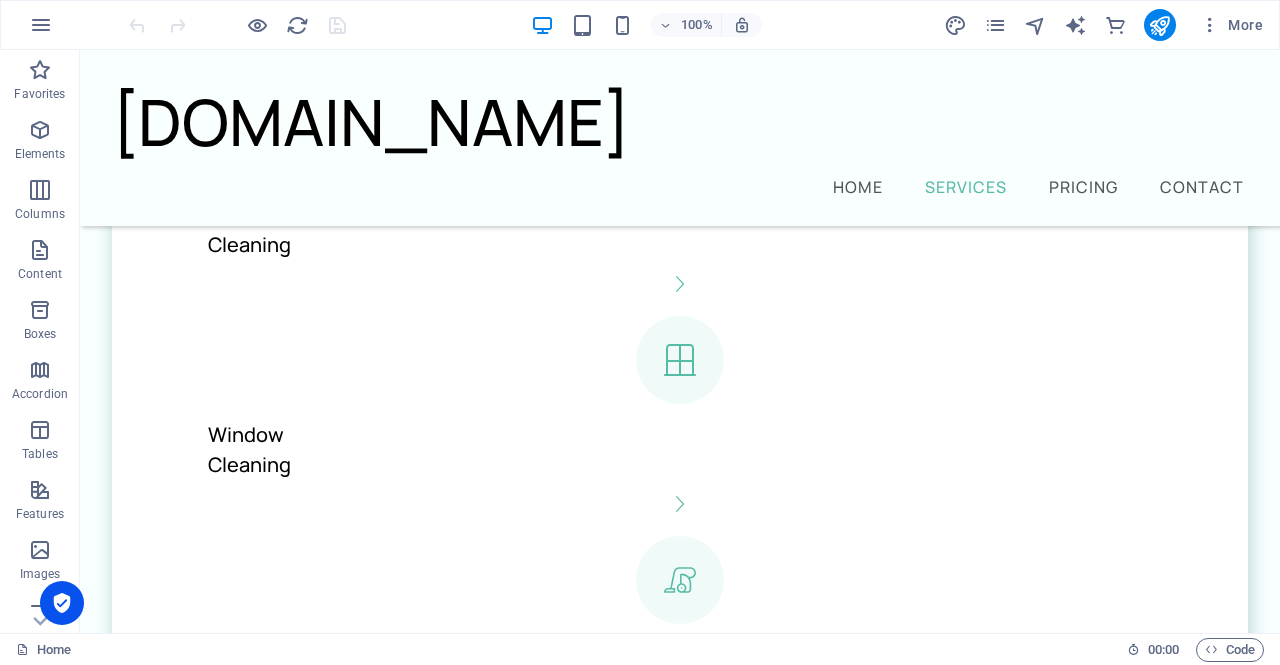 scroll, scrollTop: 2200, scrollLeft: 0, axis: vertical 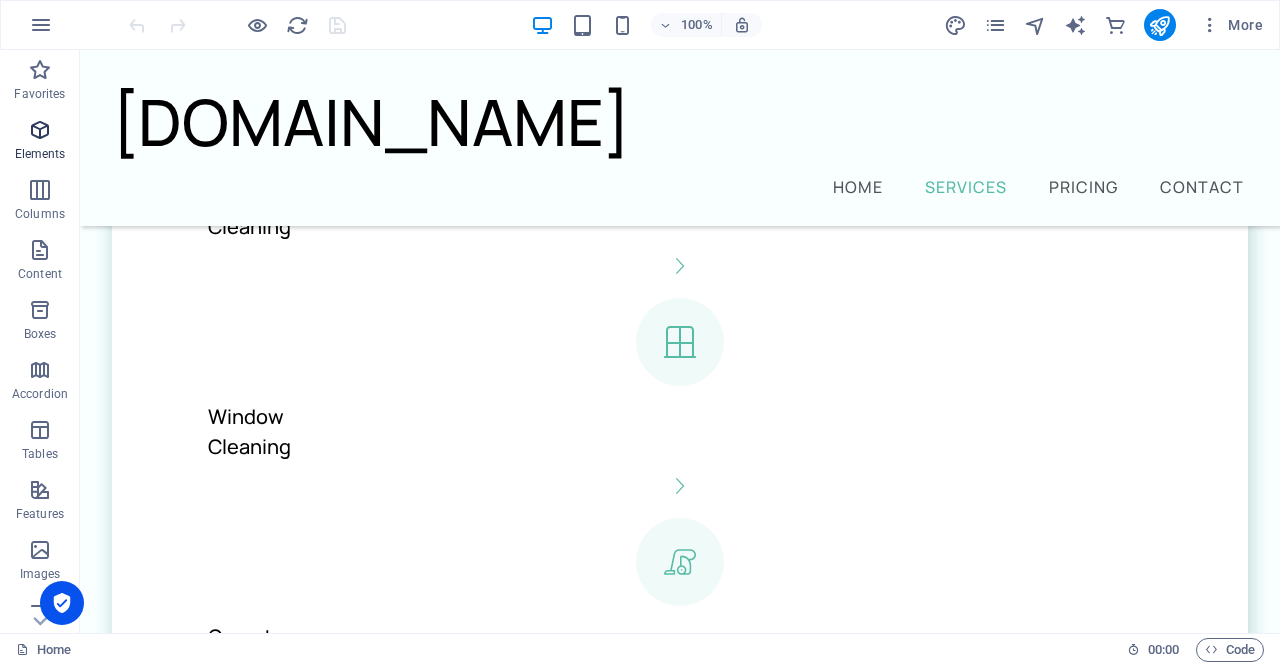 click on "Elements" at bounding box center (40, 154) 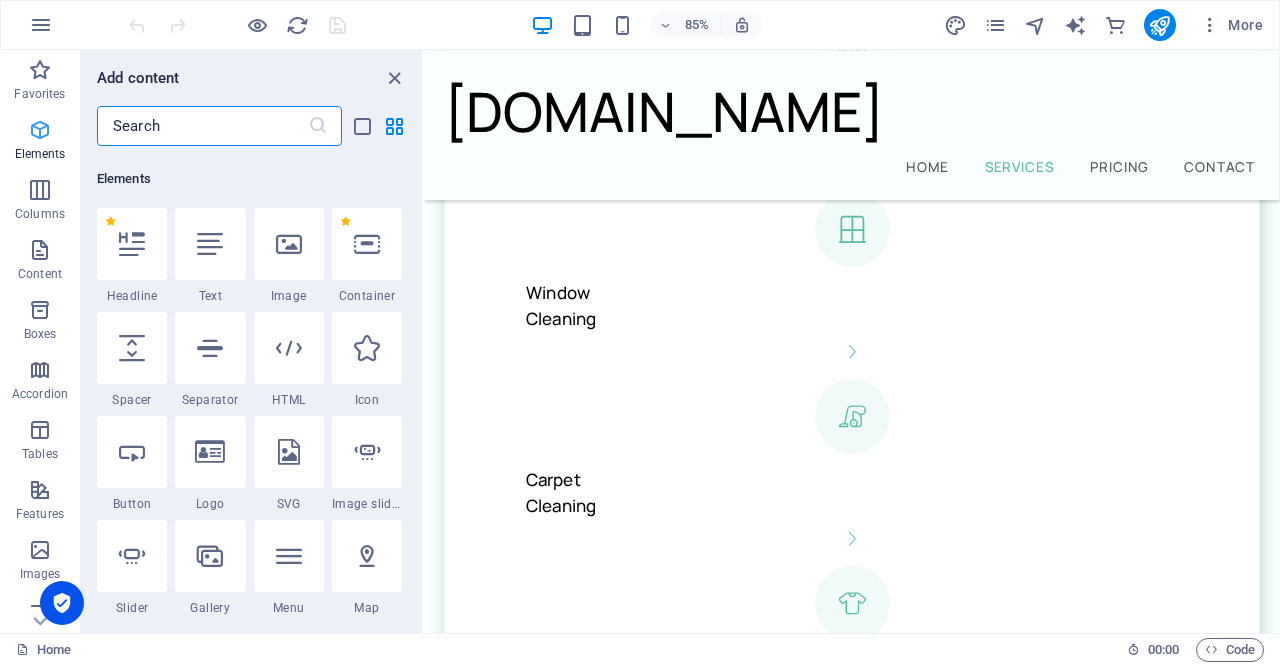 scroll, scrollTop: 213, scrollLeft: 0, axis: vertical 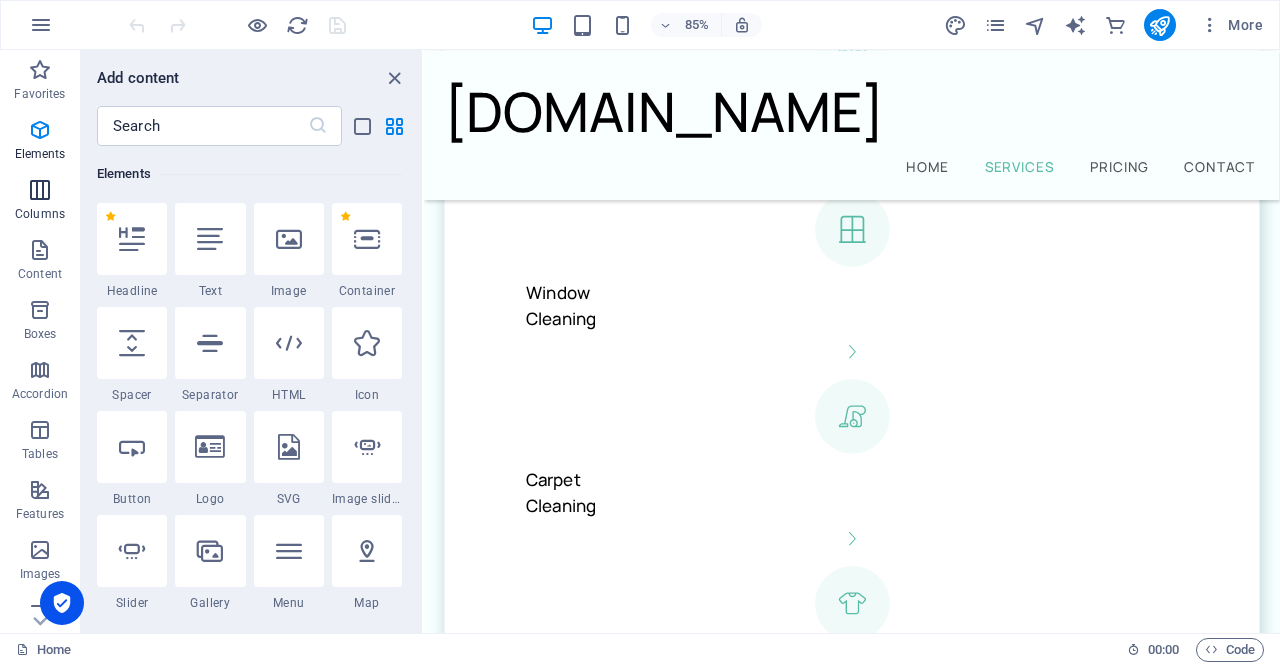 click at bounding box center (40, 190) 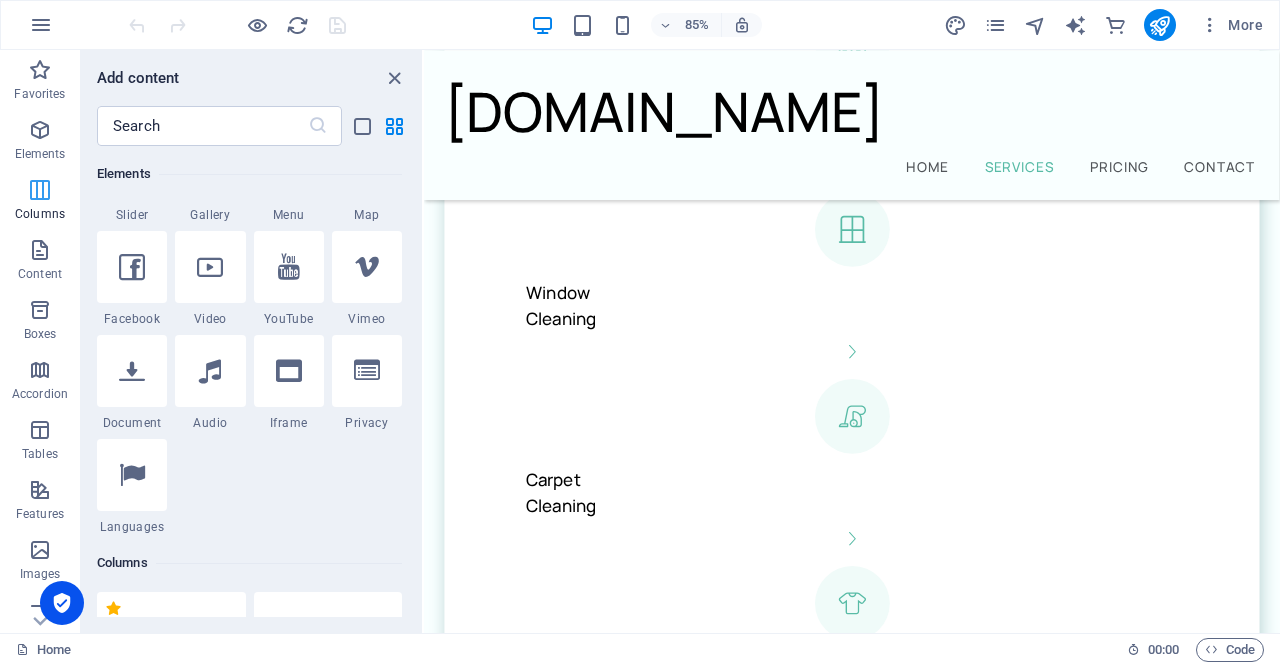 scroll, scrollTop: 990, scrollLeft: 0, axis: vertical 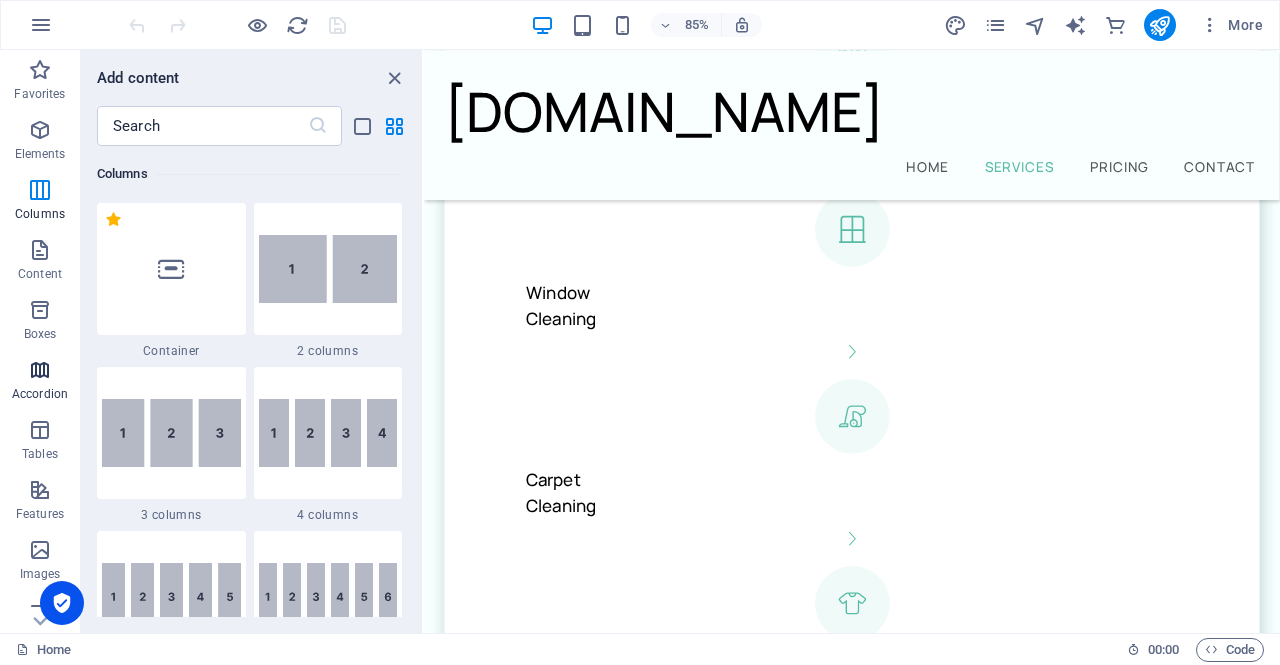 click on "Accordion" at bounding box center [40, 394] 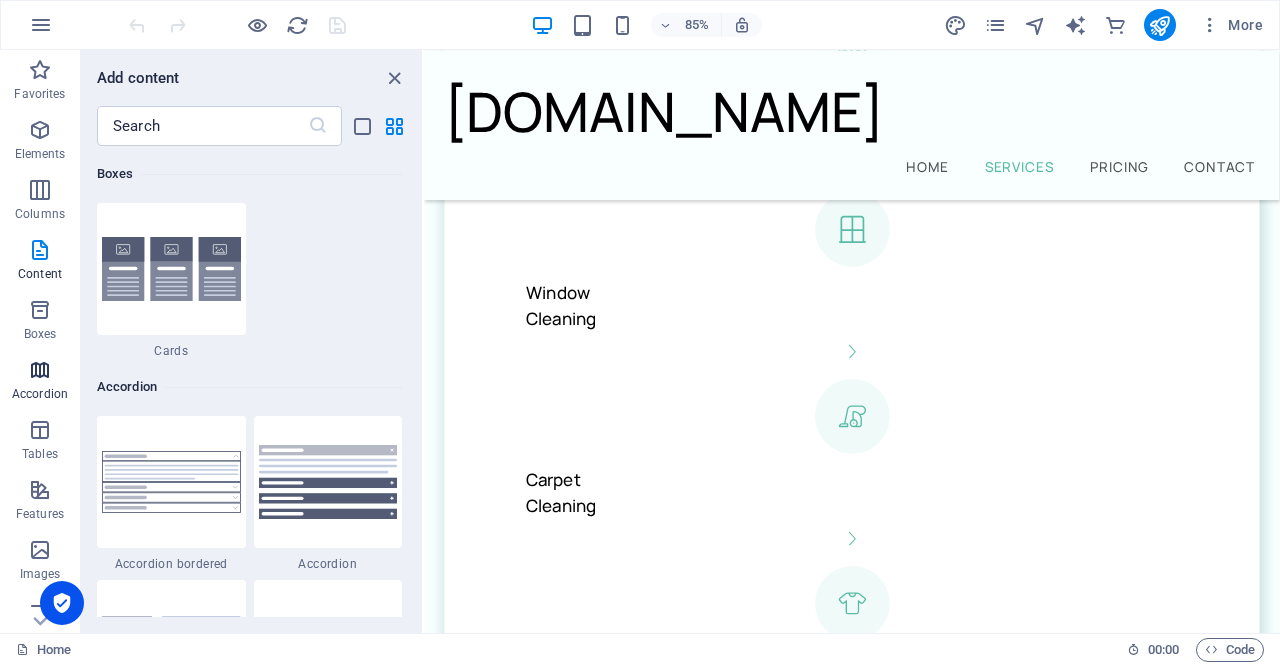 scroll, scrollTop: 6220, scrollLeft: 0, axis: vertical 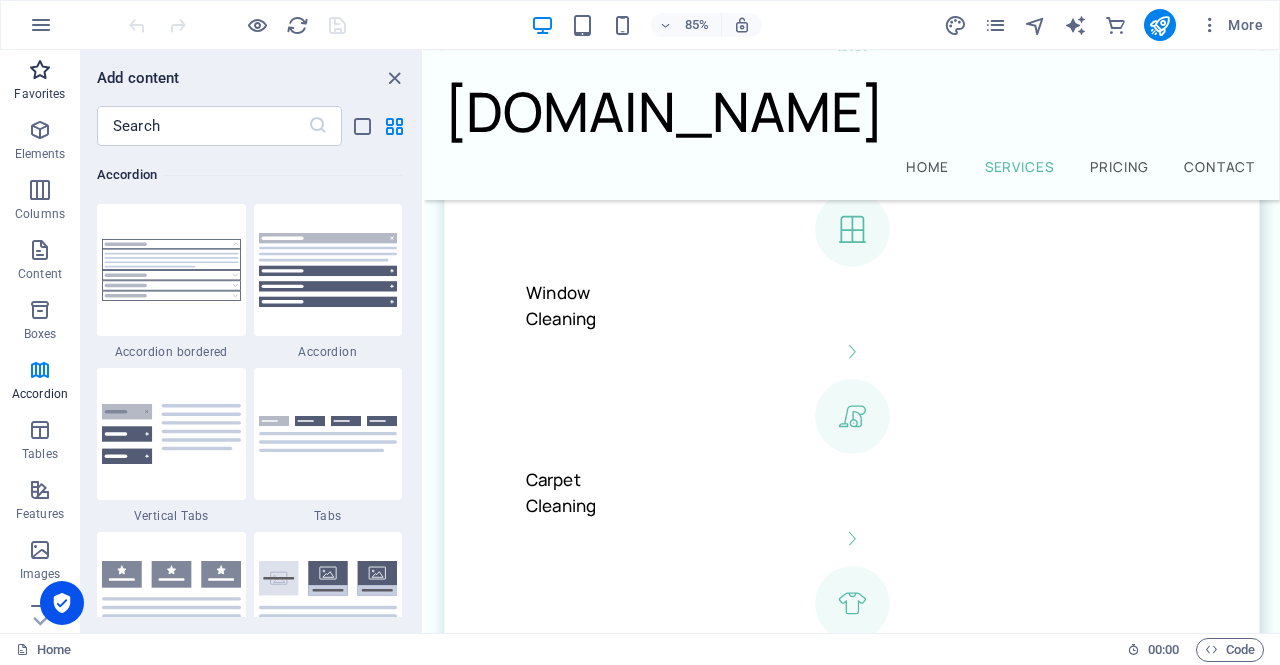 click at bounding box center (40, 70) 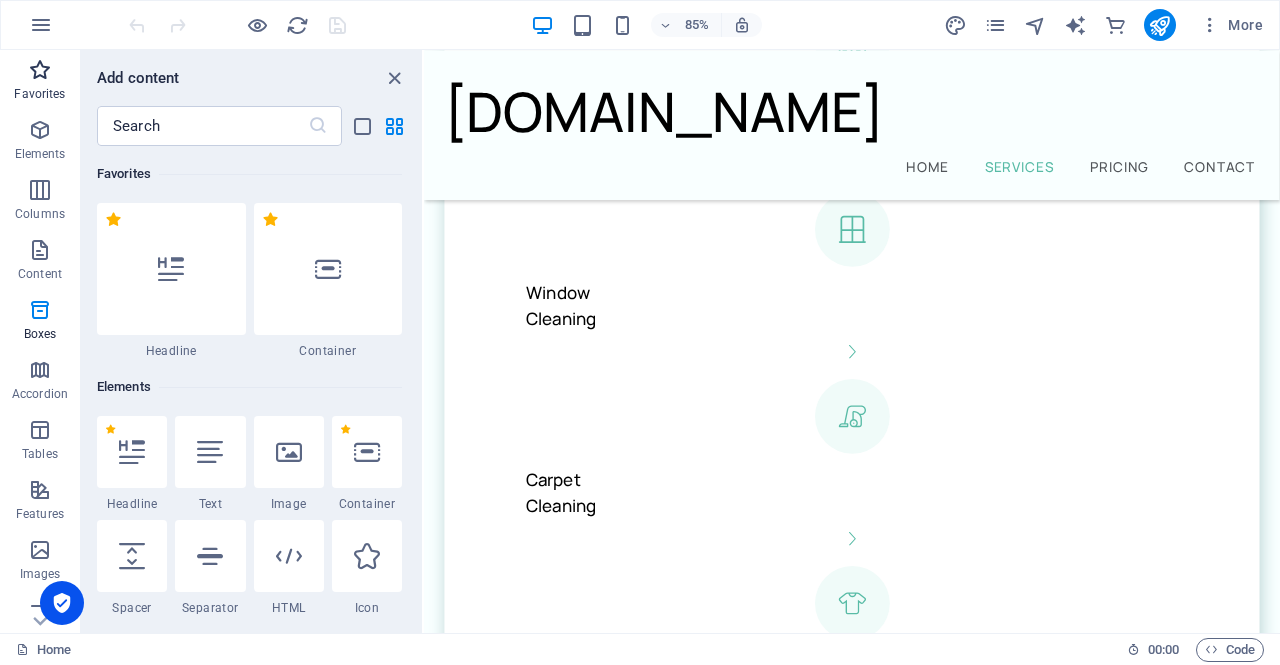 scroll, scrollTop: 0, scrollLeft: 0, axis: both 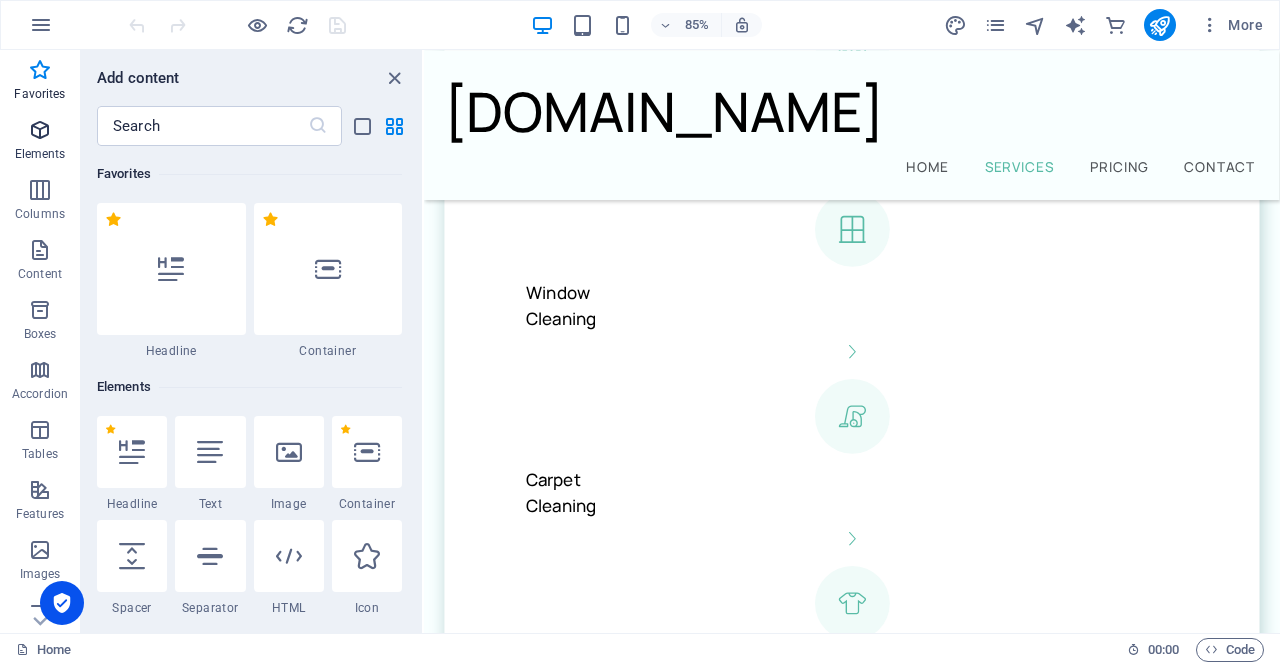 click at bounding box center [40, 130] 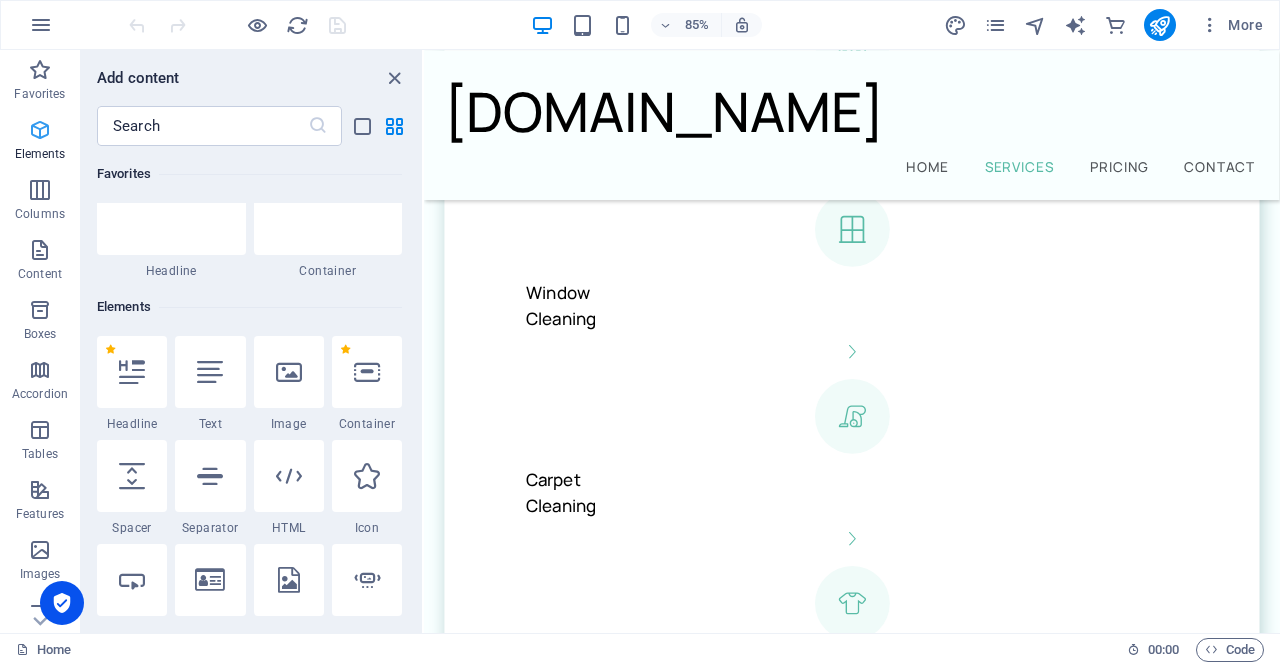 scroll, scrollTop: 213, scrollLeft: 0, axis: vertical 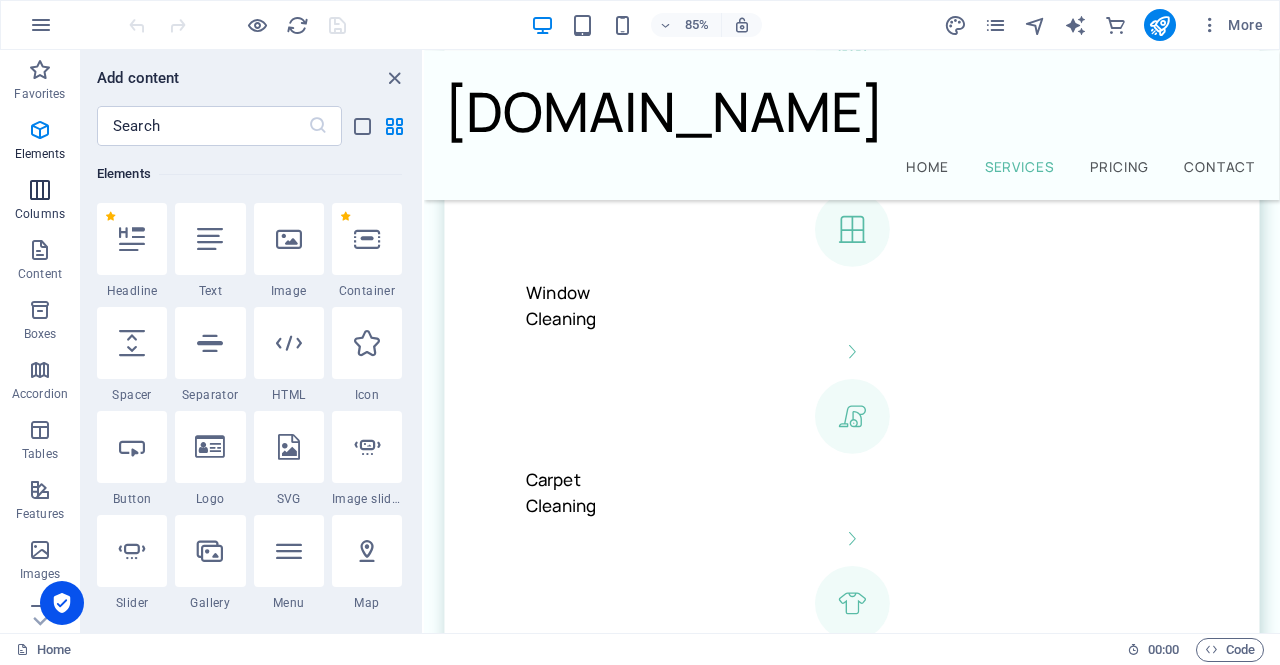 click at bounding box center (40, 190) 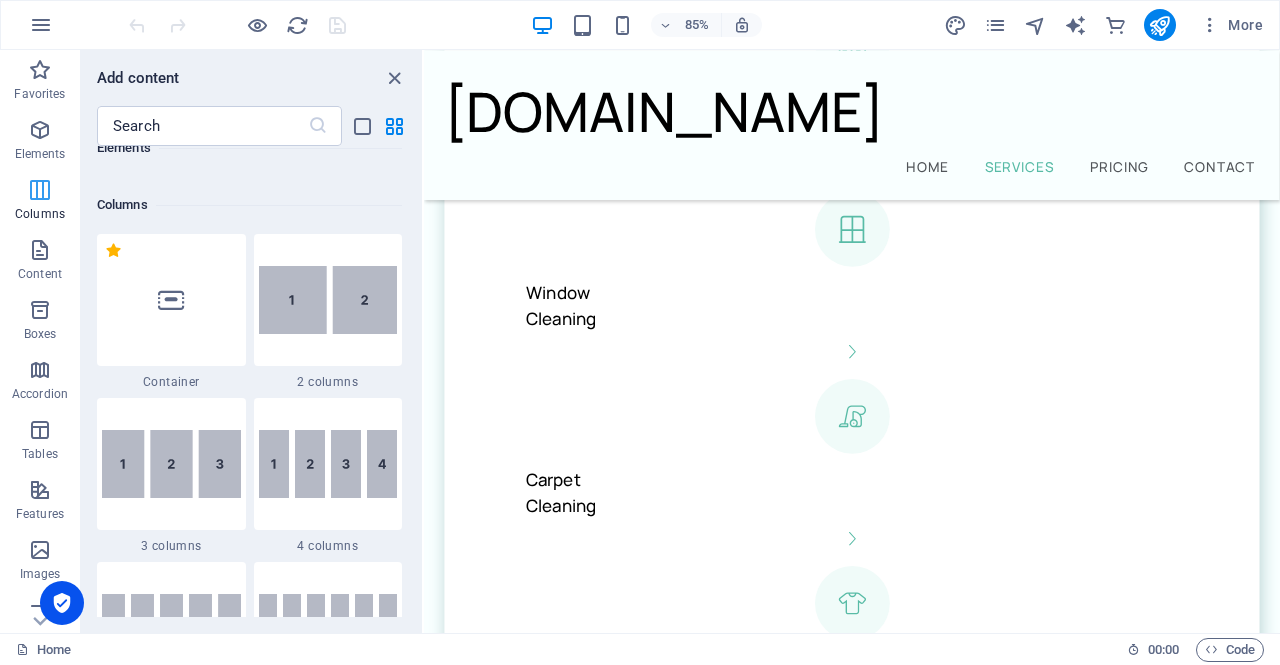 scroll, scrollTop: 990, scrollLeft: 0, axis: vertical 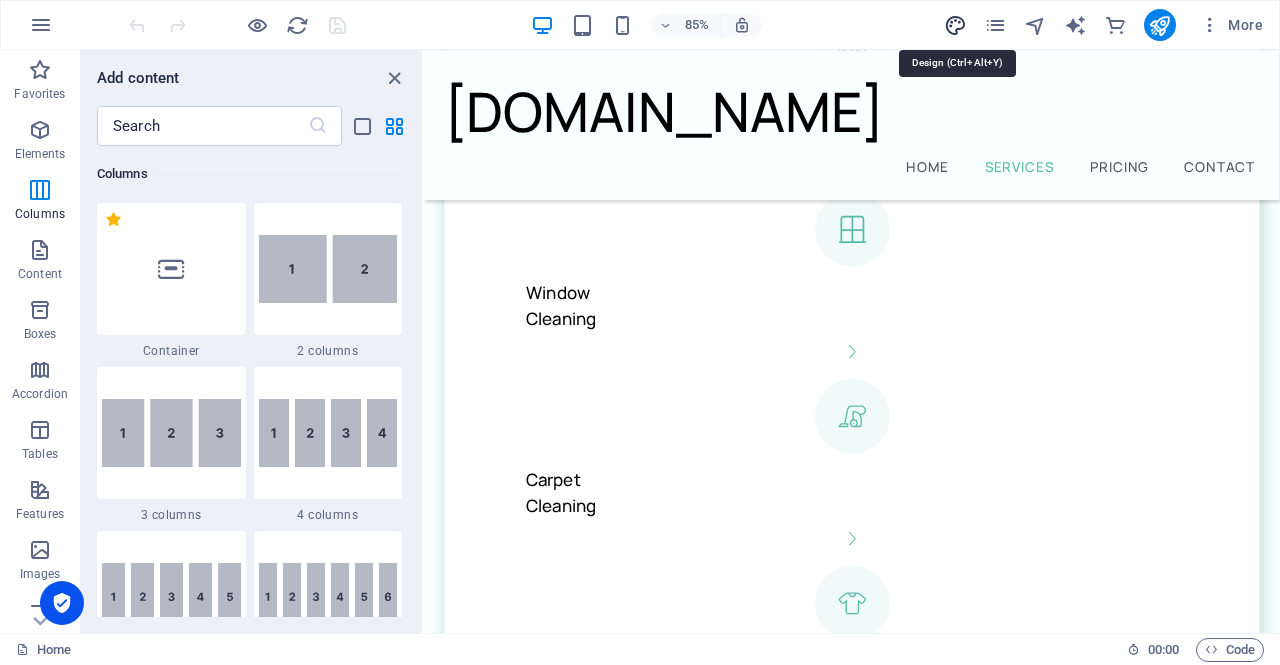 click at bounding box center (955, 25) 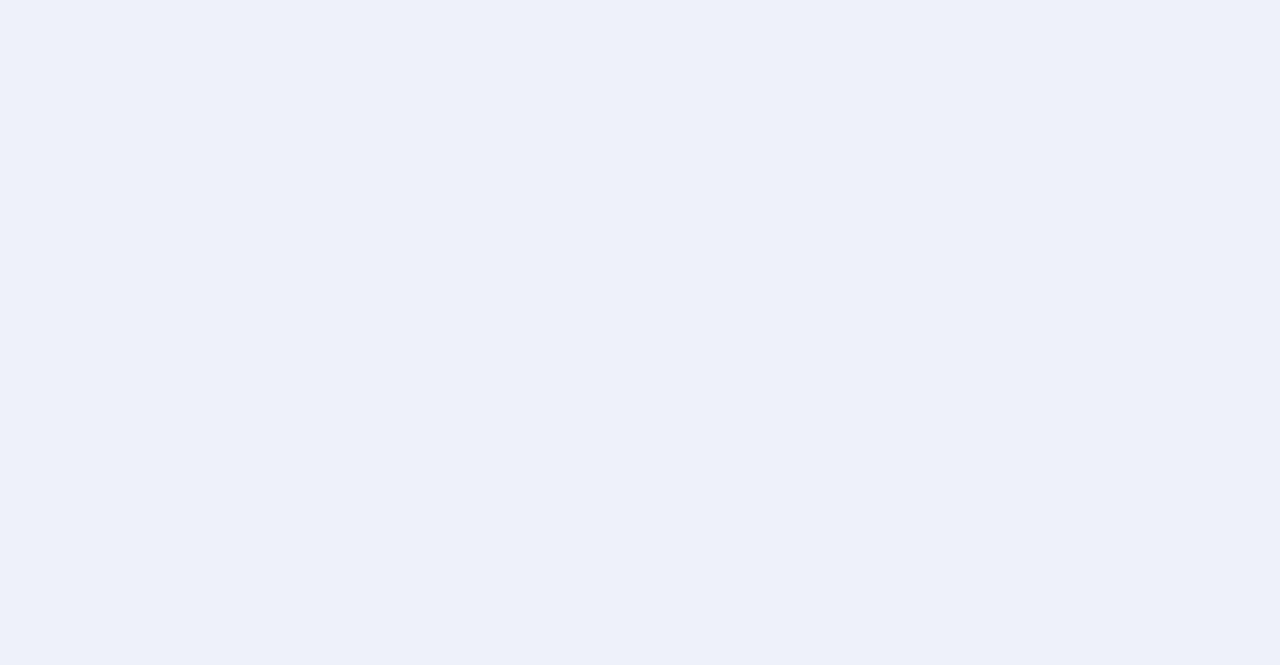 scroll, scrollTop: 0, scrollLeft: 0, axis: both 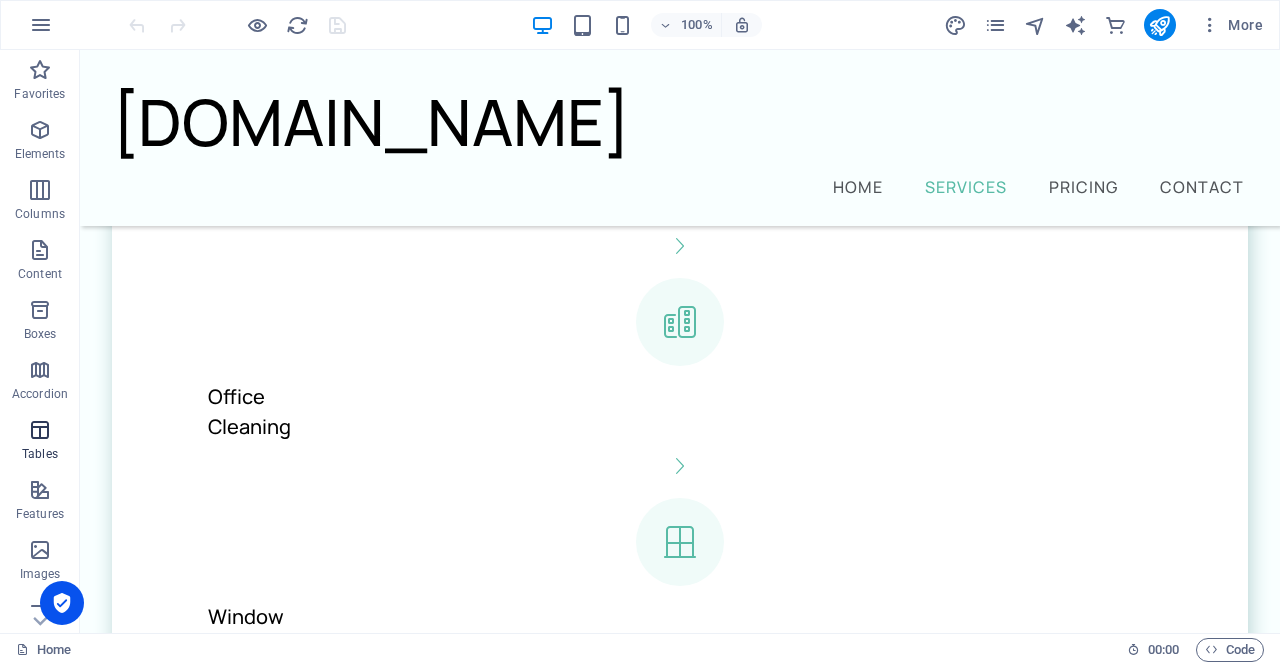 click on "Tables" at bounding box center (40, 442) 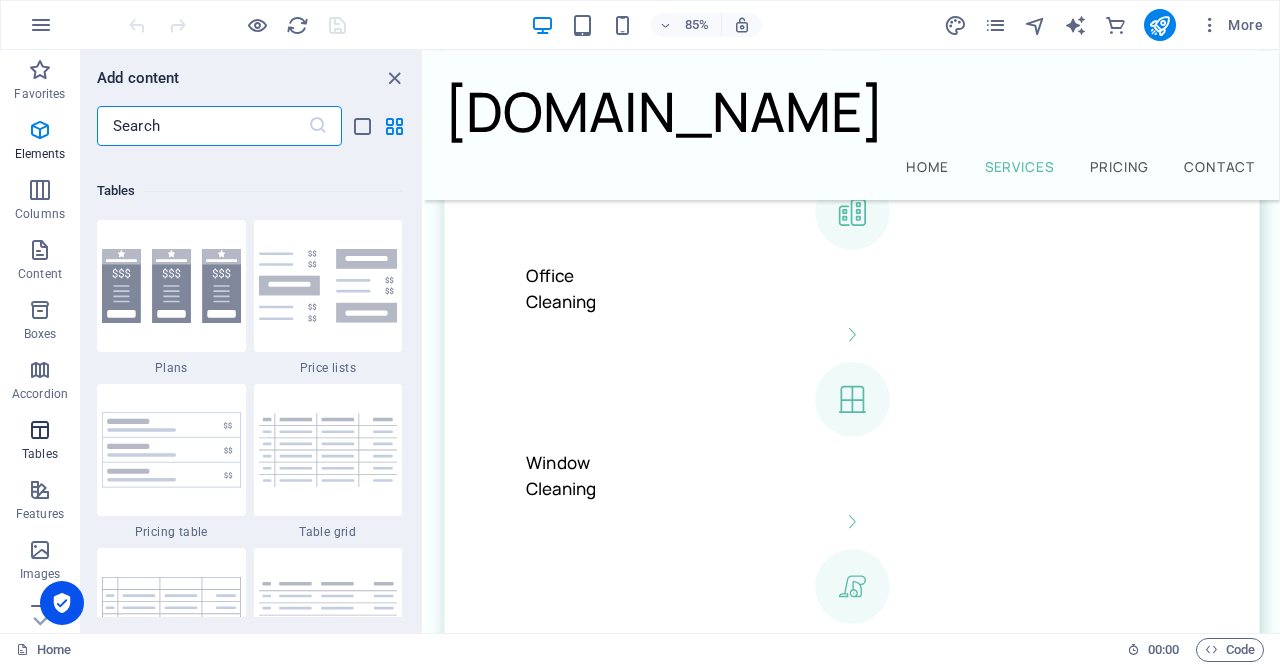 scroll, scrollTop: 6762, scrollLeft: 0, axis: vertical 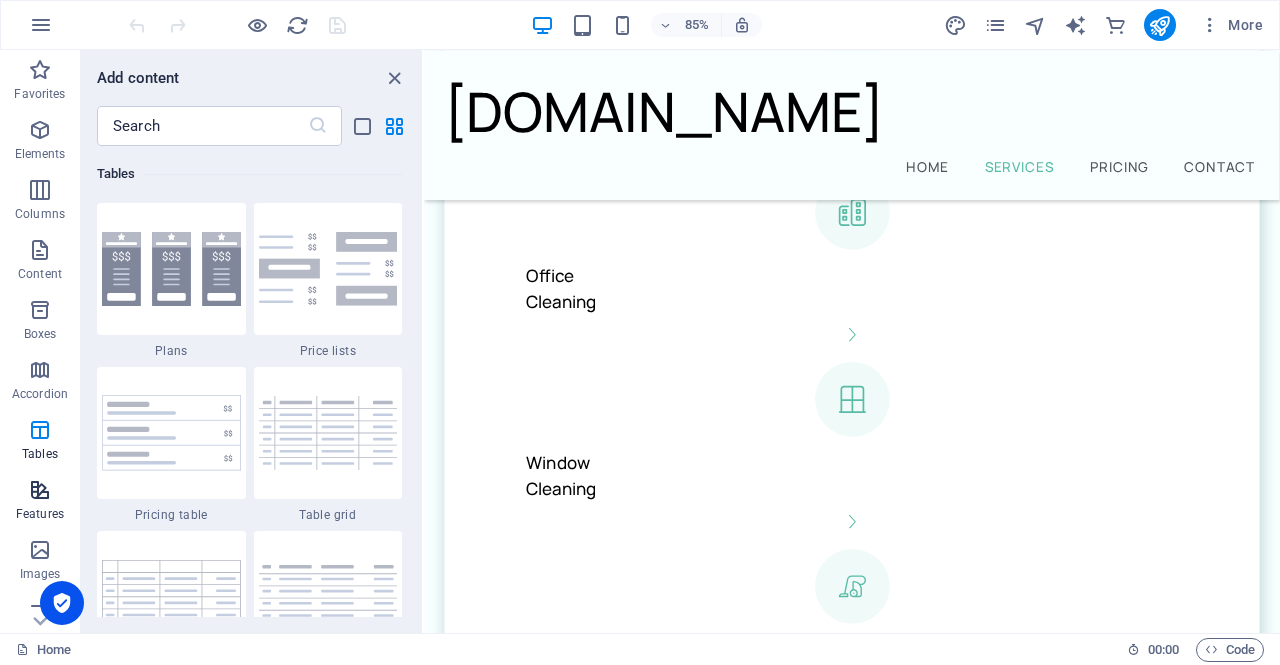 click on "Features" at bounding box center (40, 514) 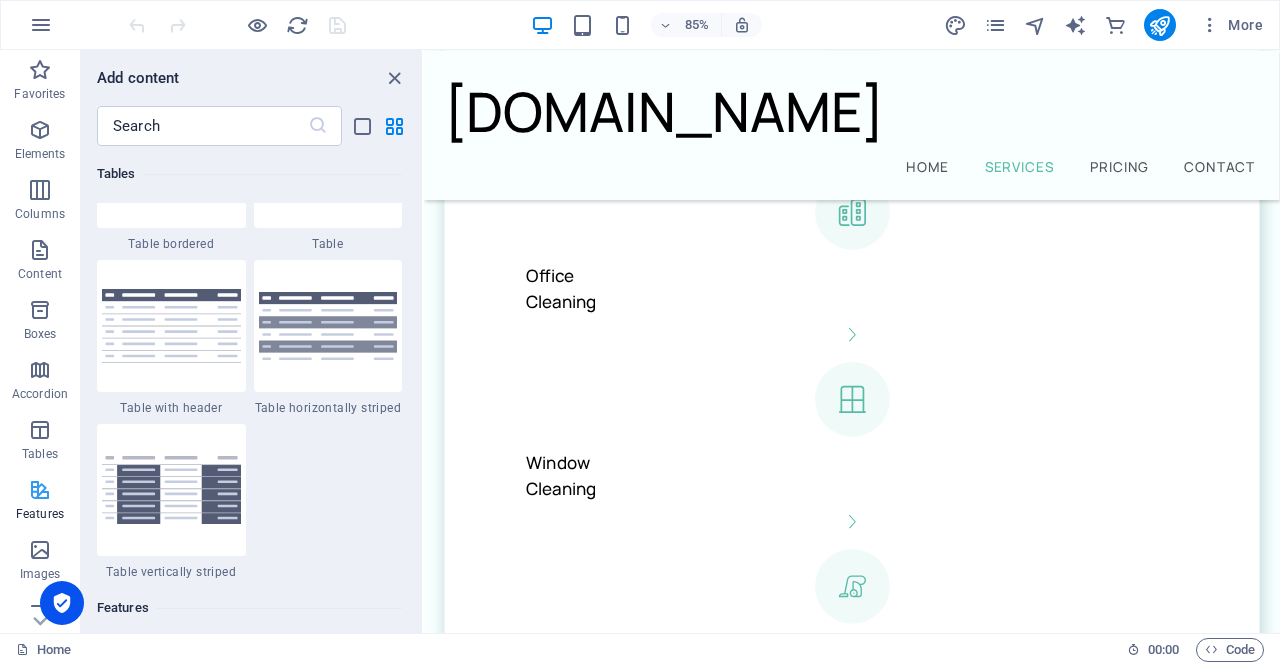 scroll, scrollTop: 7631, scrollLeft: 0, axis: vertical 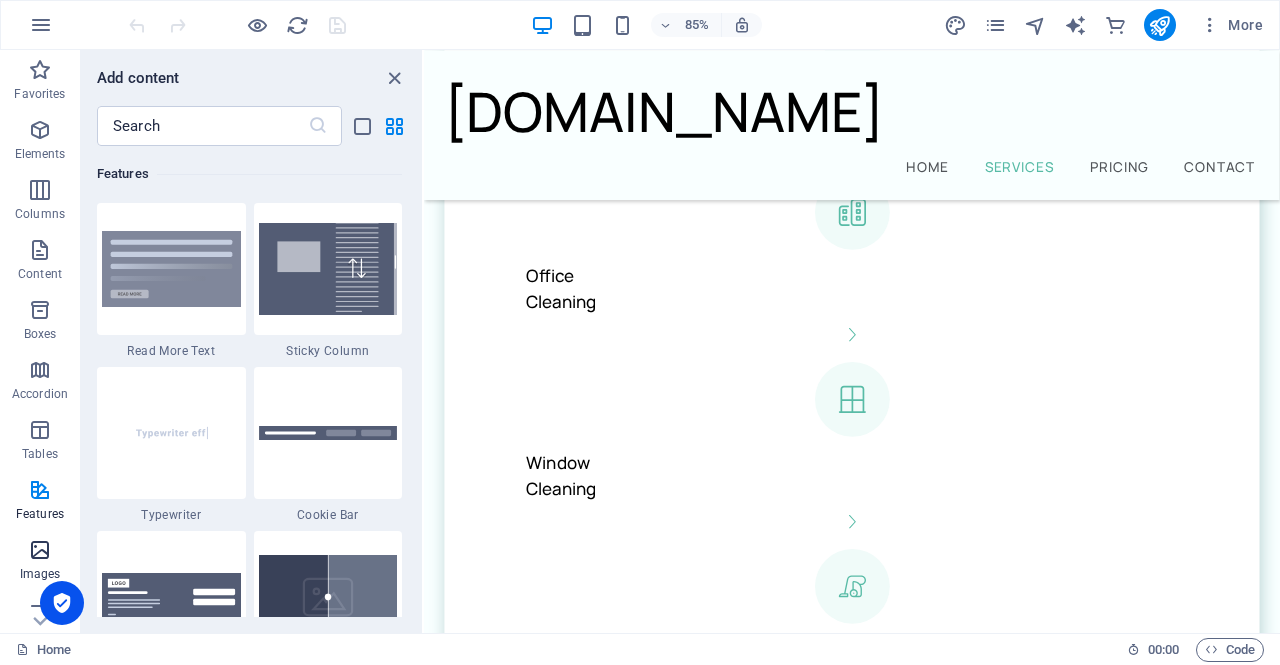 click on "Images" at bounding box center (40, 574) 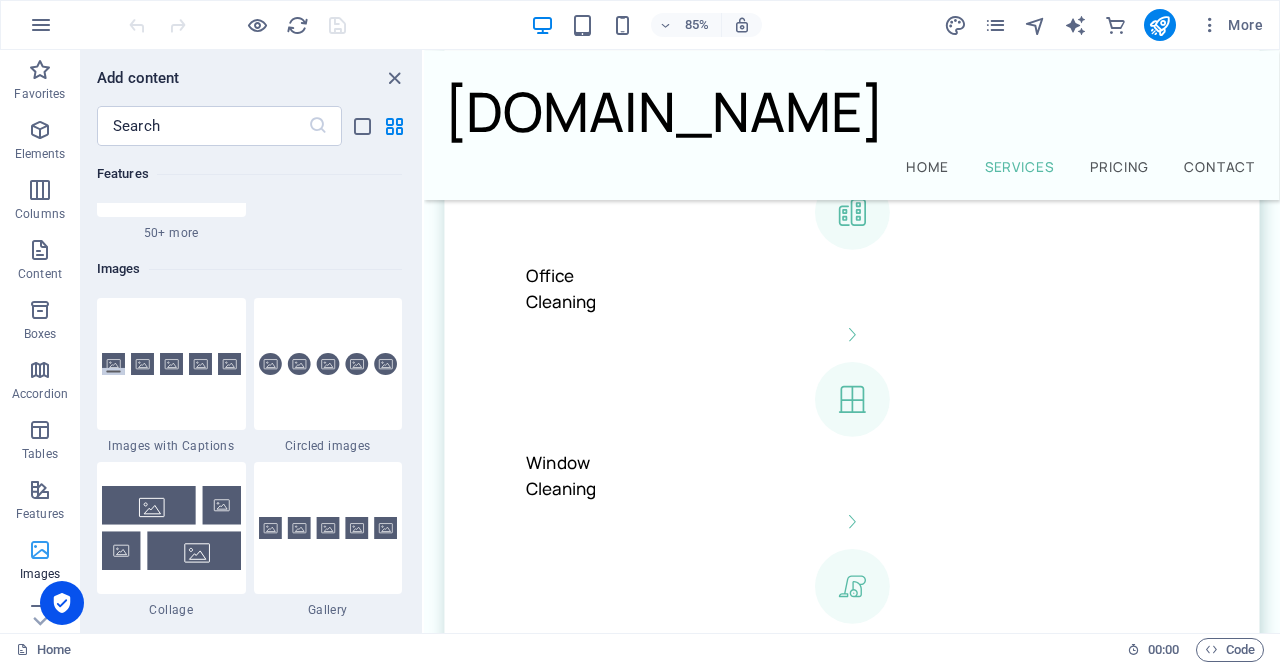 scroll, scrollTop: 9976, scrollLeft: 0, axis: vertical 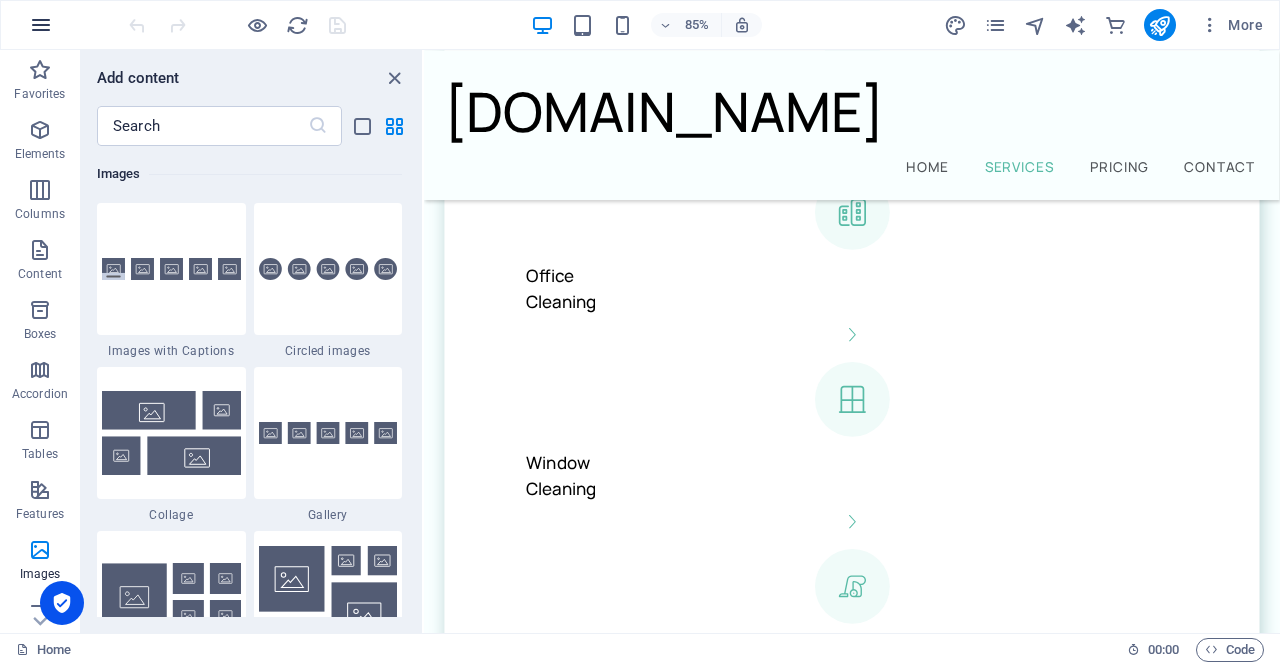 click at bounding box center [41, 25] 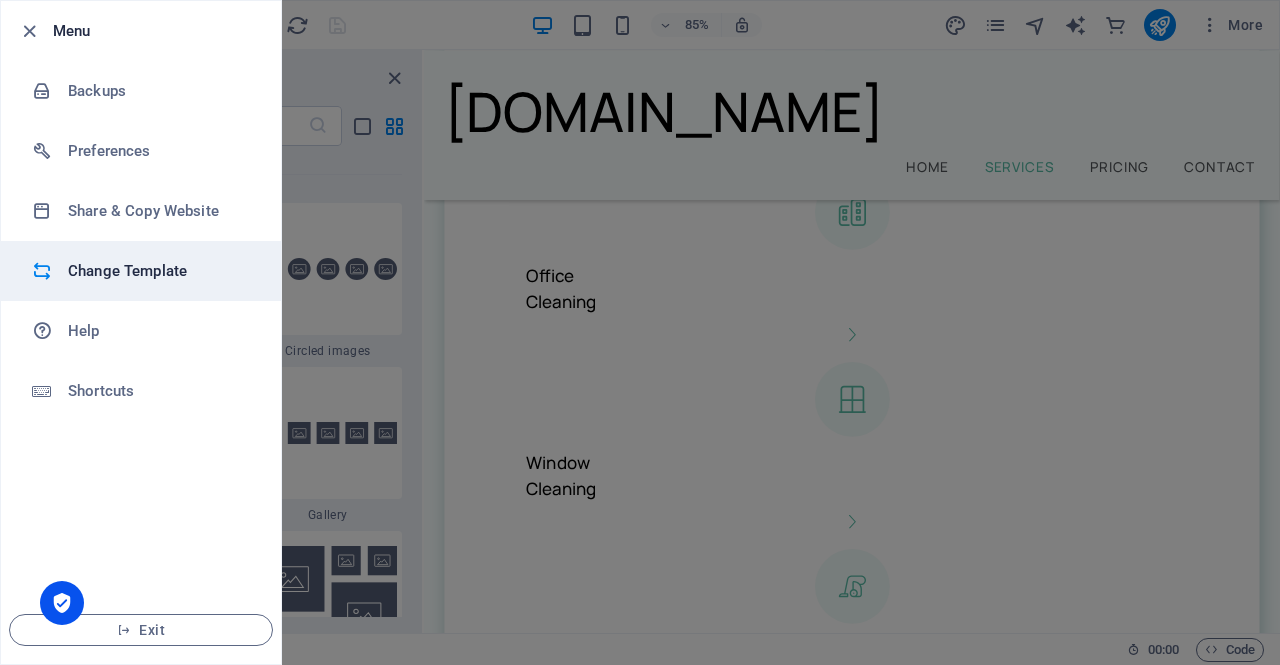 click on "Change Template" at bounding box center [160, 271] 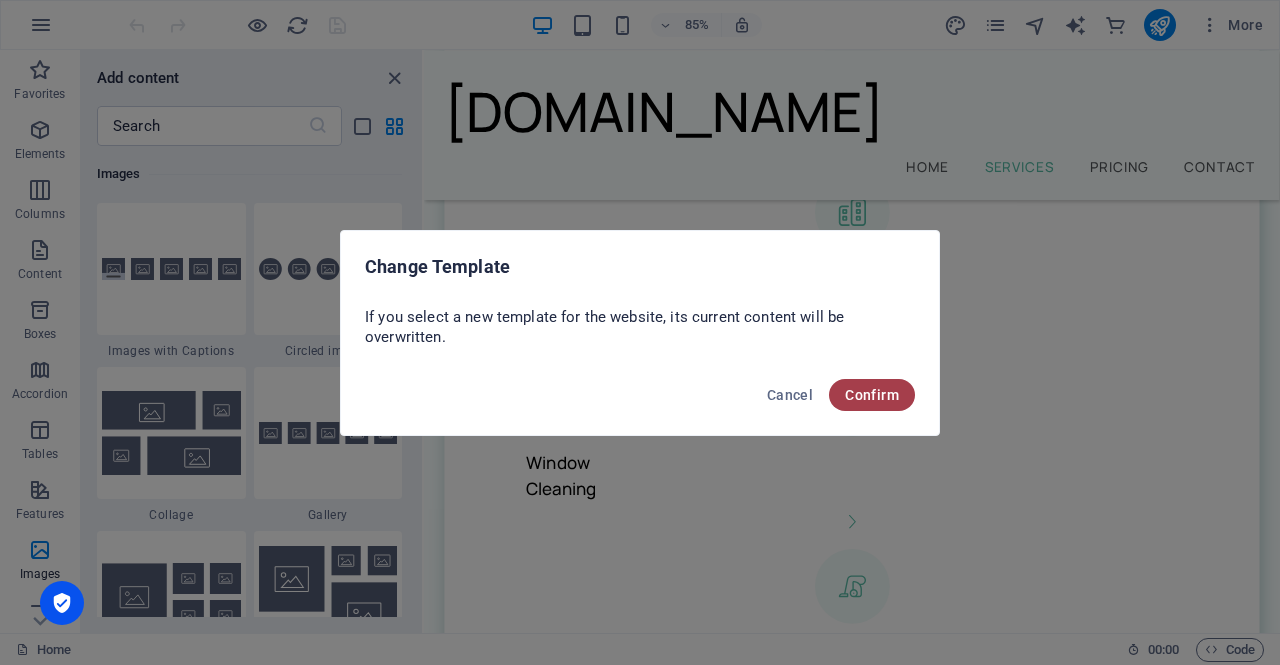 click on "Confirm" at bounding box center (872, 395) 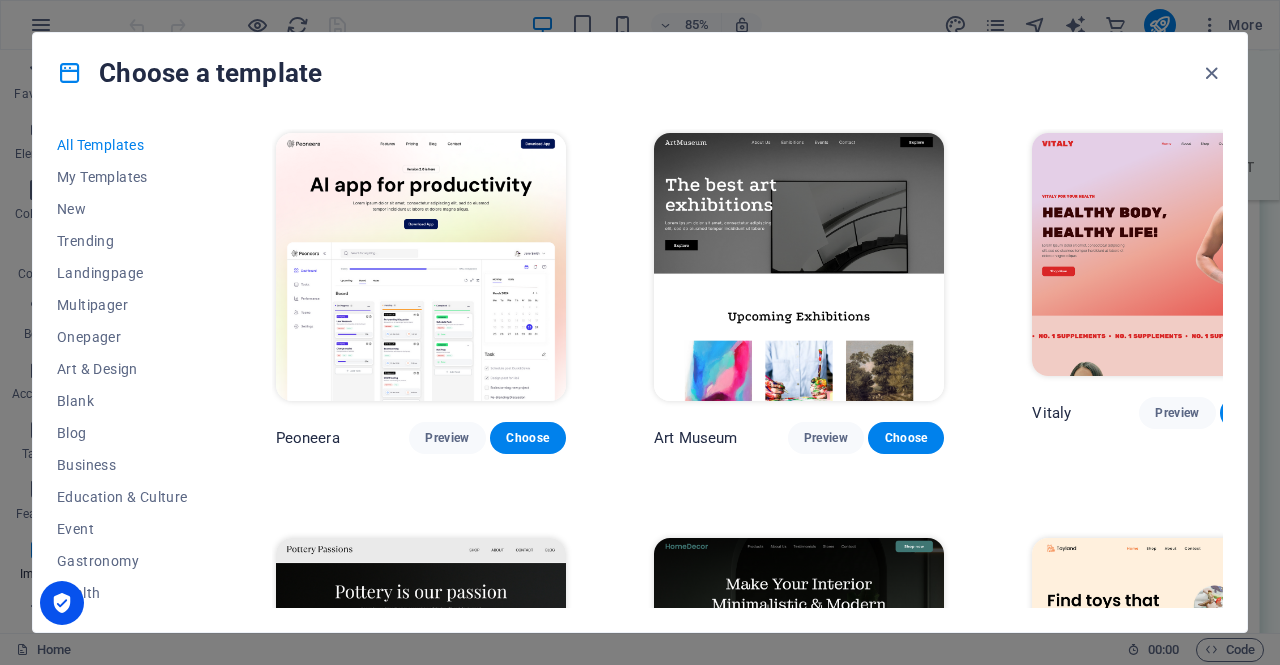 scroll, scrollTop: 420, scrollLeft: 0, axis: vertical 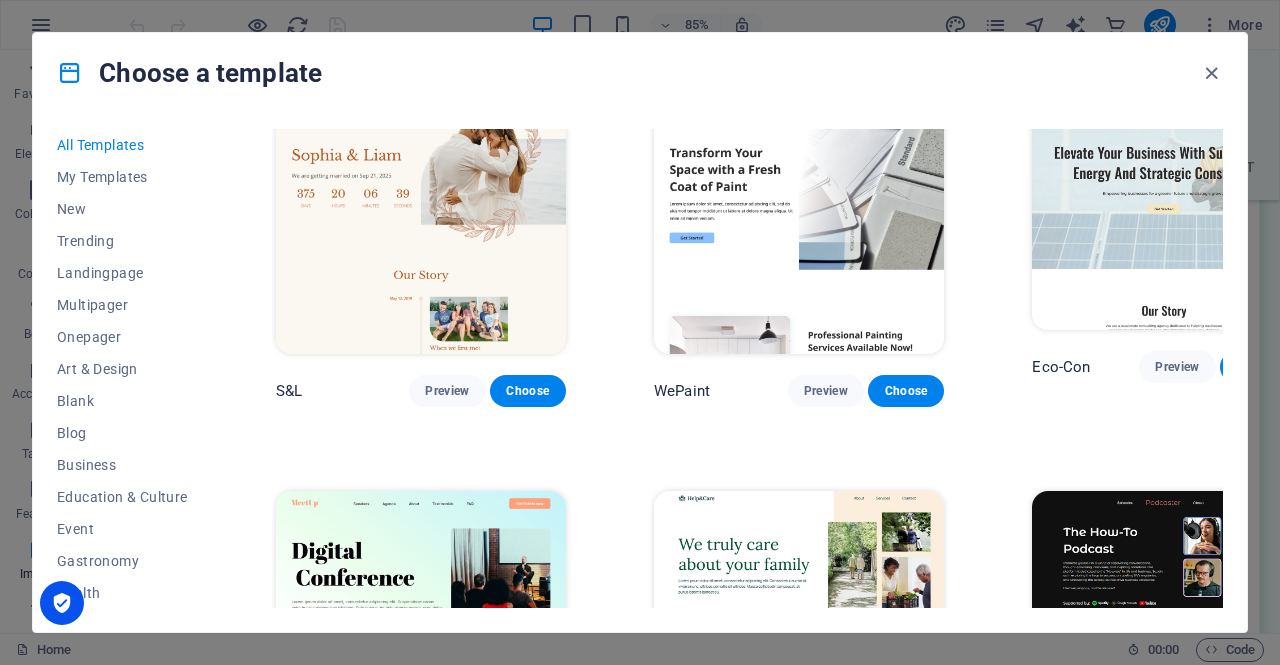 click on "All Templates My Templates New Trending Landingpage Multipager Onepager Art & Design Blank Blog Business Education & Culture Event Gastronomy Health IT & Media Legal & Finance Non-Profit Performance Portfolio Services Shop Sports & Beauty Trades Travel Wireframe Peoneera Preview Choose Art Museum Preview Choose Vitaly Preview Choose Pottery Passions Preview Choose Home Decor Preview Choose Toyland Preview Choose Pet Shop Preview Choose Wonder Planner Preview Choose Transportable Preview Choose S&L Preview Choose WePaint Preview Choose Eco-Con Preview Choose MeetUp Preview Choose Help & Care Preview Choose Podcaster Preview Choose Academix Preview Choose BIG Barber Shop Preview Choose Health & Food Preview Choose UrbanNest Interiors Preview Choose Green Change Preview Choose The Beauty Temple Preview Choose WeTrain Preview Choose Cleaner Preview Choose Johanna James Preview Choose Delicioso Preview Choose Dream Garden Preview Choose LumeDeAqua Preview Choose Pets Care Preview Choose SafeSpace Preview Choose" at bounding box center [640, 372] 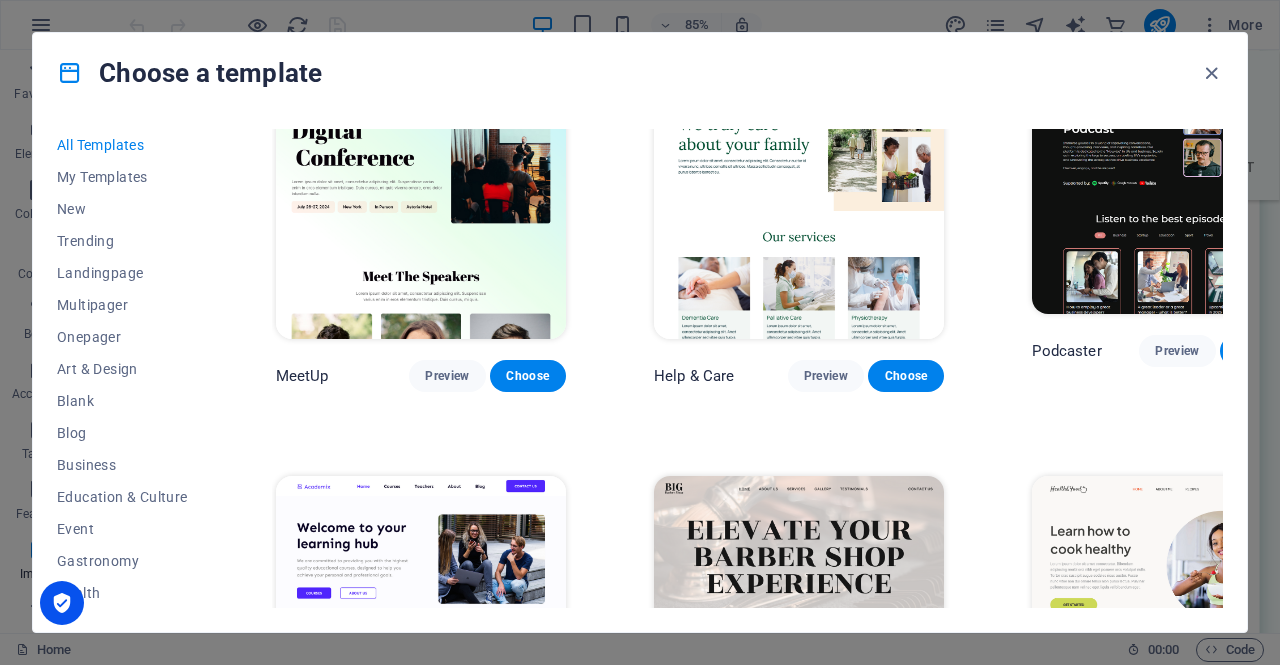 scroll, scrollTop: 2100, scrollLeft: 0, axis: vertical 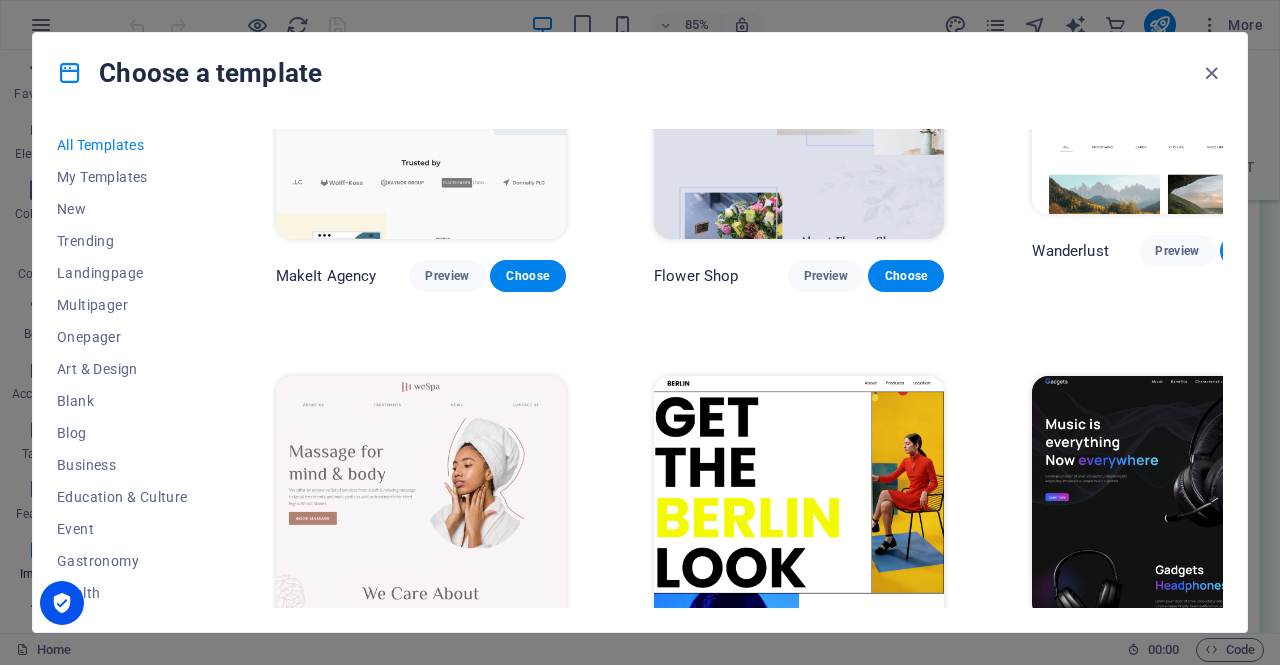 click on "All Templates My Templates New Trending Landingpage Multipager Onepager Art & Design Blank Blog Business Education & Culture Event Gastronomy Health IT & Media Legal & Finance Non-Profit Performance Portfolio Services Shop Sports & Beauty Trades Travel Wireframe Peoneera Preview Choose Art Museum Preview Choose Vitaly Preview Choose Pottery Passions Preview Choose Home Decor Preview Choose Toyland Preview Choose Pet Shop Preview Choose Wonder Planner Preview Choose Transportable Preview Choose S&L Preview Choose WePaint Preview Choose Eco-Con Preview Choose MeetUp Preview Choose Help & Care Preview Choose Podcaster Preview Choose Academix Preview Choose BIG Barber Shop Preview Choose Health & Food Preview Choose UrbanNest Interiors Preview Choose Green Change Preview Choose The Beauty Temple Preview Choose WeTrain Preview Choose Cleaner Preview Choose Johanna James Preview Choose Delicioso Preview Choose Dream Garden Preview Choose LumeDeAqua Preview Choose Pets Care Preview Choose SafeSpace Preview Choose" at bounding box center (640, 372) 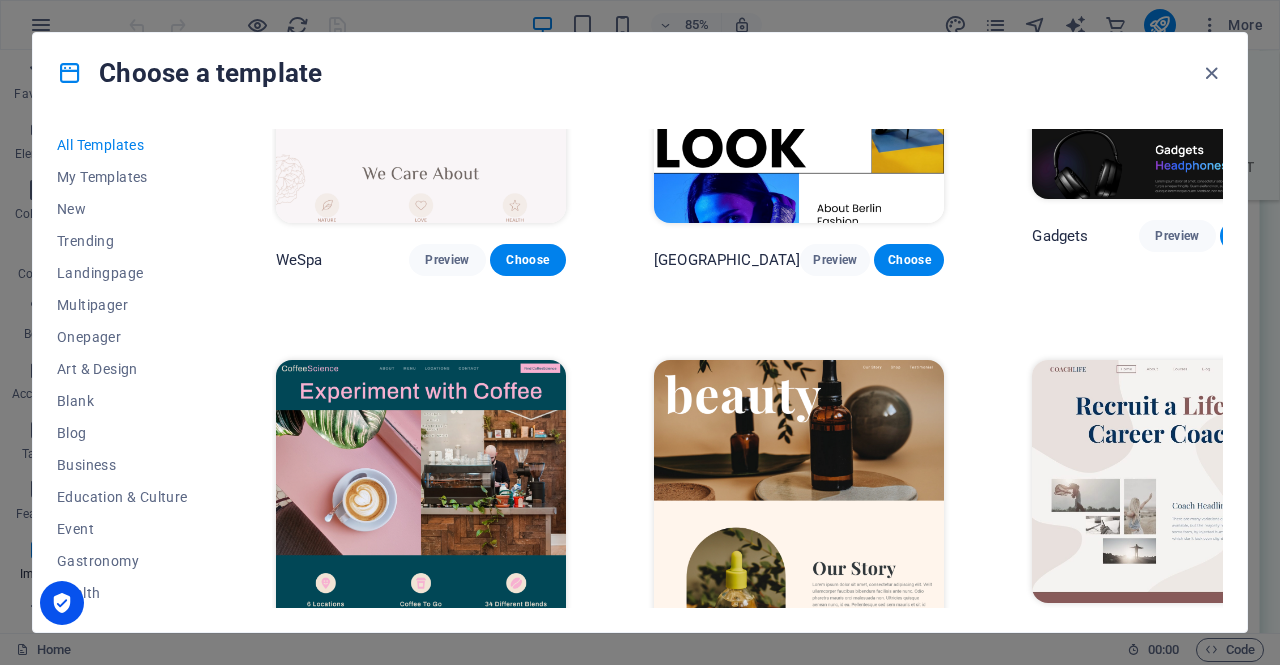 click on "All Templates My Templates New Trending Landingpage Multipager Onepager Art & Design Blank Blog Business Education & Culture Event Gastronomy Health IT & Media Legal & Finance Non-Profit Performance Portfolio Services Shop Sports & Beauty Trades Travel Wireframe Peoneera Preview Choose Art Museum Preview Choose Vitaly Preview Choose Pottery Passions Preview Choose Home Decor Preview Choose Toyland Preview Choose Pet Shop Preview Choose Wonder Planner Preview Choose Transportable Preview Choose S&L Preview Choose WePaint Preview Choose Eco-Con Preview Choose MeetUp Preview Choose Help & Care Preview Choose Podcaster Preview Choose Academix Preview Choose BIG Barber Shop Preview Choose Health & Food Preview Choose UrbanNest Interiors Preview Choose Green Change Preview Choose The Beauty Temple Preview Choose WeTrain Preview Choose Cleaner Preview Choose Johanna James Preview Choose Delicioso Preview Choose Dream Garden Preview Choose LumeDeAqua Preview Choose Pets Care Preview Choose SafeSpace Preview Choose" at bounding box center [640, 372] 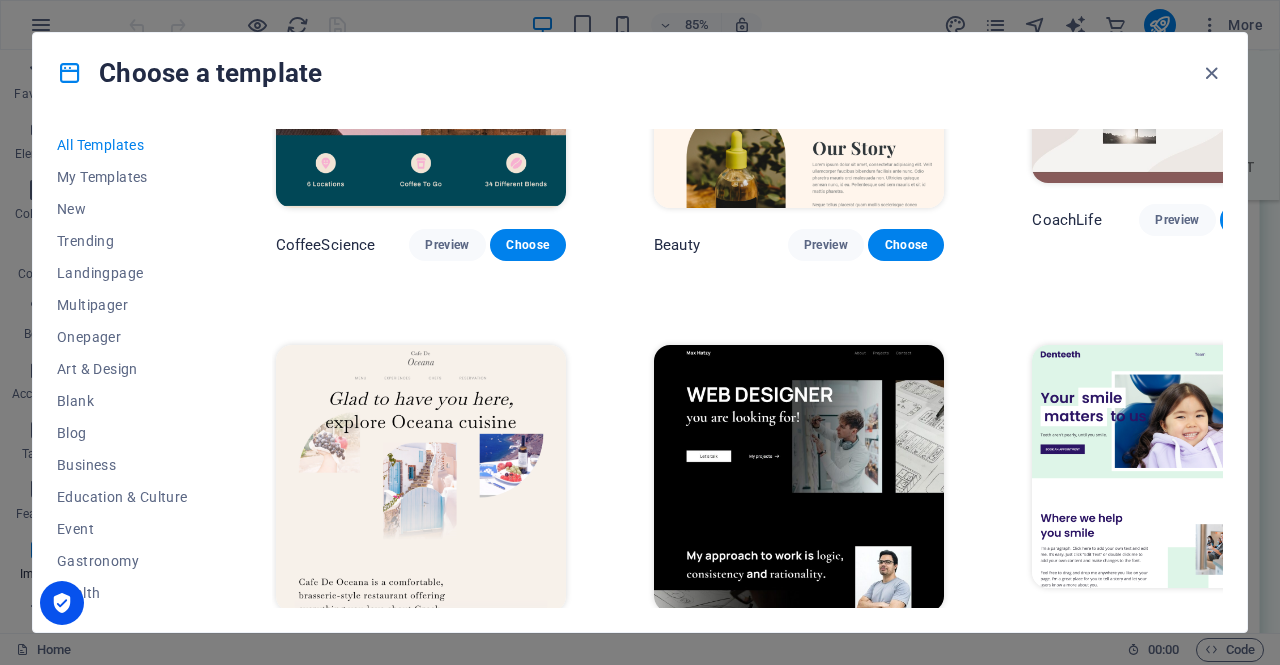 scroll, scrollTop: 5880, scrollLeft: 0, axis: vertical 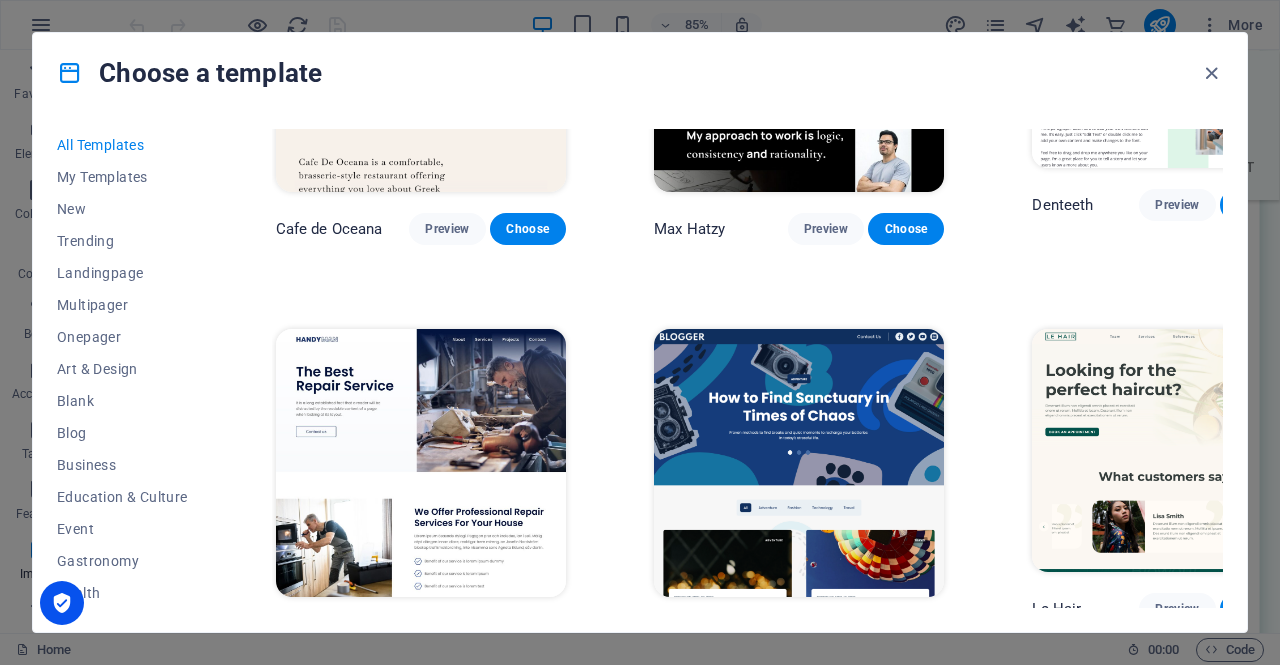 click on "All Templates My Templates New Trending Landingpage Multipager Onepager Art & Design Blank Blog Business Education & Culture Event Gastronomy Health IT & Media Legal & Finance Non-Profit Performance Portfolio Services Shop Sports & Beauty Trades Travel Wireframe Peoneera Preview Choose Art Museum Preview Choose Vitaly Preview Choose Pottery Passions Preview Choose Home Decor Preview Choose Toyland Preview Choose Pet Shop Preview Choose Wonder Planner Preview Choose Transportable Preview Choose S&L Preview Choose WePaint Preview Choose Eco-Con Preview Choose MeetUp Preview Choose Help & Care Preview Choose Podcaster Preview Choose Academix Preview Choose BIG Barber Shop Preview Choose Health & Food Preview Choose UrbanNest Interiors Preview Choose Green Change Preview Choose The Beauty Temple Preview Choose WeTrain Preview Choose Cleaner Preview Choose Johanna James Preview Choose Delicioso Preview Choose Dream Garden Preview Choose LumeDeAqua Preview Choose Pets Care Preview Choose SafeSpace Preview Choose" at bounding box center [640, 372] 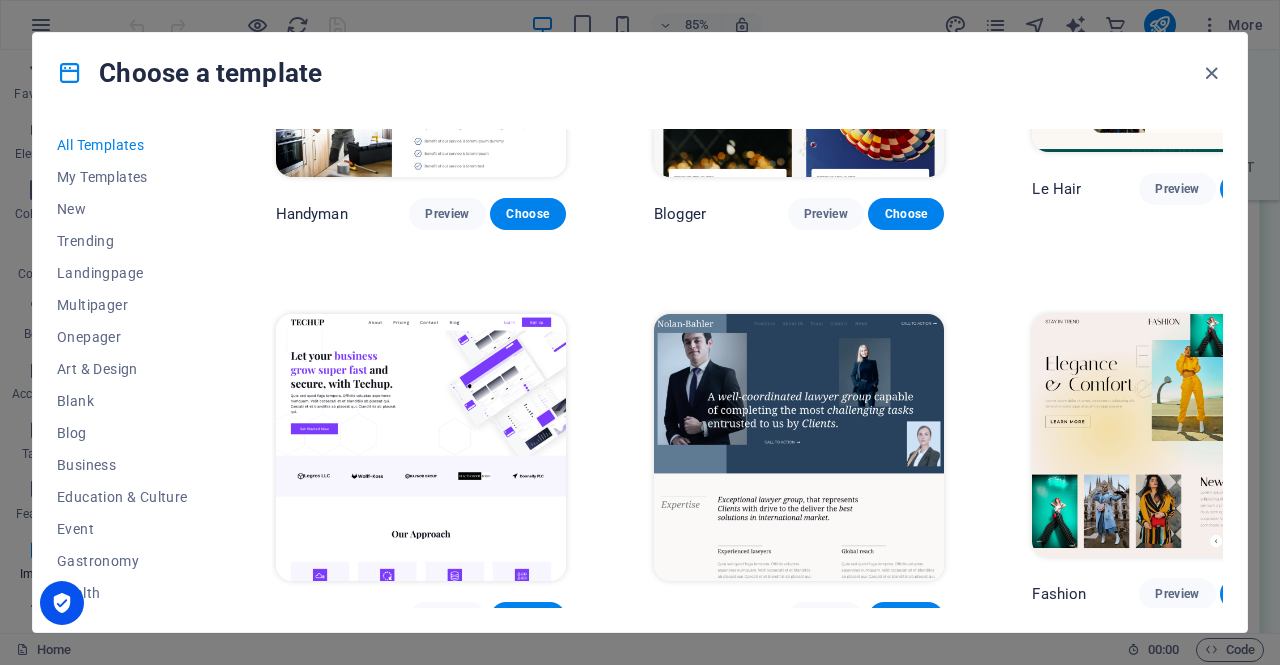 scroll, scrollTop: 6720, scrollLeft: 0, axis: vertical 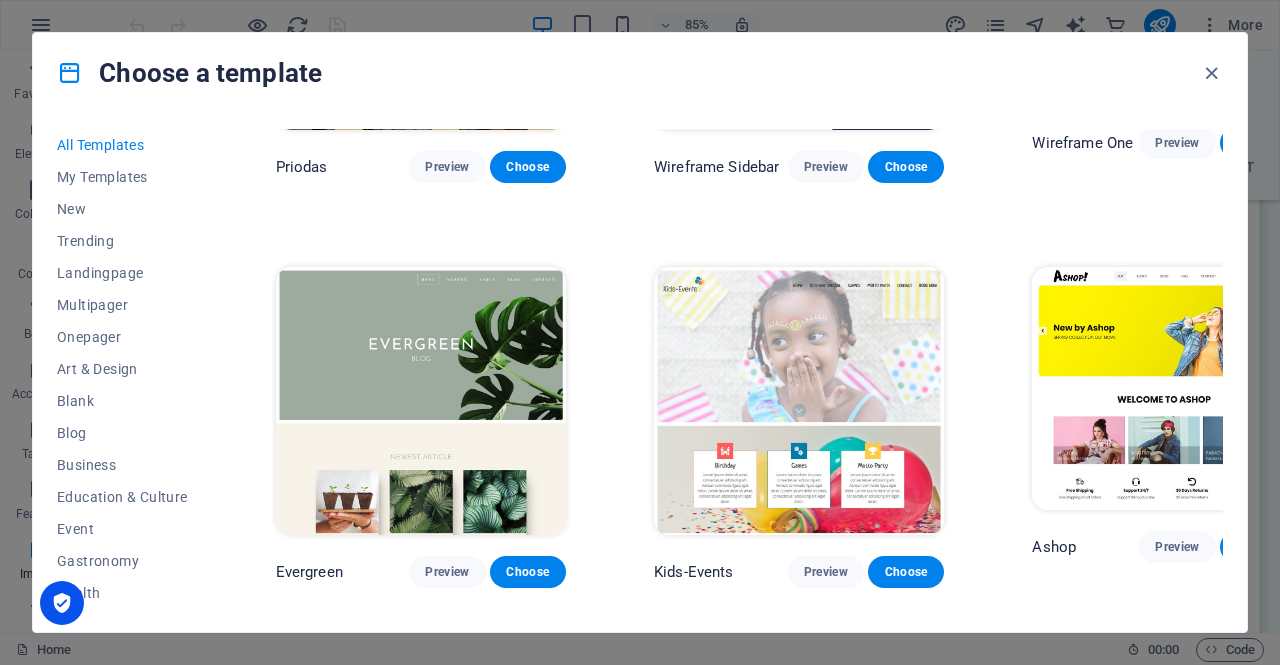 click on "All Templates My Templates New Trending Landingpage Multipager Onepager Art & Design Blank Blog Business Education & Culture Event Gastronomy Health IT & Media Legal & Finance Non-Profit Performance Portfolio Services Shop Sports & Beauty Trades Travel Wireframe Peoneera Preview Choose Art Museum Preview Choose Vitaly Preview Choose Pottery Passions Preview Choose Home Decor Preview Choose Toyland Preview Choose Pet Shop Preview Choose Wonder Planner Preview Choose Transportable Preview Choose S&L Preview Choose WePaint Preview Choose Eco-Con Preview Choose MeetUp Preview Choose Help & Care Preview Choose Podcaster Preview Choose Academix Preview Choose BIG Barber Shop Preview Choose Health & Food Preview Choose UrbanNest Interiors Preview Choose Green Change Preview Choose The Beauty Temple Preview Choose WeTrain Preview Choose Cleaner Preview Choose Johanna James Preview Choose Delicioso Preview Choose Dream Garden Preview Choose LumeDeAqua Preview Choose Pets Care Preview Choose SafeSpace Preview Choose" at bounding box center (640, 372) 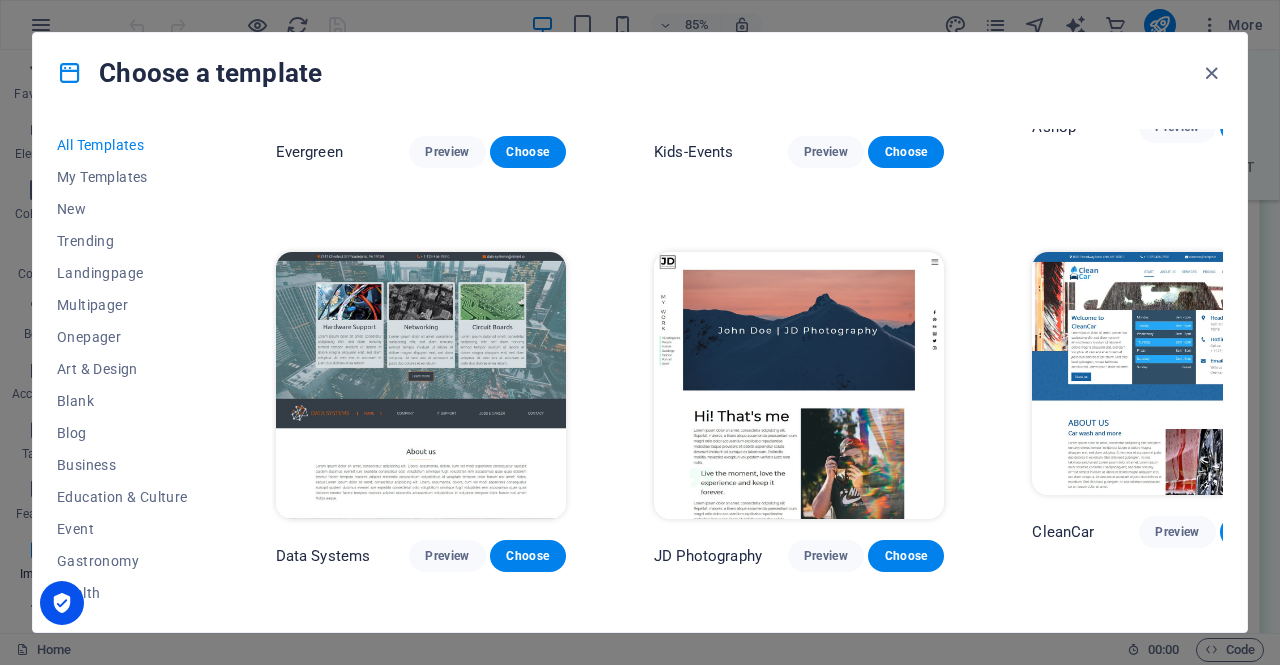 scroll, scrollTop: 8400, scrollLeft: 0, axis: vertical 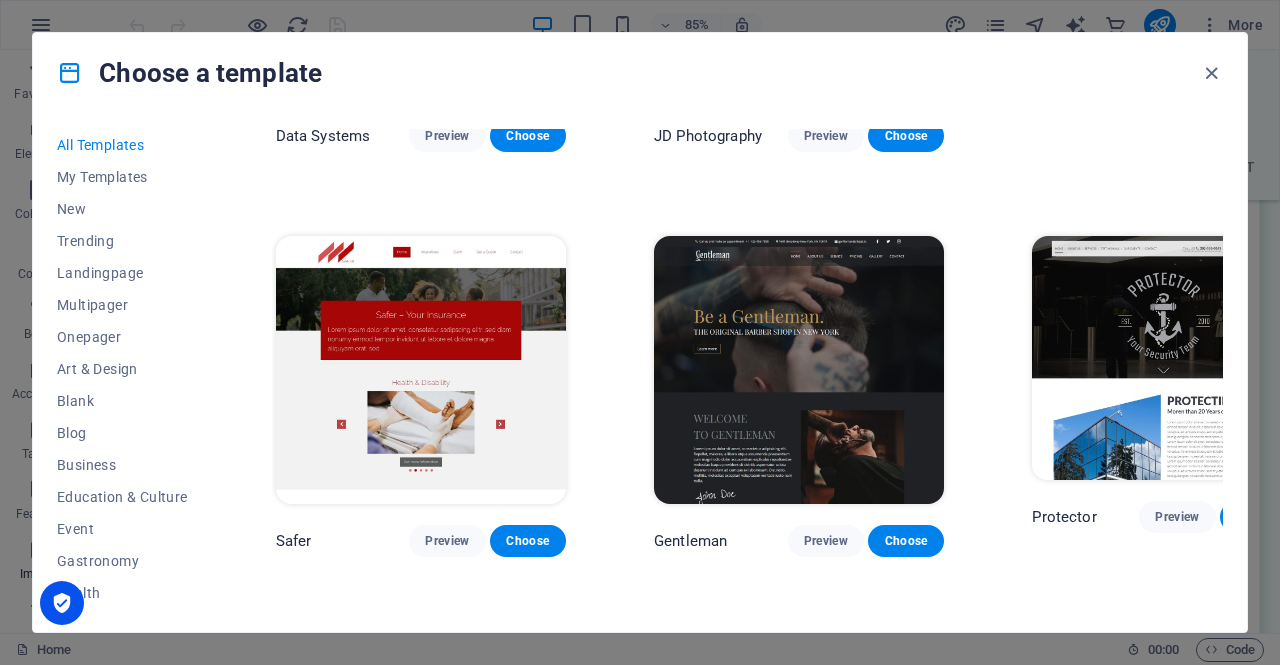 click on "All Templates My Templates New Trending Landingpage Multipager Onepager Art & Design Blank Blog Business Education & Culture Event Gastronomy Health IT & Media Legal & Finance Non-Profit Performance Portfolio Services Shop Sports & Beauty Trades Travel Wireframe Peoneera Preview Choose Art Museum Preview Choose Vitaly Preview Choose Pottery Passions Preview Choose Home Decor Preview Choose Toyland Preview Choose Pet Shop Preview Choose Wonder Planner Preview Choose Transportable Preview Choose S&L Preview Choose WePaint Preview Choose Eco-Con Preview Choose MeetUp Preview Choose Help & Care Preview Choose Podcaster Preview Choose Academix Preview Choose BIG Barber Shop Preview Choose Health & Food Preview Choose UrbanNest Interiors Preview Choose Green Change Preview Choose The Beauty Temple Preview Choose WeTrain Preview Choose Cleaner Preview Choose Johanna James Preview Choose Delicioso Preview Choose Dream Garden Preview Choose LumeDeAqua Preview Choose Pets Care Preview Choose SafeSpace Preview Choose" at bounding box center [640, 372] 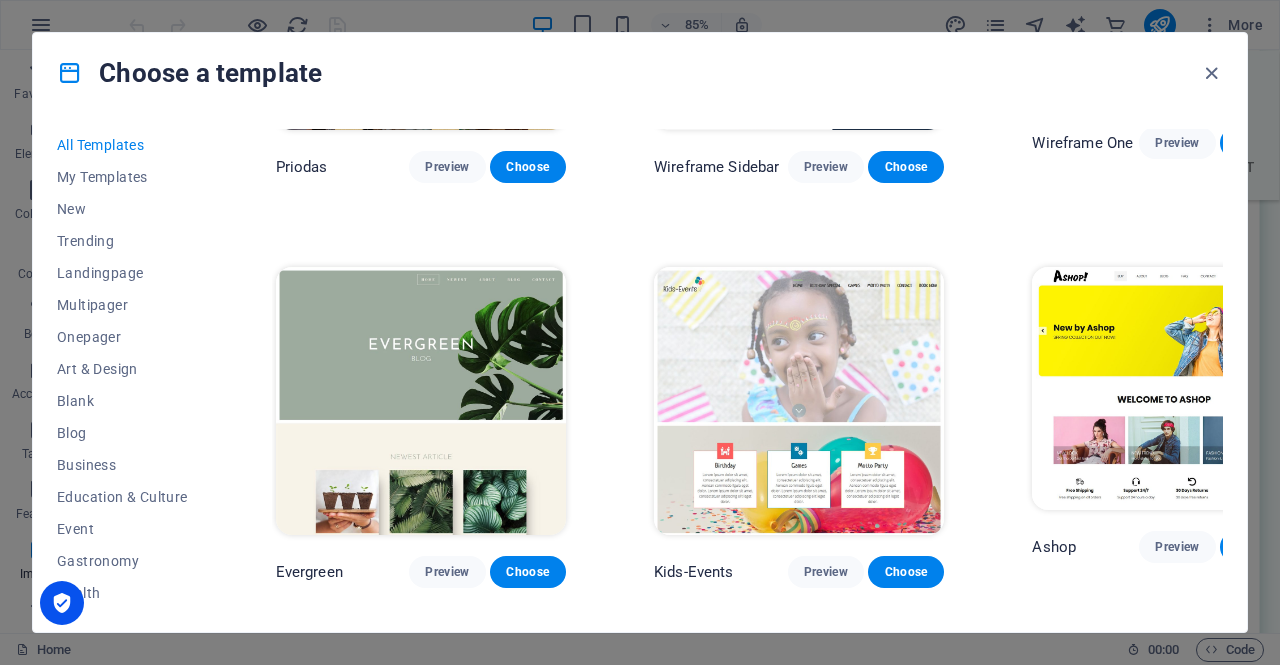 scroll, scrollTop: 7140, scrollLeft: 0, axis: vertical 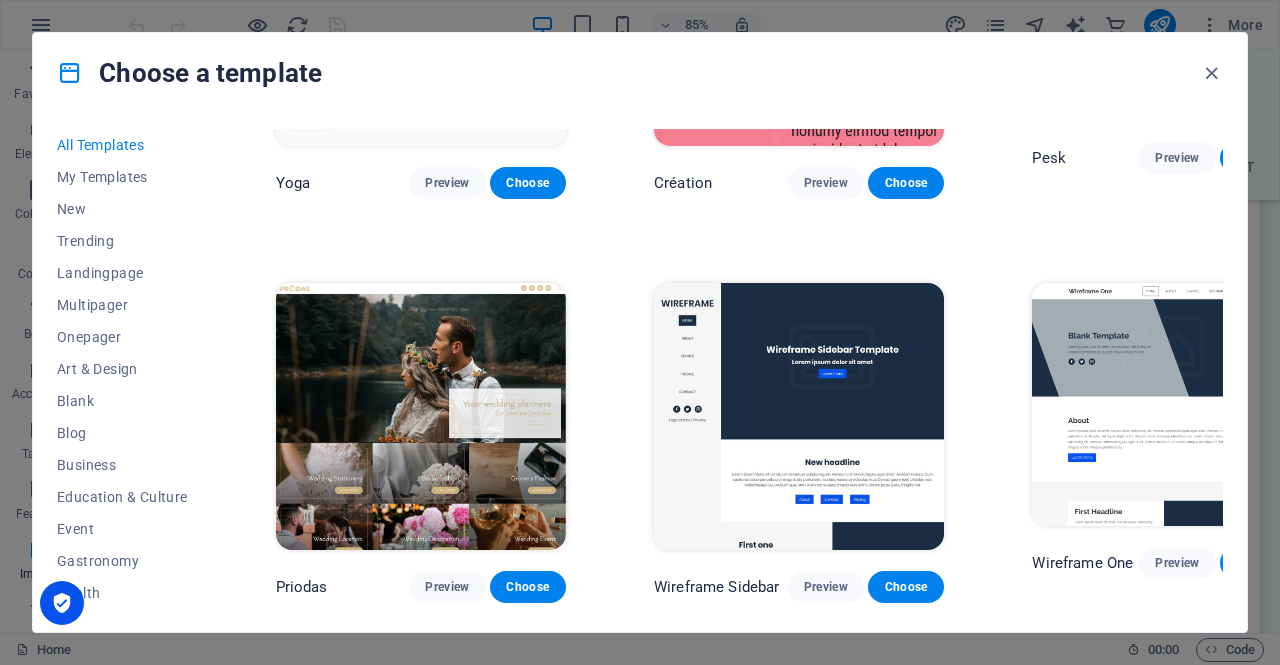 click on "Ashop Preview Choose" at bounding box center [1164, 845] 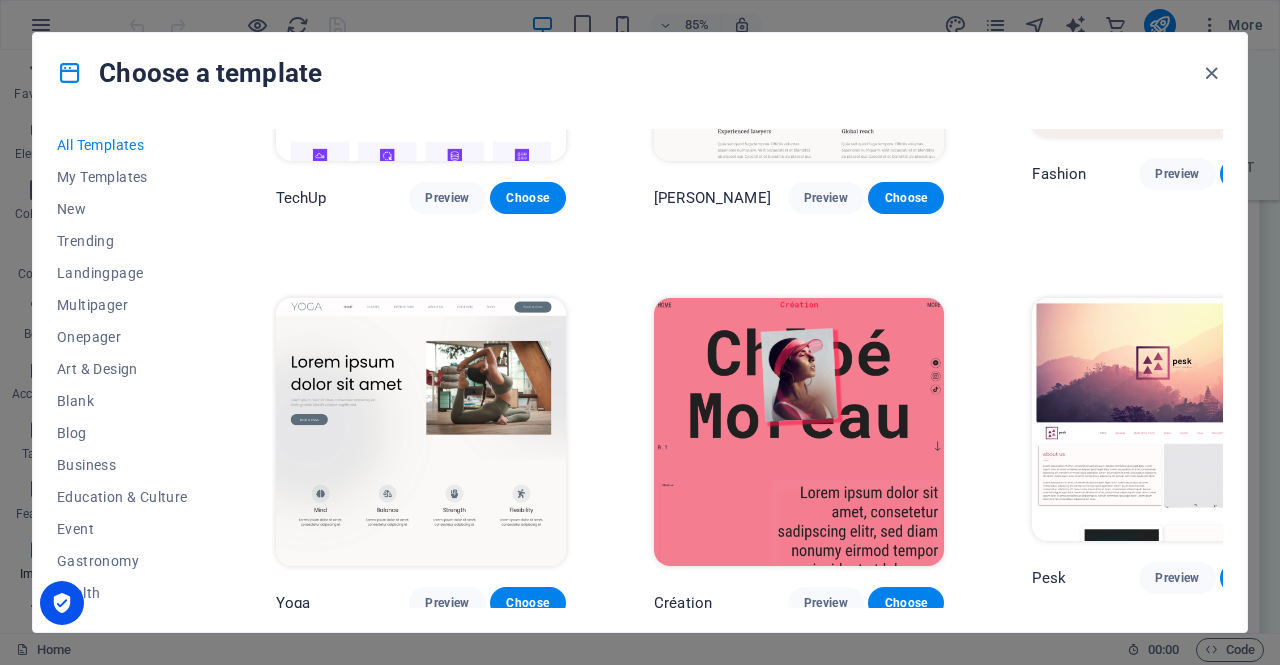 click on "All Templates My Templates New Trending Landingpage Multipager Onepager Art & Design Blank Blog Business Education & Culture Event Gastronomy Health IT & Media Legal & Finance Non-Profit Performance Portfolio Services Shop Sports & Beauty Trades Travel Wireframe Peoneera Preview Choose Art Museum Preview Choose Vitaly Preview Choose Pottery Passions Preview Choose Home Decor Preview Choose Toyland Preview Choose Pet Shop Preview Choose Wonder Planner Preview Choose Transportable Preview Choose S&L Preview Choose WePaint Preview Choose Eco-Con Preview Choose MeetUp Preview Choose Help & Care Preview Choose Podcaster Preview Choose Academix Preview Choose BIG Barber Shop Preview Choose Health & Food Preview Choose UrbanNest Interiors Preview Choose Green Change Preview Choose The Beauty Temple Preview Choose WeTrain Preview Choose Cleaner Preview Choose Johanna James Preview Choose Delicioso Preview Choose Dream Garden Preview Choose LumeDeAqua Preview Choose Pets Care Preview Choose SafeSpace Preview Choose" at bounding box center [640, 372] 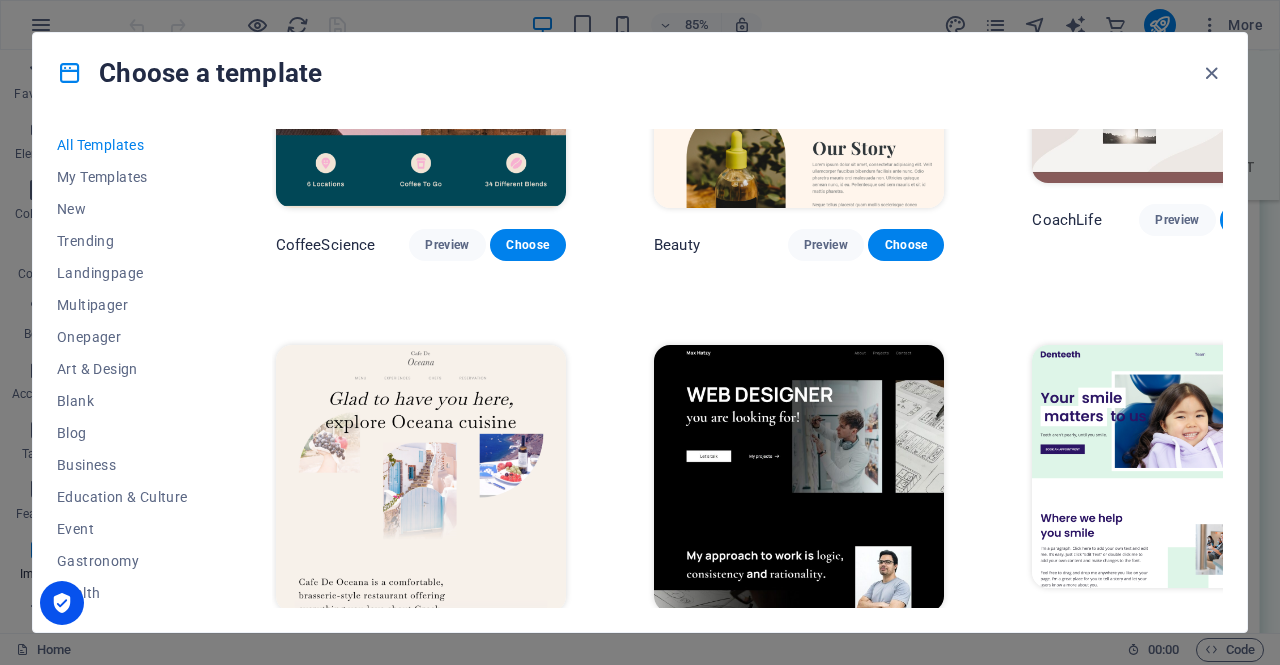 scroll, scrollTop: 5040, scrollLeft: 0, axis: vertical 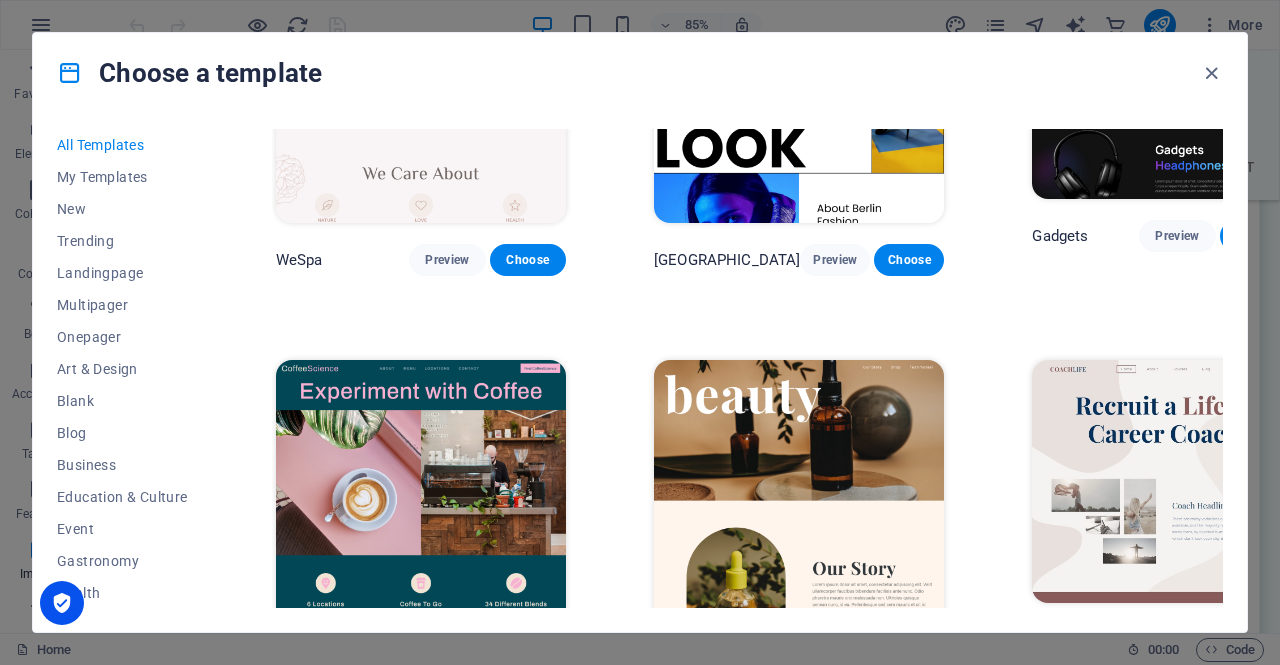 click on "All Templates My Templates New Trending Landingpage Multipager Onepager Art & Design Blank Blog Business Education & Culture Event Gastronomy Health IT & Media Legal & Finance Non-Profit Performance Portfolio Services Shop Sports & Beauty Trades Travel Wireframe Peoneera Preview Choose Art Museum Preview Choose Vitaly Preview Choose Pottery Passions Preview Choose Home Decor Preview Choose Toyland Preview Choose Pet Shop Preview Choose Wonder Planner Preview Choose Transportable Preview Choose S&L Preview Choose WePaint Preview Choose Eco-Con Preview Choose MeetUp Preview Choose Help & Care Preview Choose Podcaster Preview Choose Academix Preview Choose BIG Barber Shop Preview Choose Health & Food Preview Choose UrbanNest Interiors Preview Choose Green Change Preview Choose The Beauty Temple Preview Choose WeTrain Preview Choose Cleaner Preview Choose Johanna James Preview Choose Delicioso Preview Choose Dream Garden Preview Choose LumeDeAqua Preview Choose Pets Care Preview Choose SafeSpace Preview Choose" at bounding box center [640, 372] 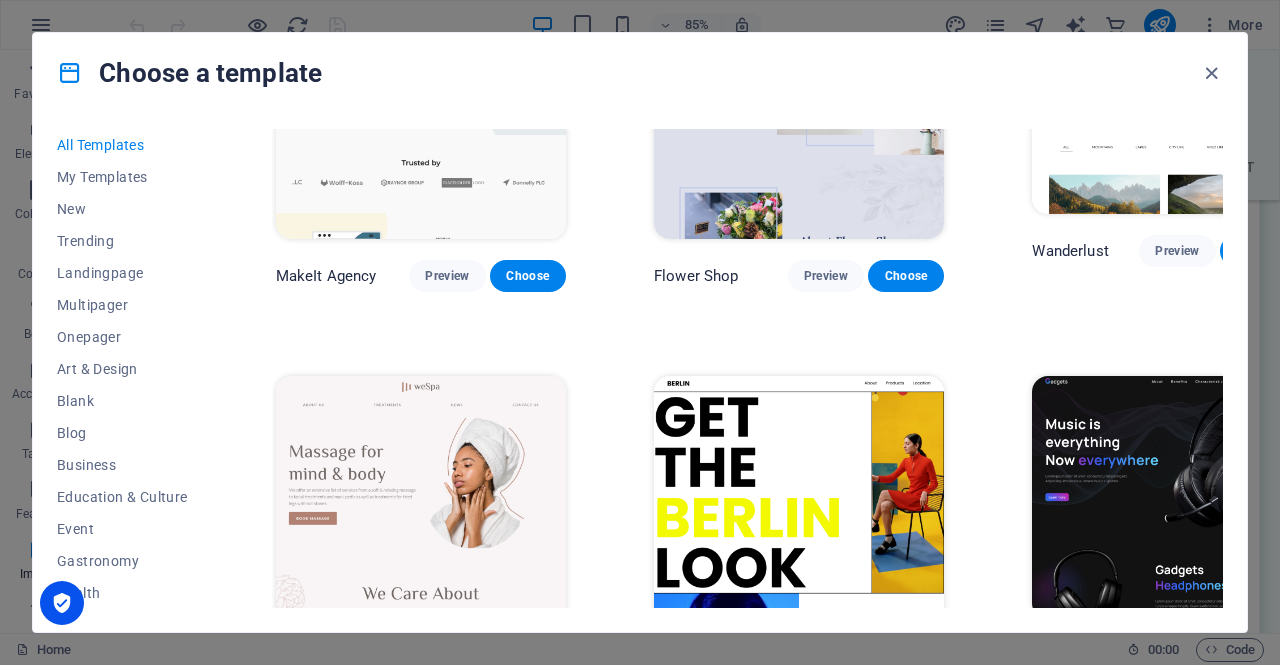 scroll, scrollTop: 4200, scrollLeft: 0, axis: vertical 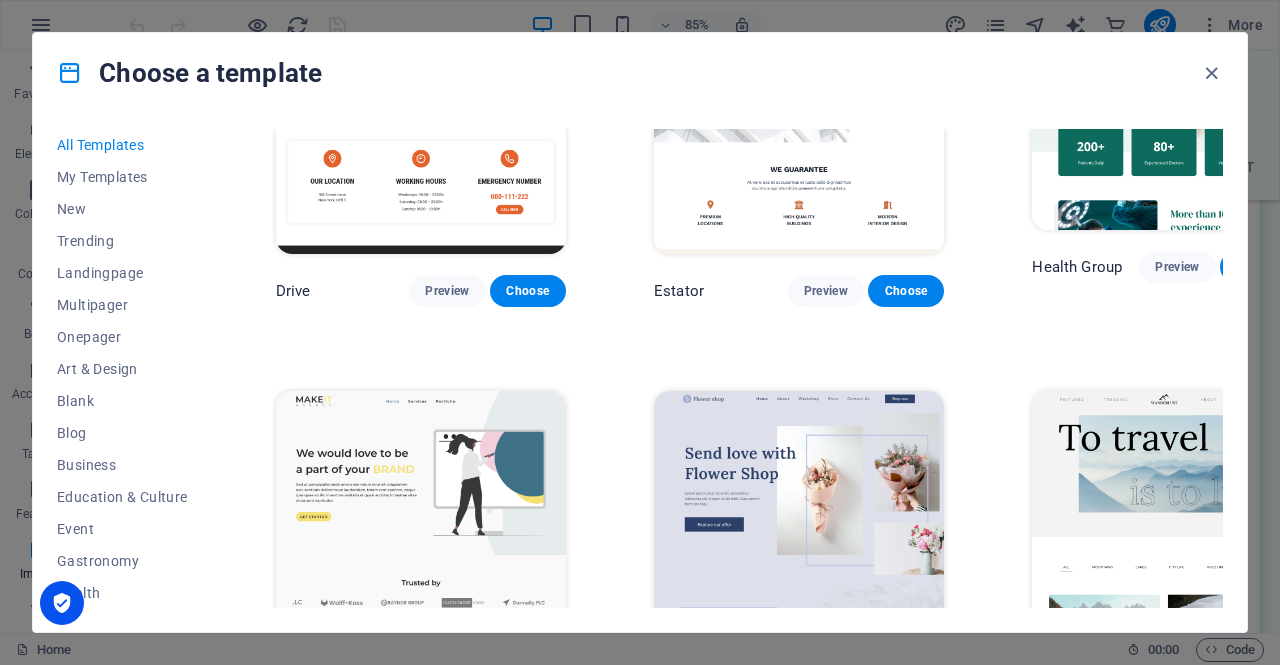 click at bounding box center [799, 525] 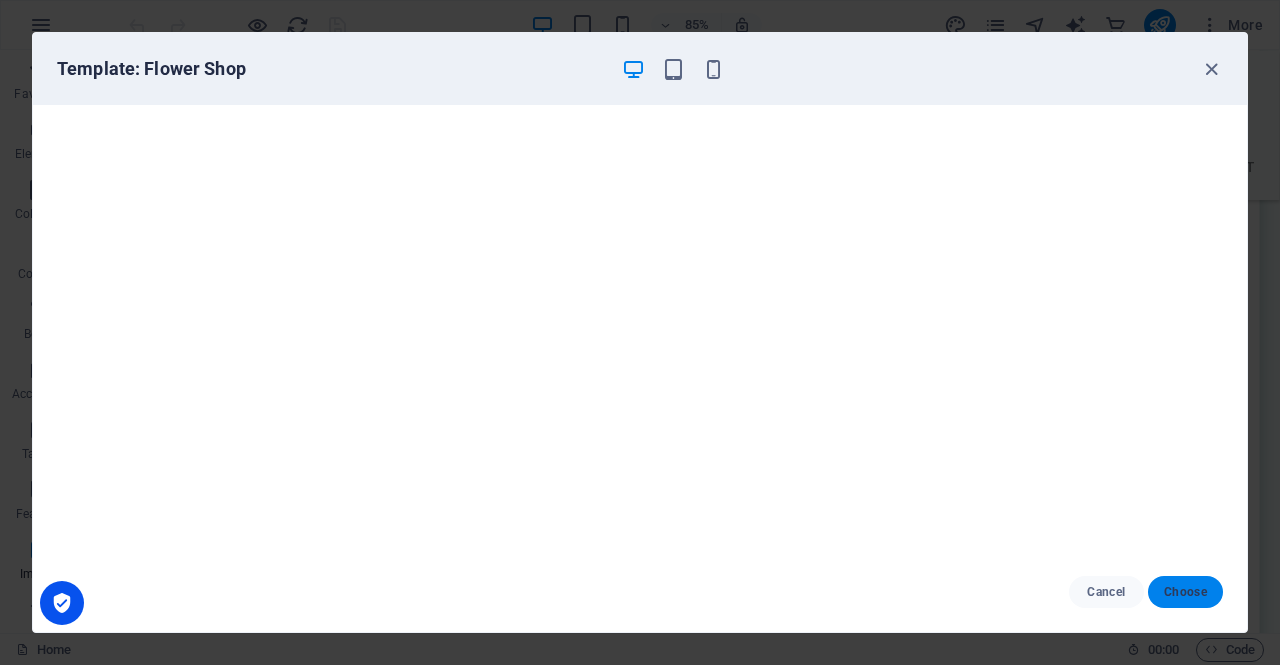click on "Choose" at bounding box center [1185, 592] 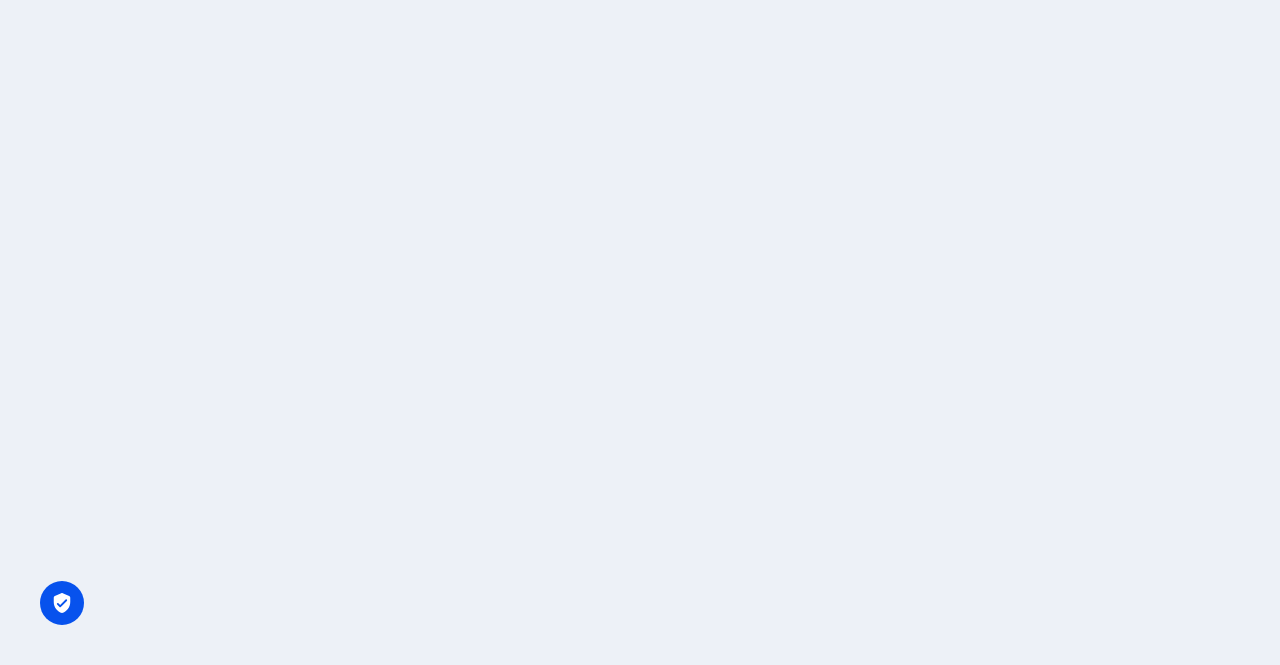 scroll, scrollTop: 0, scrollLeft: 0, axis: both 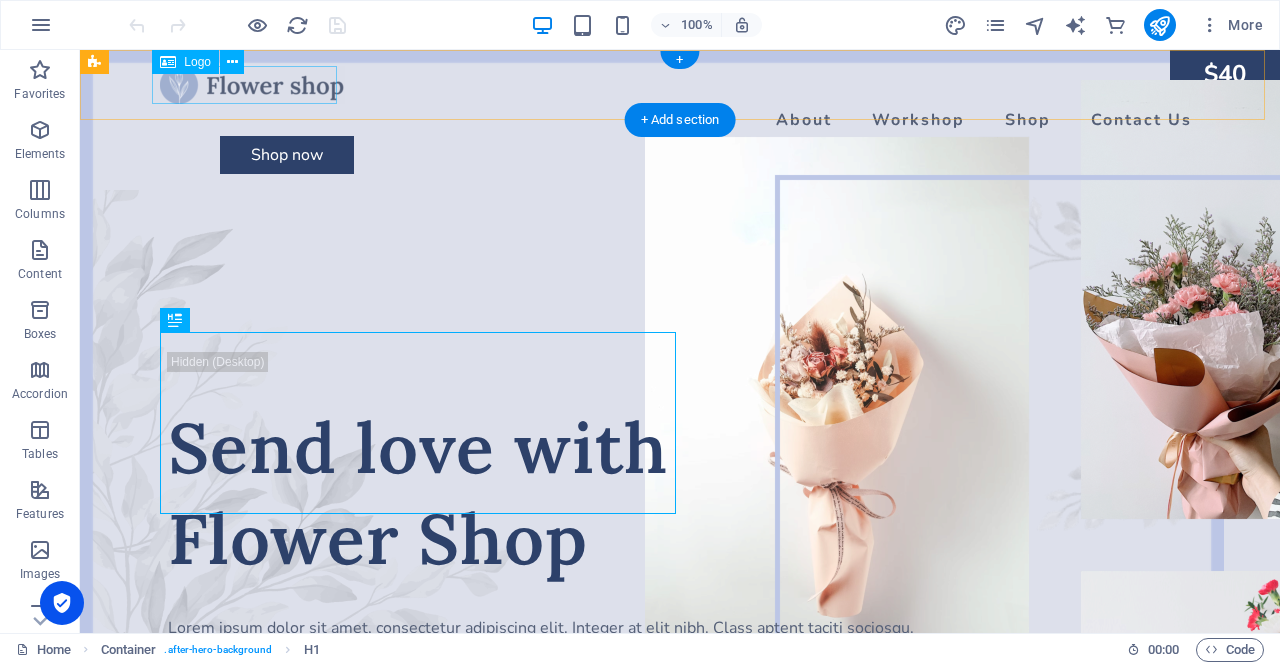 click at bounding box center [680, 85] 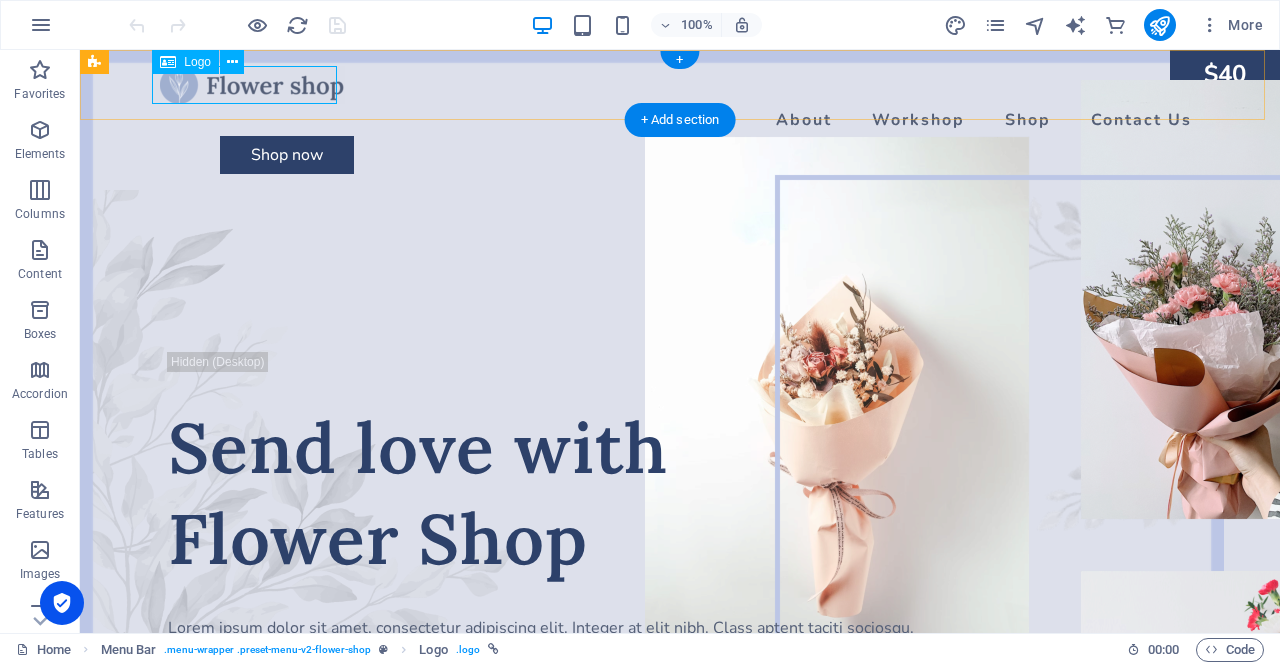 click at bounding box center [680, 85] 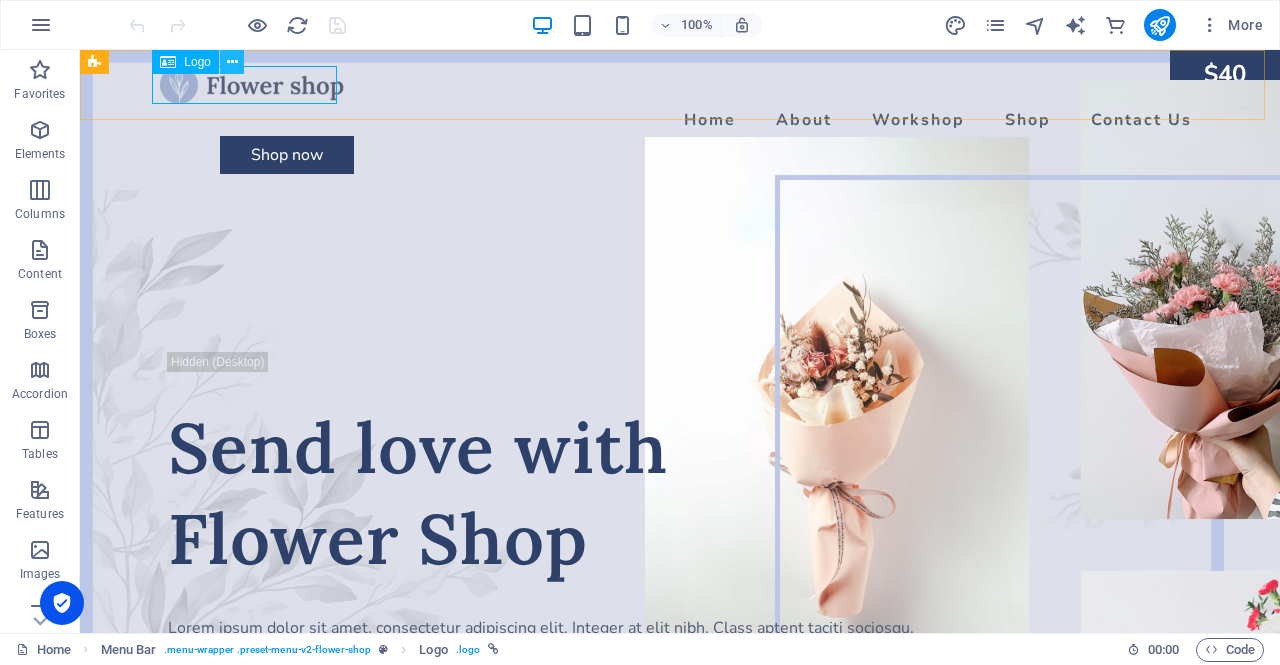 click at bounding box center [232, 62] 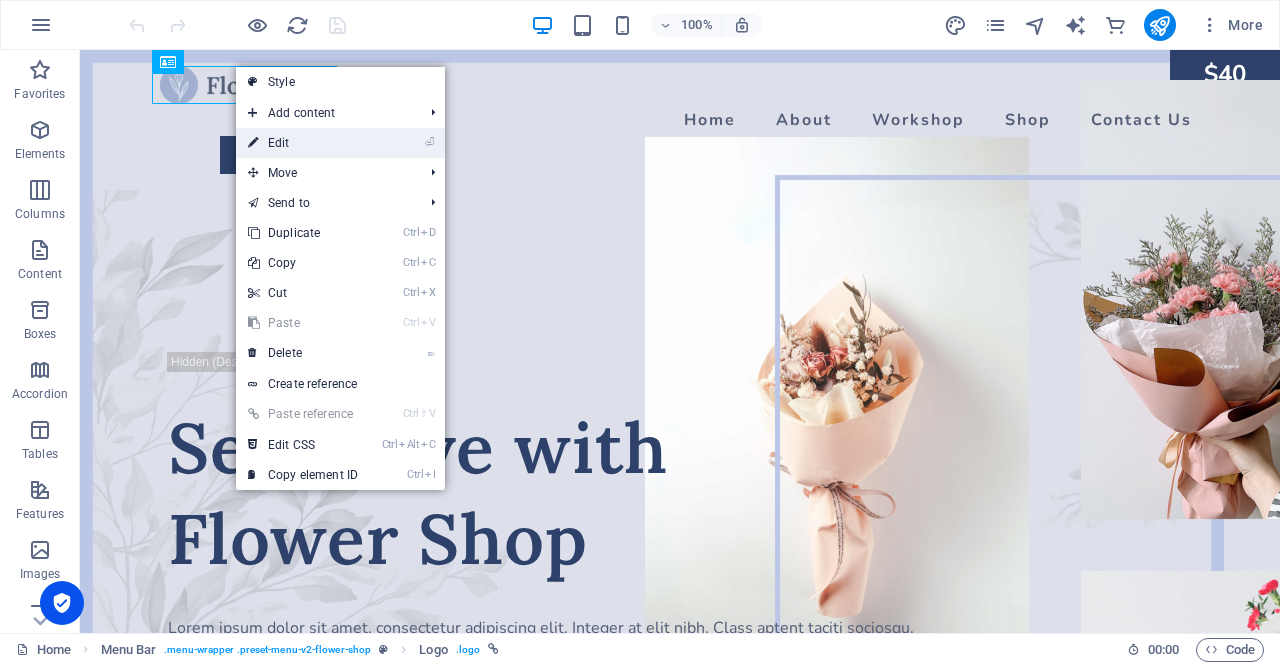click on "⏎  Edit" at bounding box center [303, 143] 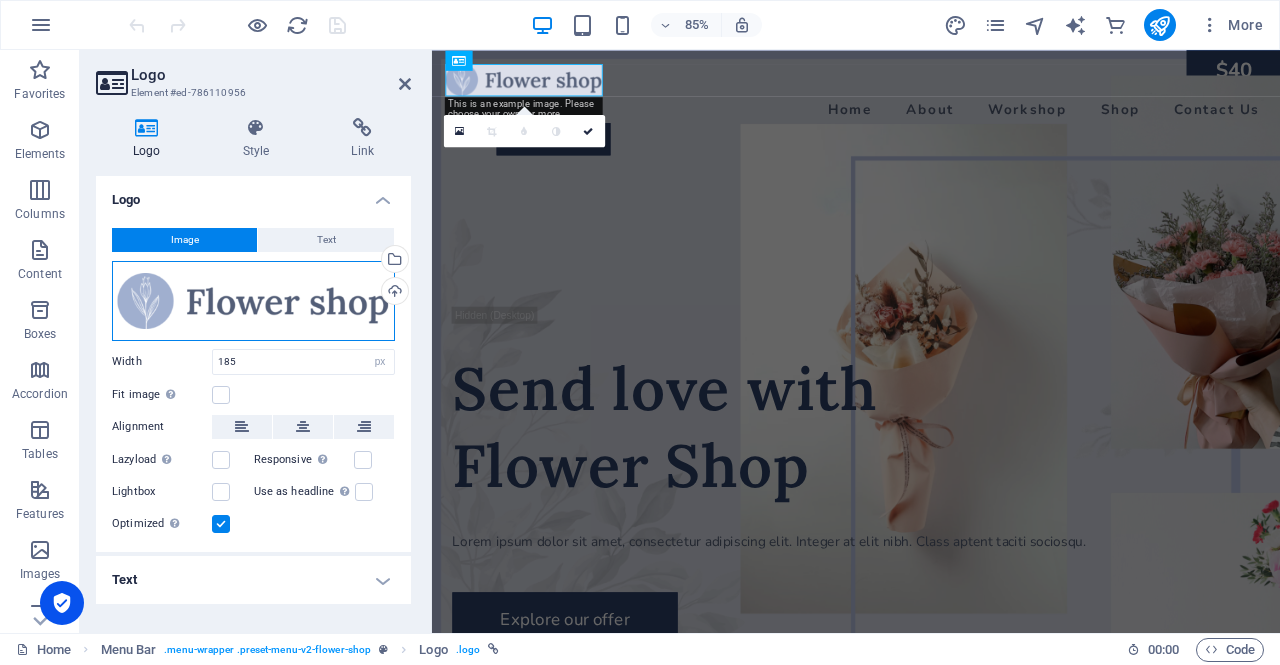 click on "Drag files here, click to choose files or select files from Files or our free stock photos & videos" at bounding box center (253, 301) 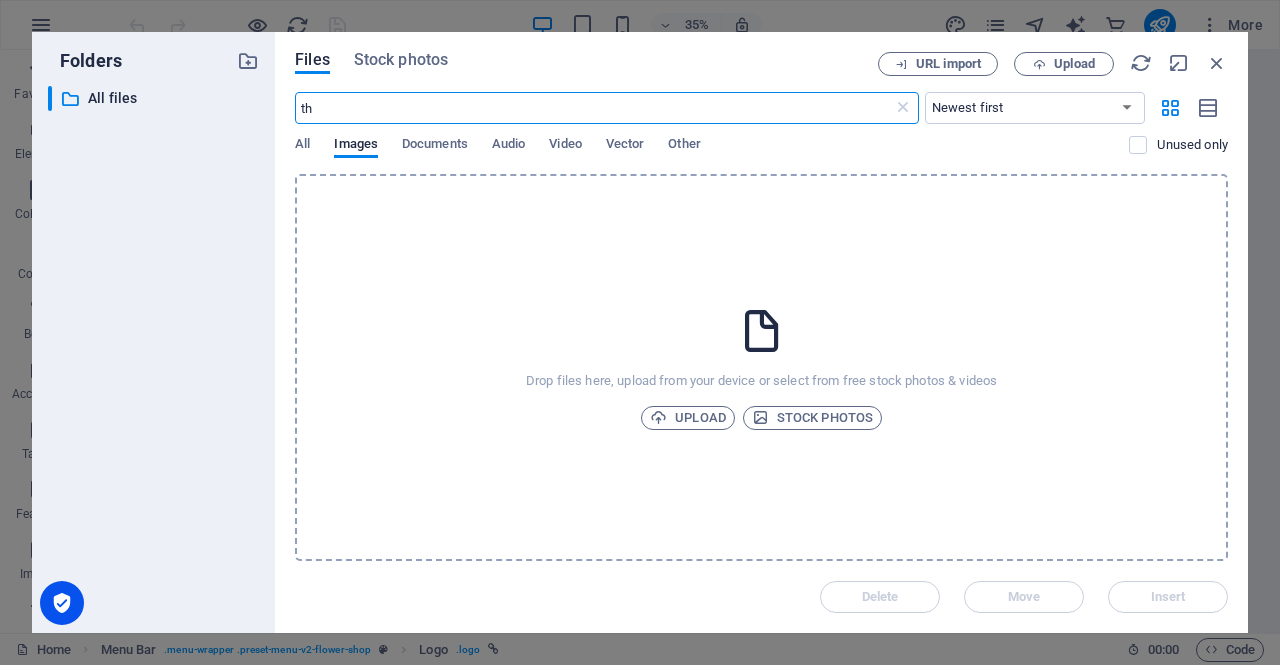 type on "t" 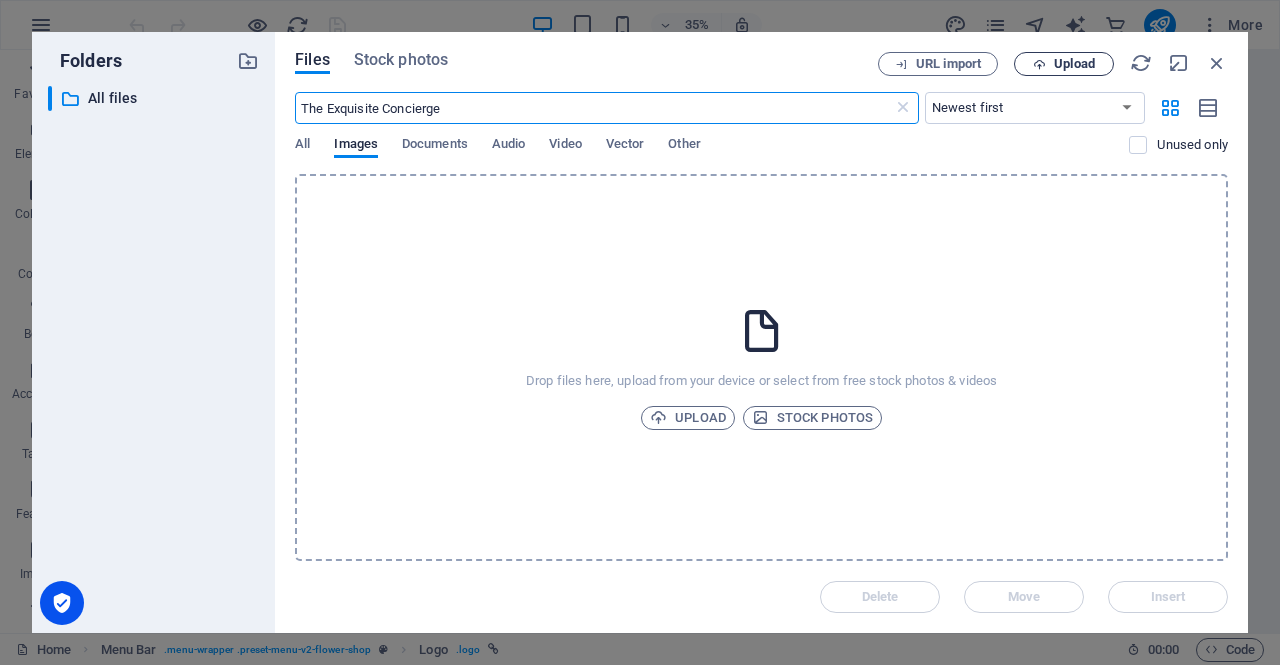 type on "The Exquisite Concierge" 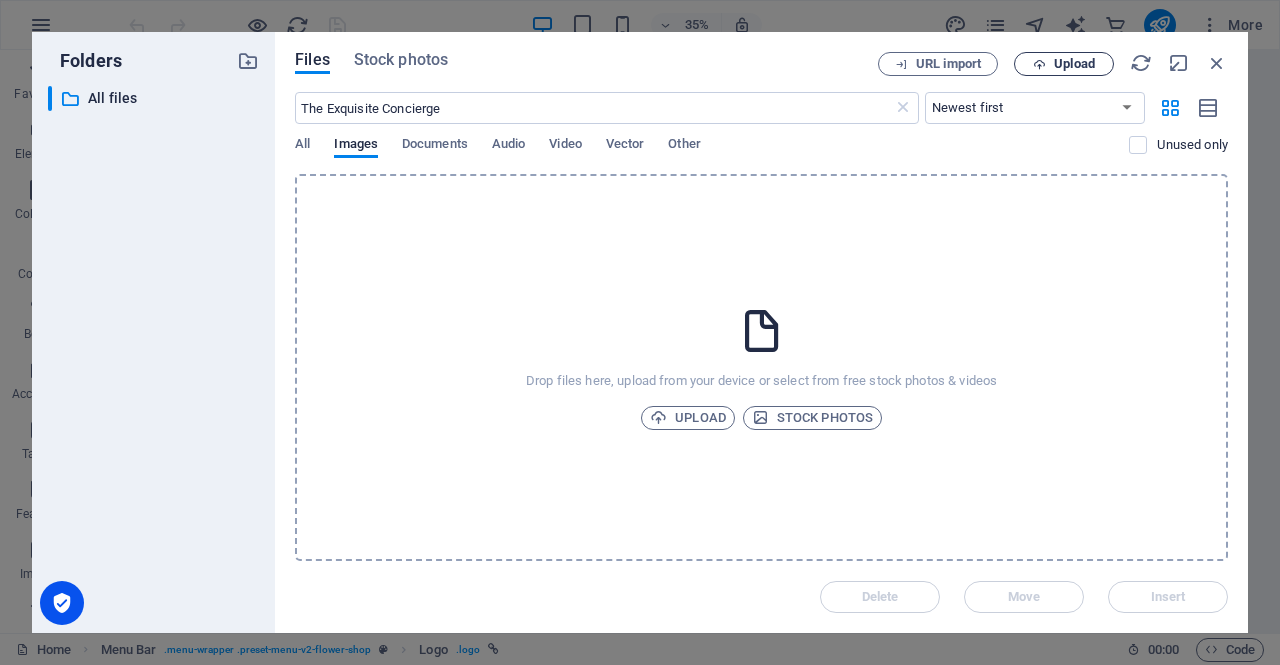 click on "Upload" at bounding box center (1074, 64) 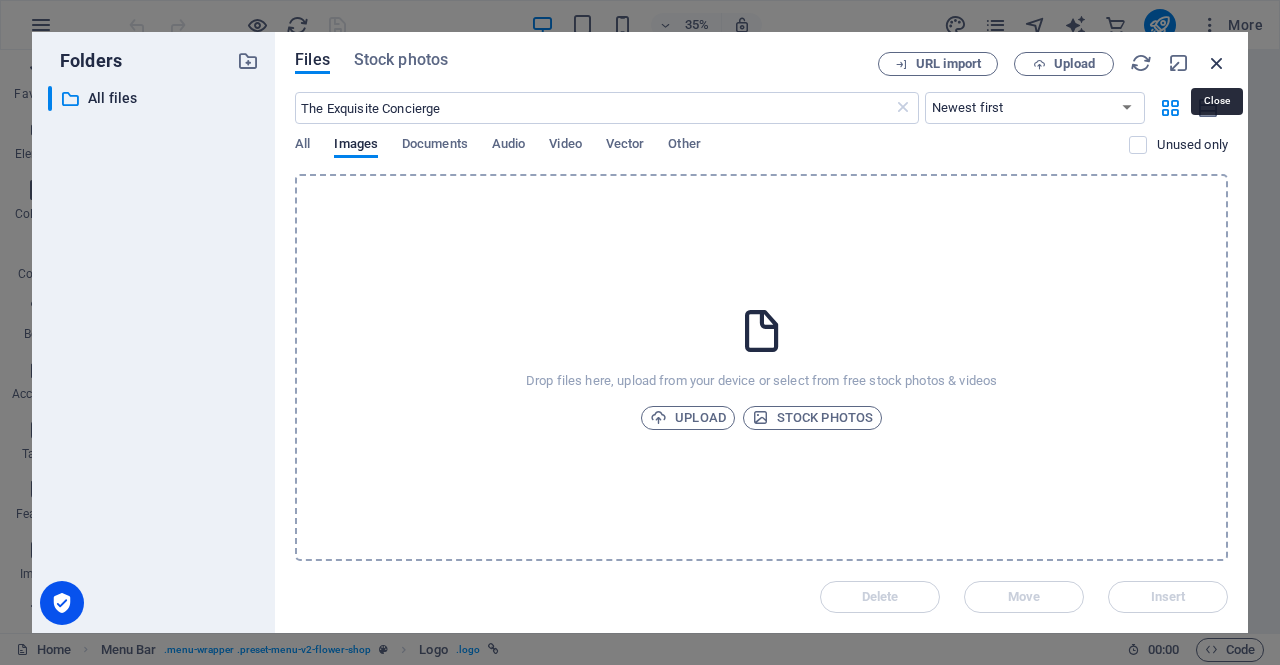 click at bounding box center [1217, 63] 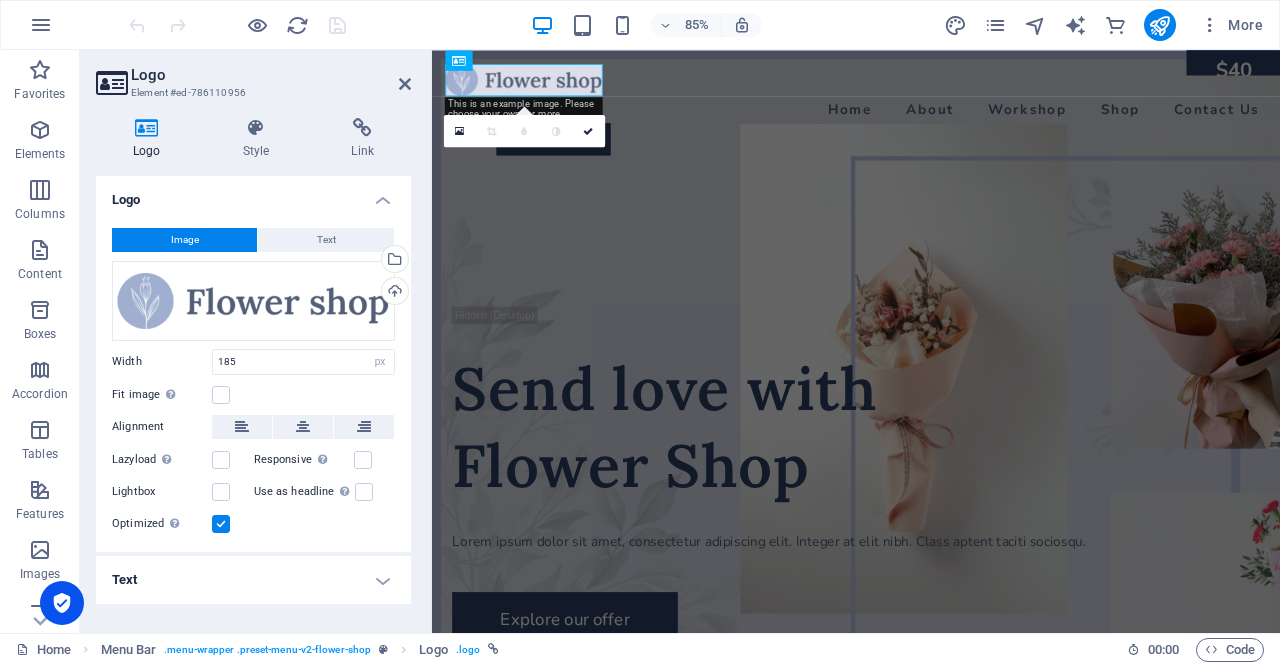 click on "Logo" at bounding box center (271, 75) 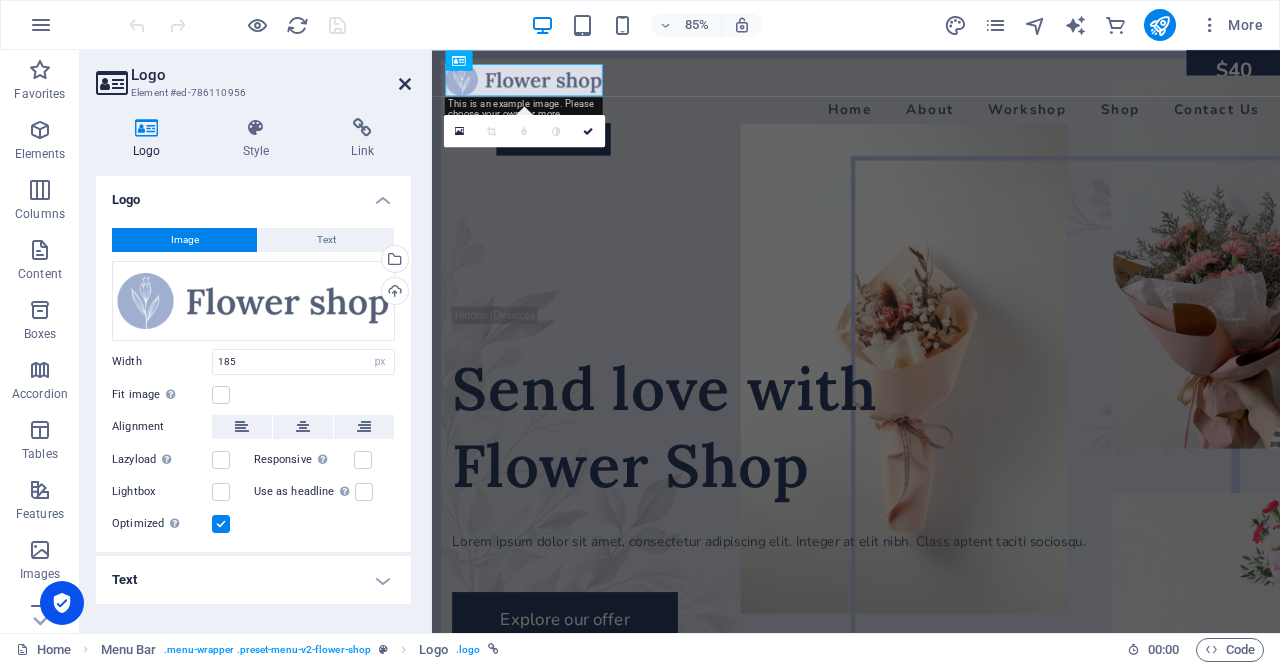 click at bounding box center [405, 84] 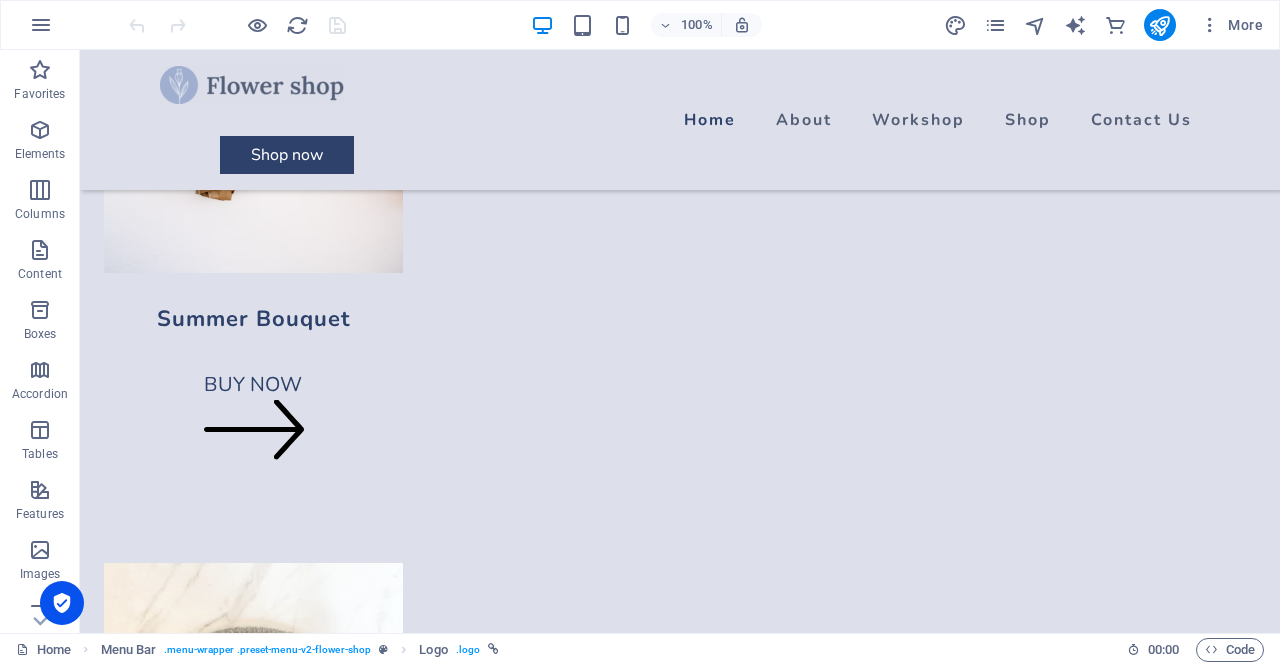 scroll, scrollTop: 3320, scrollLeft: 0, axis: vertical 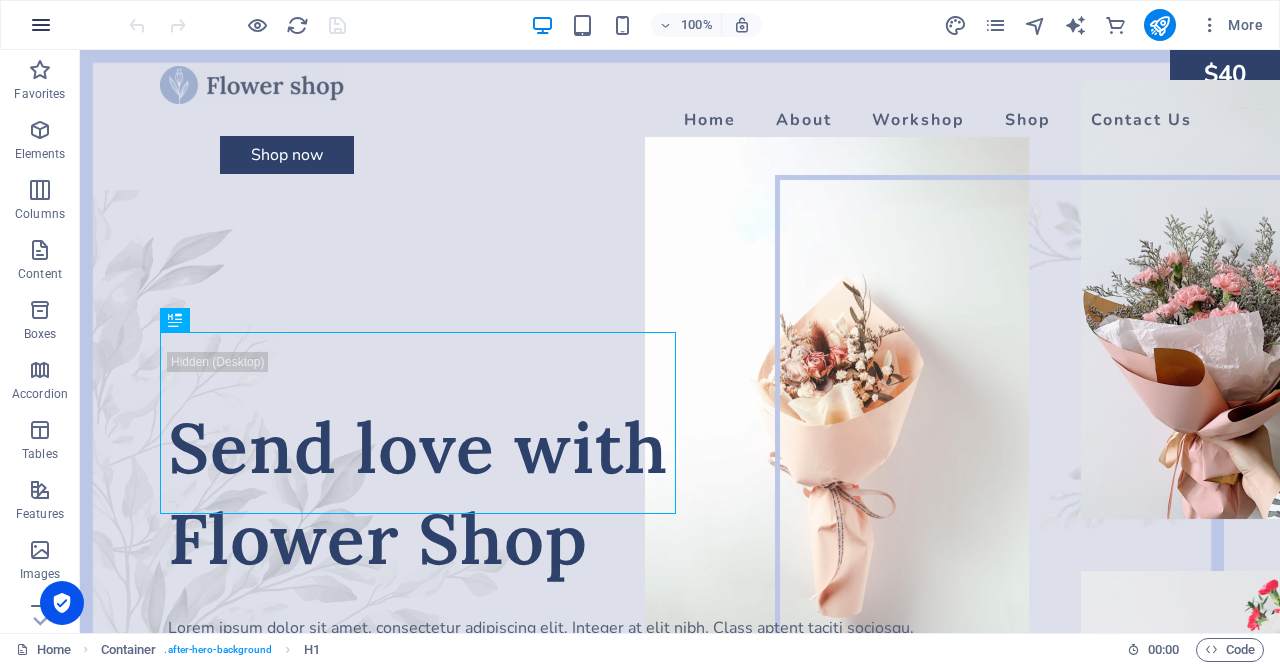 click at bounding box center (41, 25) 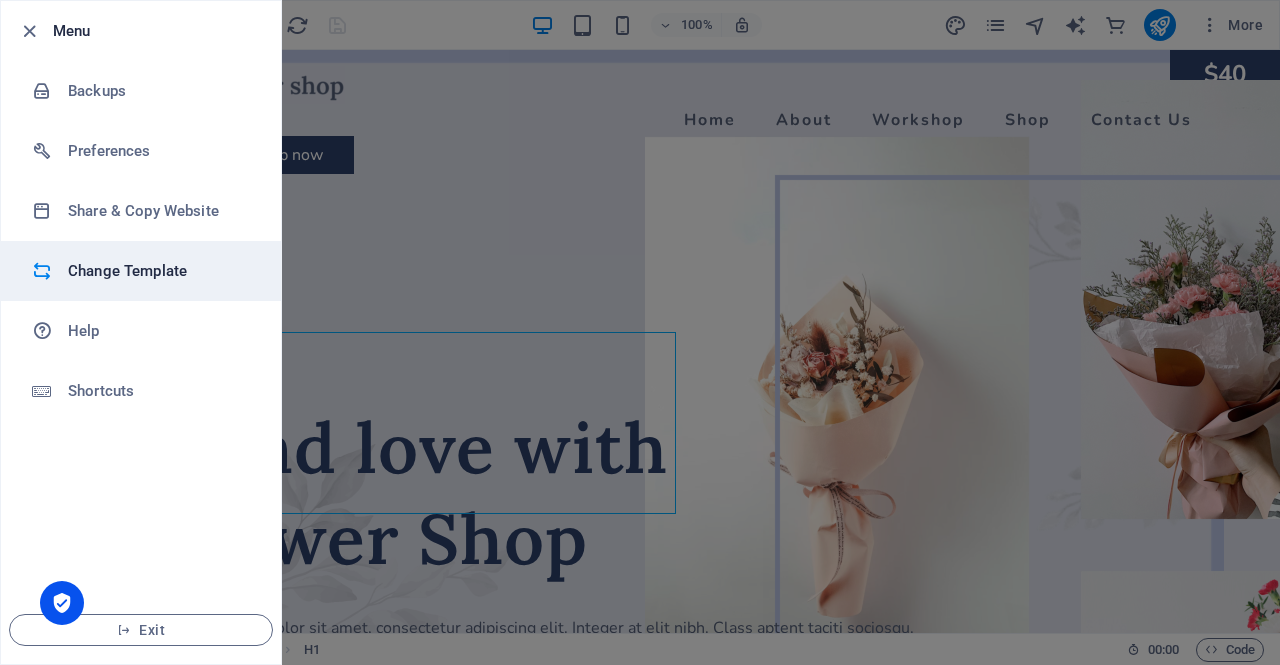 click on "Change Template" at bounding box center [160, 271] 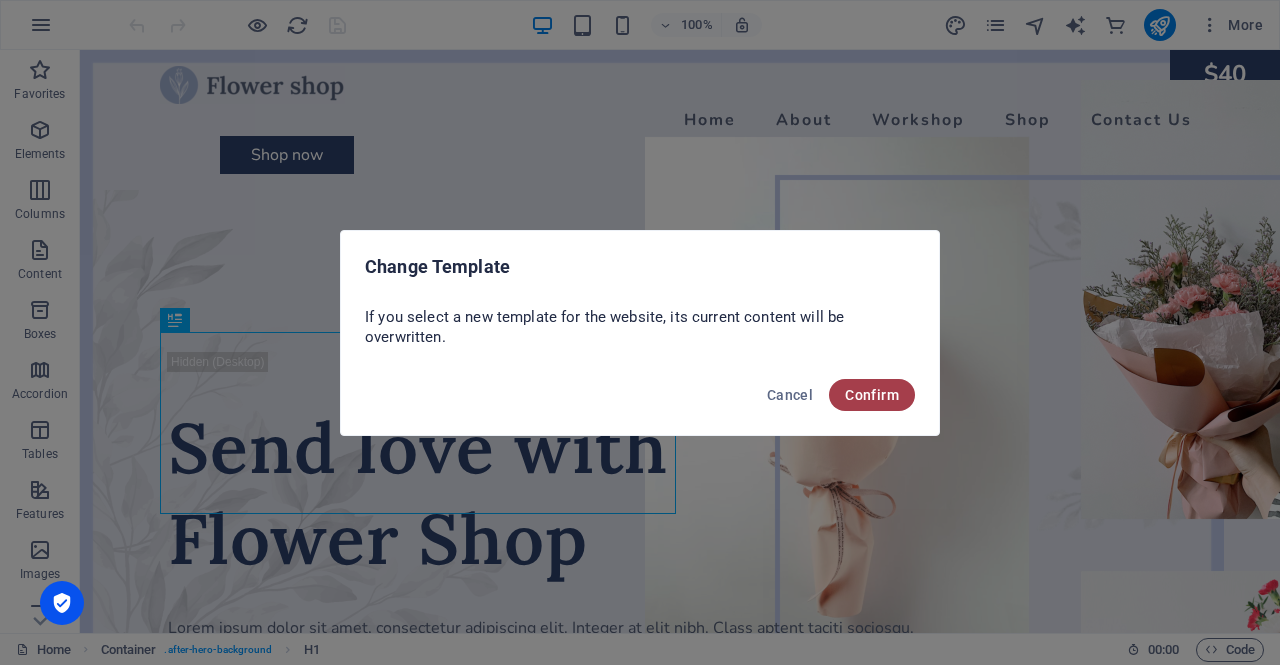 click on "Confirm" at bounding box center [872, 395] 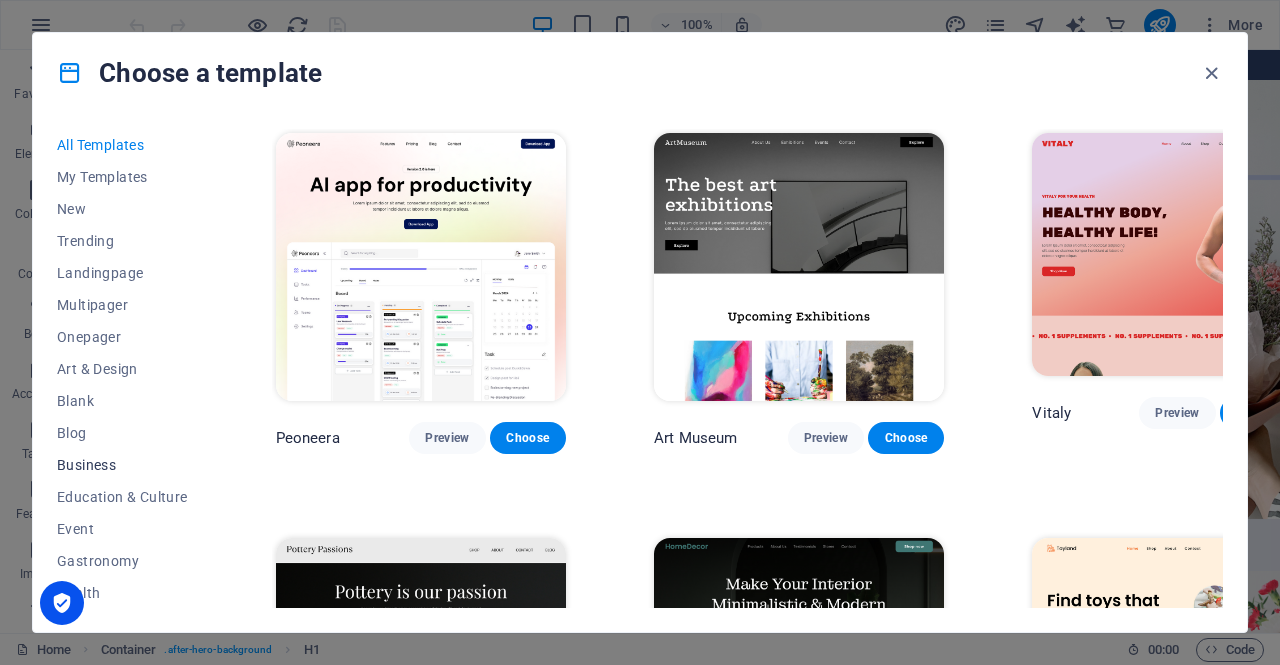 click on "Business" at bounding box center (122, 465) 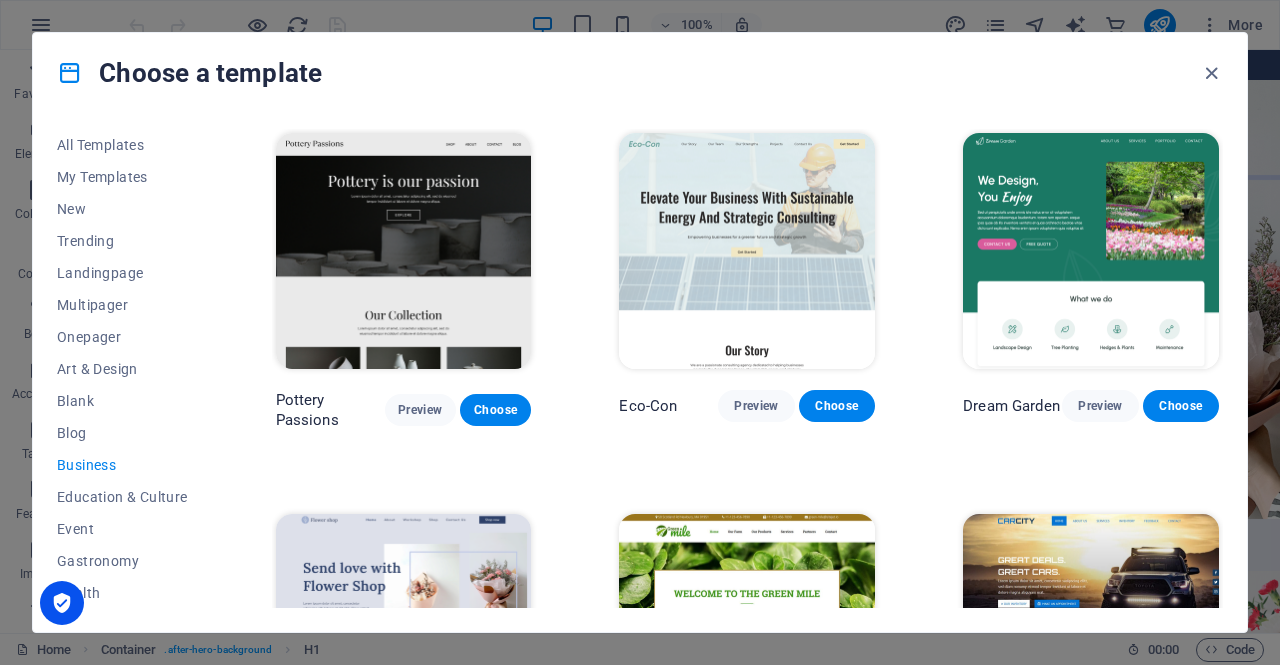 click on "All Templates My Templates New Trending Landingpage Multipager Onepager Art & Design Blank Blog Business Education & Culture Event Gastronomy Health IT & Media Legal & Finance Non-Profit Performance Portfolio Services Shop Sports & Beauty Trades Travel Wireframe Pottery Passions Preview Choose Eco-Con Preview Choose Dream Garden Preview Choose Flower Shop Preview Choose Green mile Preview Choose CarCity Preview Choose [PERSON_NAME] Preview Choose Florello Preview Choose" at bounding box center (640, 372) 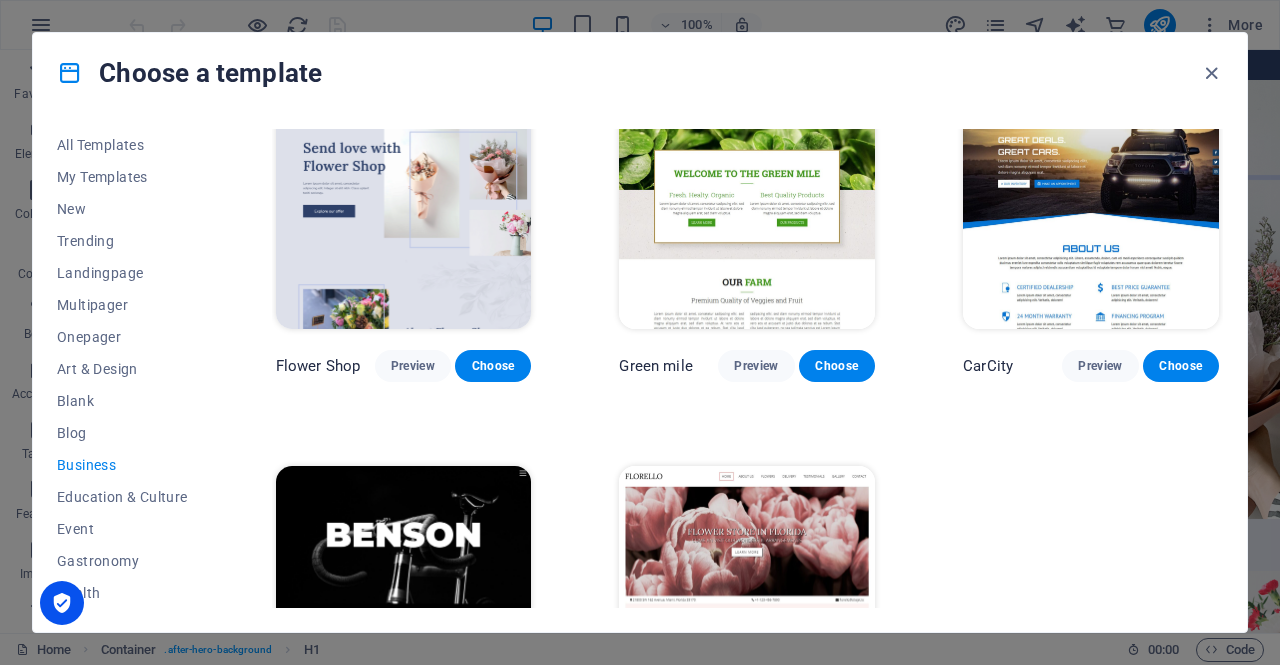 click on "All Templates My Templates New Trending Landingpage Multipager Onepager Art & Design Blank Blog Business Education & Culture Event Gastronomy Health IT & Media Legal & Finance Non-Profit Performance Portfolio Services Shop Sports & Beauty Trades Travel Wireframe Pottery Passions Preview Choose Eco-Con Preview Choose Dream Garden Preview Choose Flower Shop Preview Choose Green mile Preview Choose CarCity Preview Choose [PERSON_NAME] Preview Choose Florello Preview Choose" at bounding box center (640, 372) 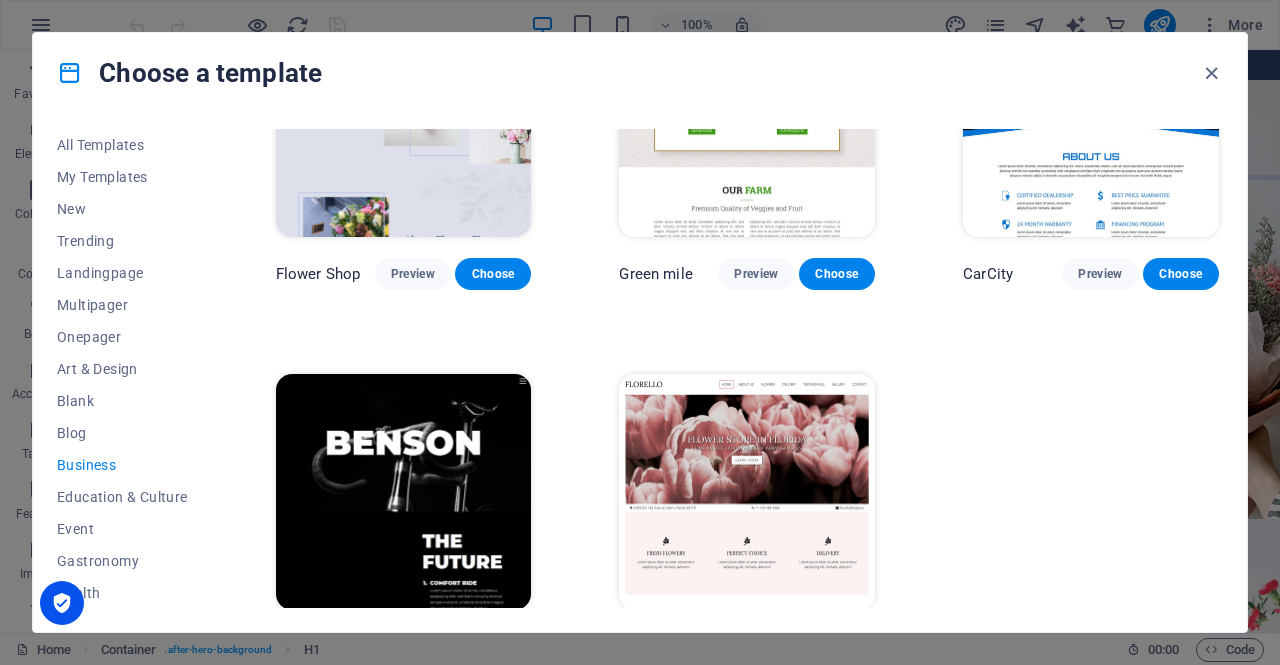 scroll, scrollTop: 558, scrollLeft: 0, axis: vertical 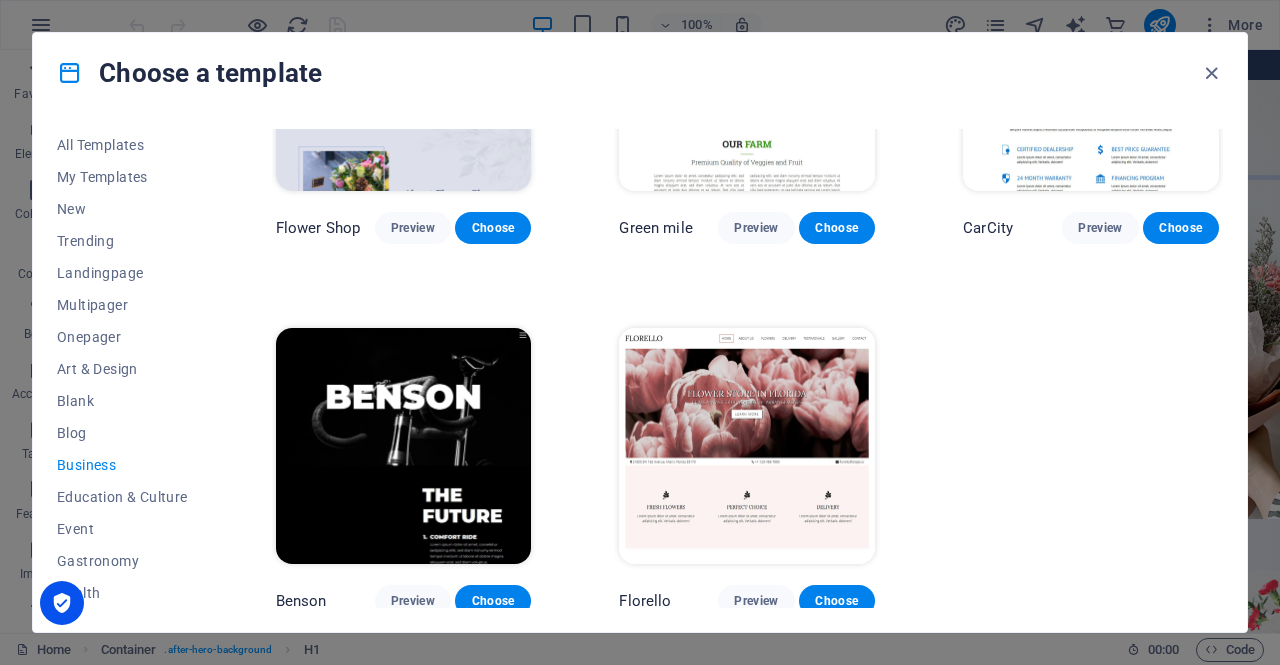 click at bounding box center [747, 446] 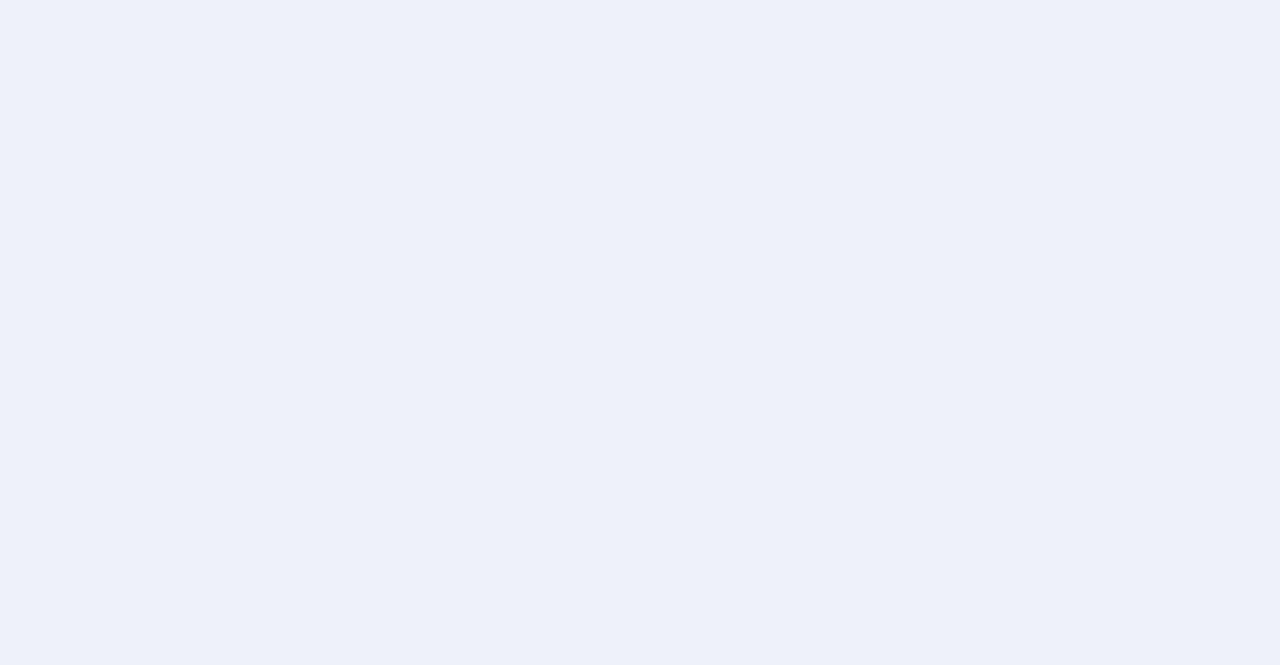scroll, scrollTop: 0, scrollLeft: 0, axis: both 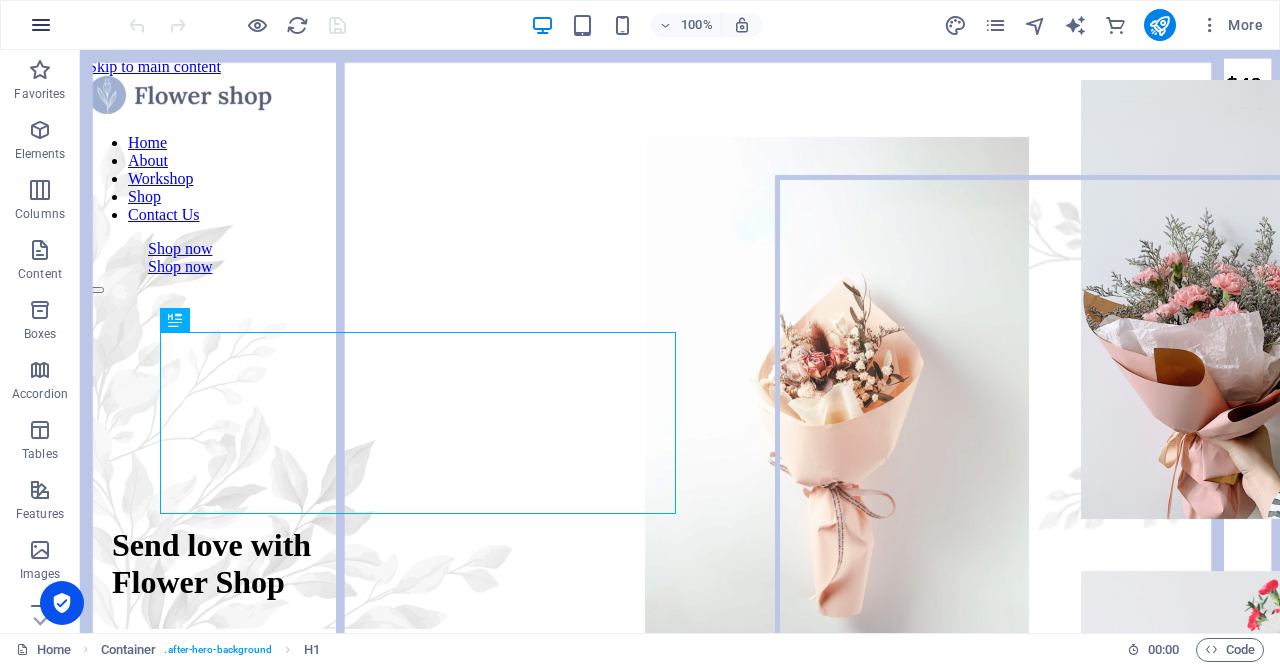 click at bounding box center [41, 25] 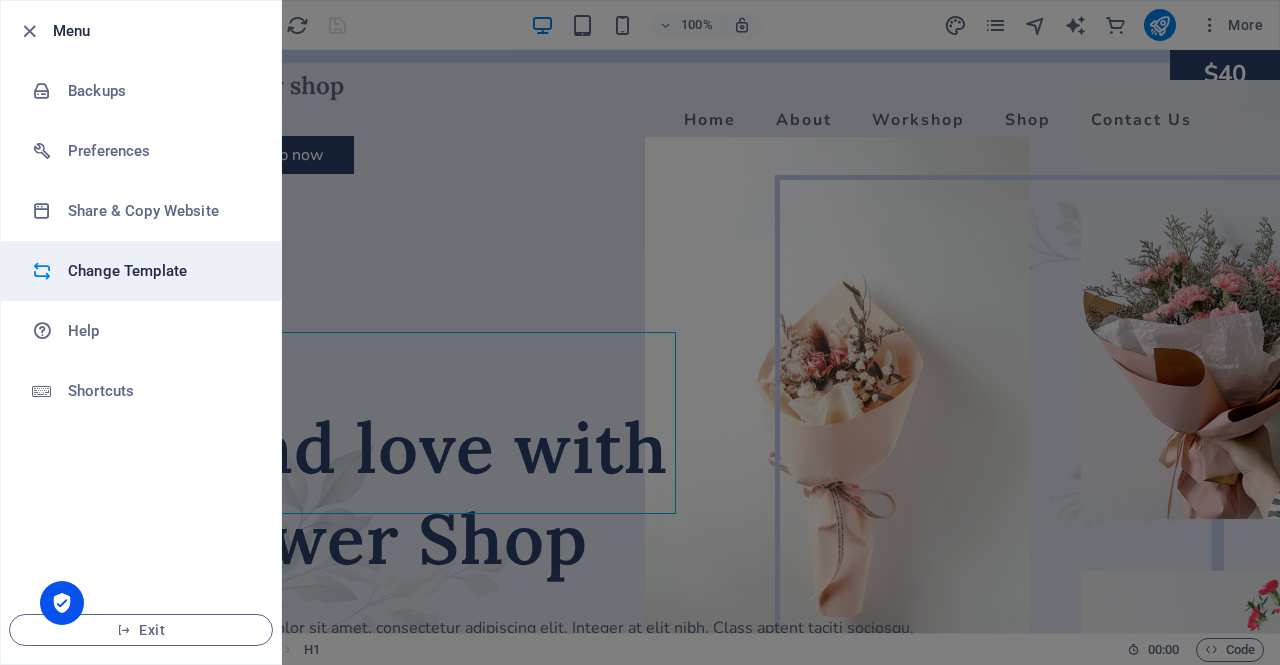 click on "Change Template" at bounding box center [160, 271] 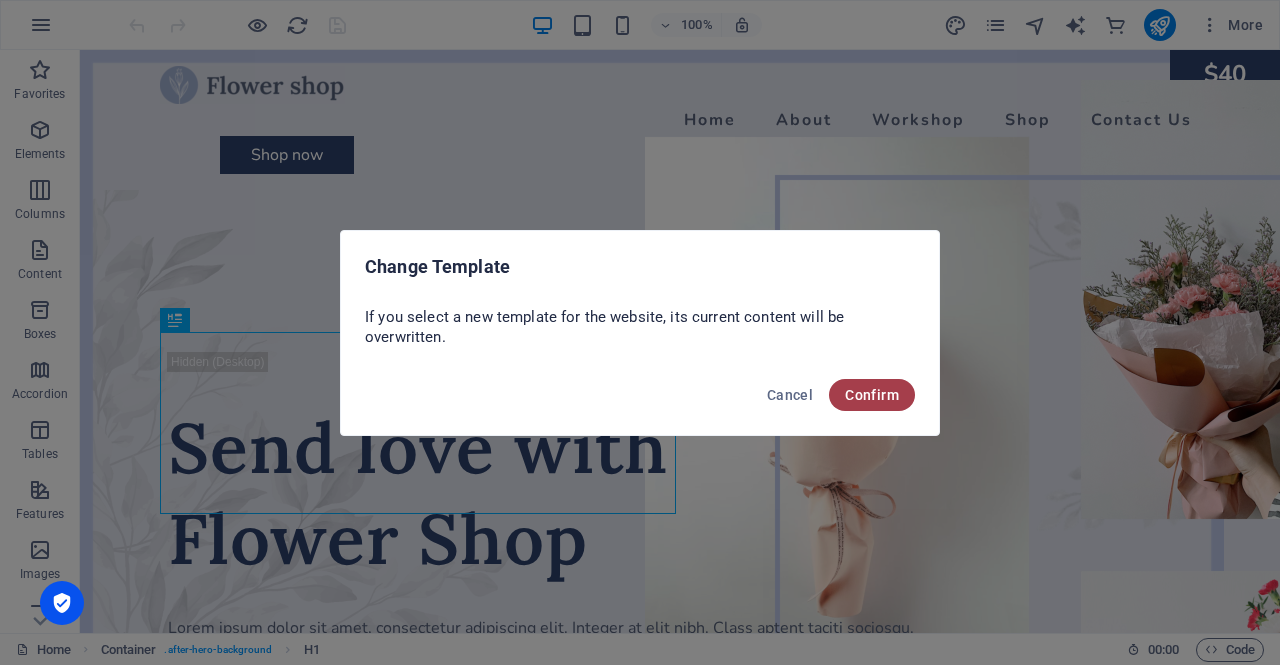 click on "Confirm" at bounding box center [872, 395] 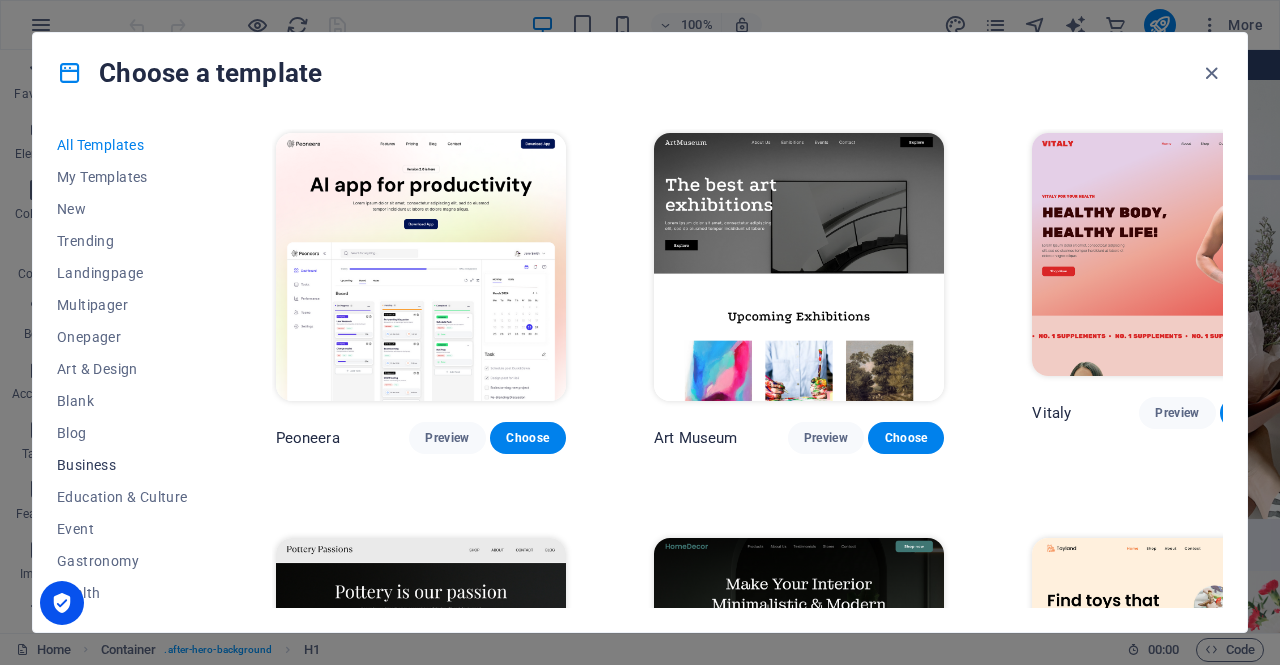 click on "Business" at bounding box center [122, 465] 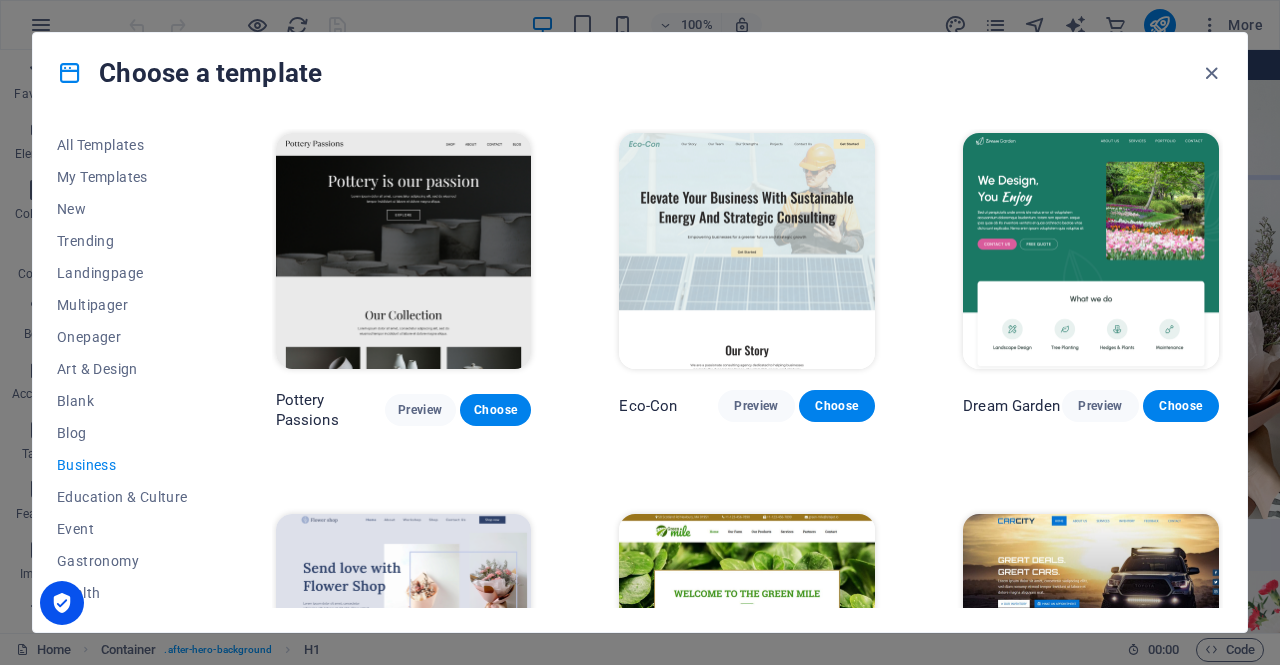 click on "All Templates My Templates New Trending Landingpage Multipager Onepager Art & Design Blank Blog Business Education & Culture Event Gastronomy Health IT & Media Legal & Finance Non-Profit Performance Portfolio Services Shop Sports & Beauty Trades Travel Wireframe Pottery Passions Preview Choose Eco-Con Preview Choose Dream Garden Preview Choose Flower Shop Preview Choose Green mile Preview Choose CarCity Preview Choose Benson Preview Choose Florello Preview Choose" at bounding box center [640, 372] 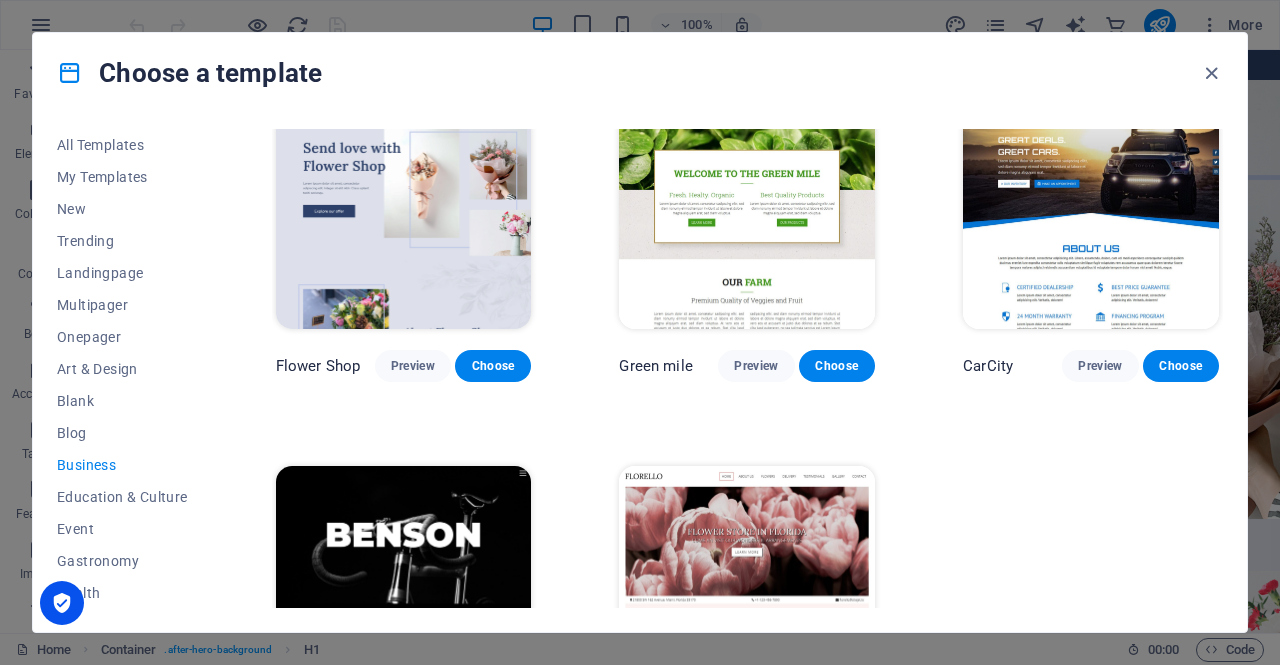 click on "All Templates My Templates New Trending Landingpage Multipager Onepager Art & Design Blank Blog Business Education & Culture Event Gastronomy Health IT & Media Legal & Finance Non-Profit Performance Portfolio Services Shop Sports & Beauty Trades Travel Wireframe Pottery Passions Preview Choose Eco-Con Preview Choose Dream Garden Preview Choose Flower Shop Preview Choose Green mile Preview Choose CarCity Preview Choose Benson Preview Choose Florello Preview Choose" at bounding box center [640, 372] 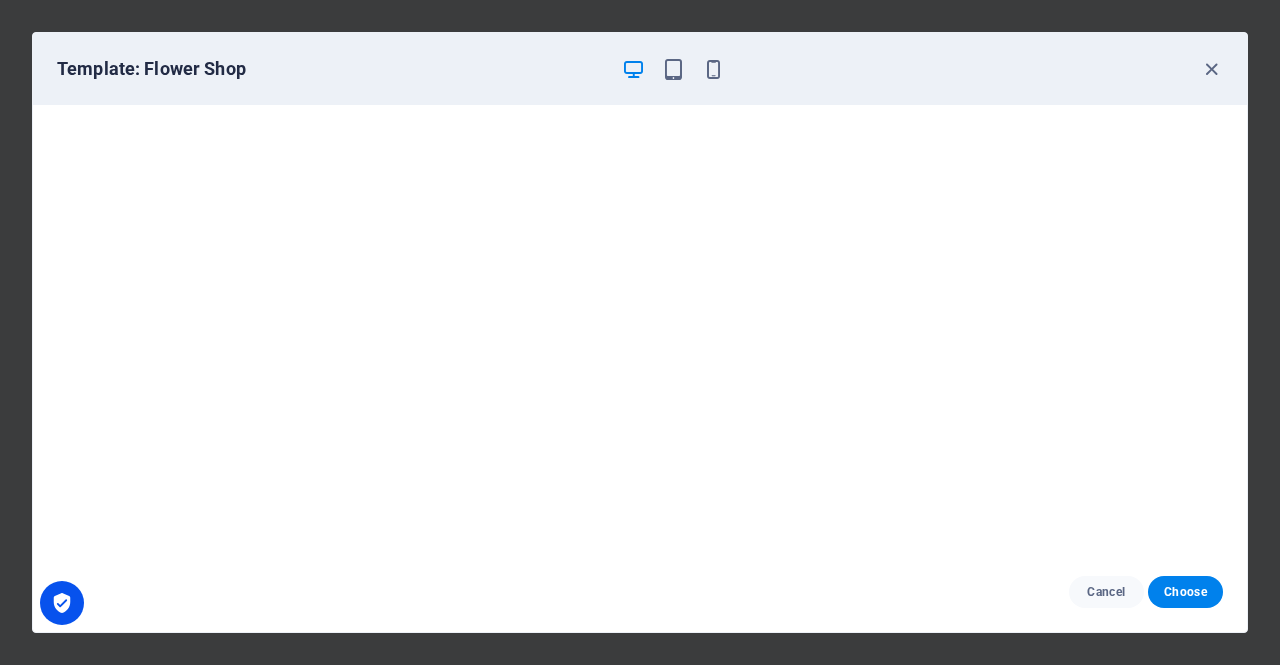 scroll, scrollTop: 0, scrollLeft: 0, axis: both 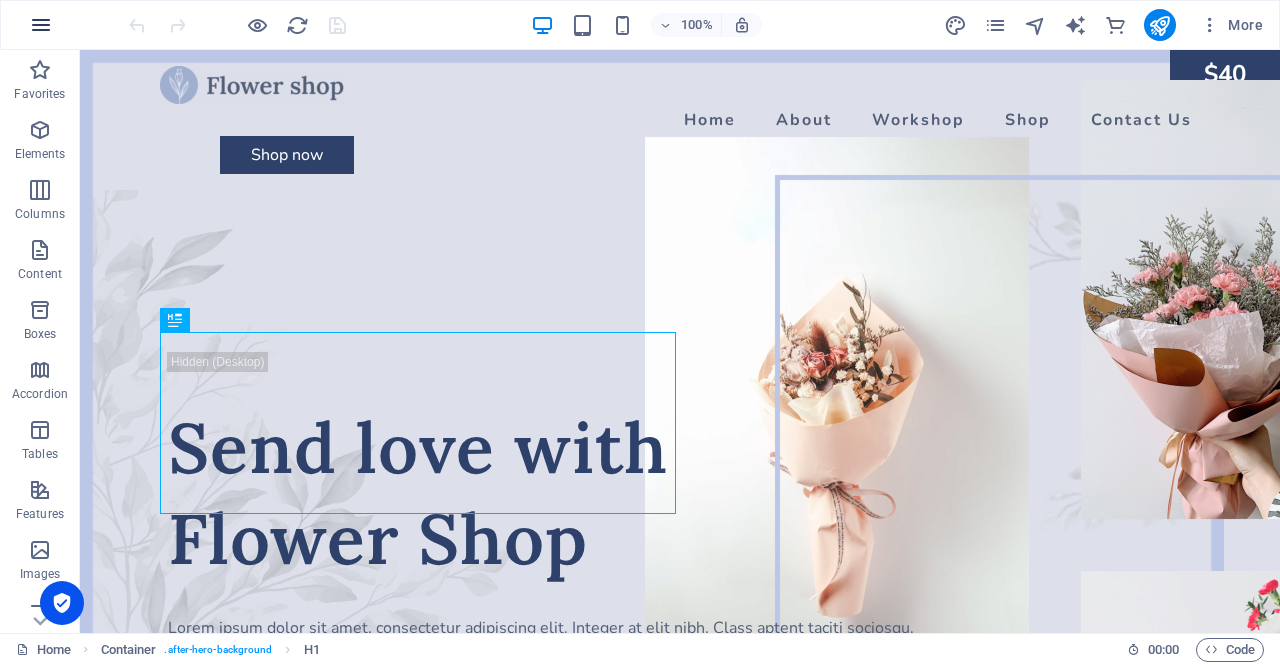 click at bounding box center [41, 25] 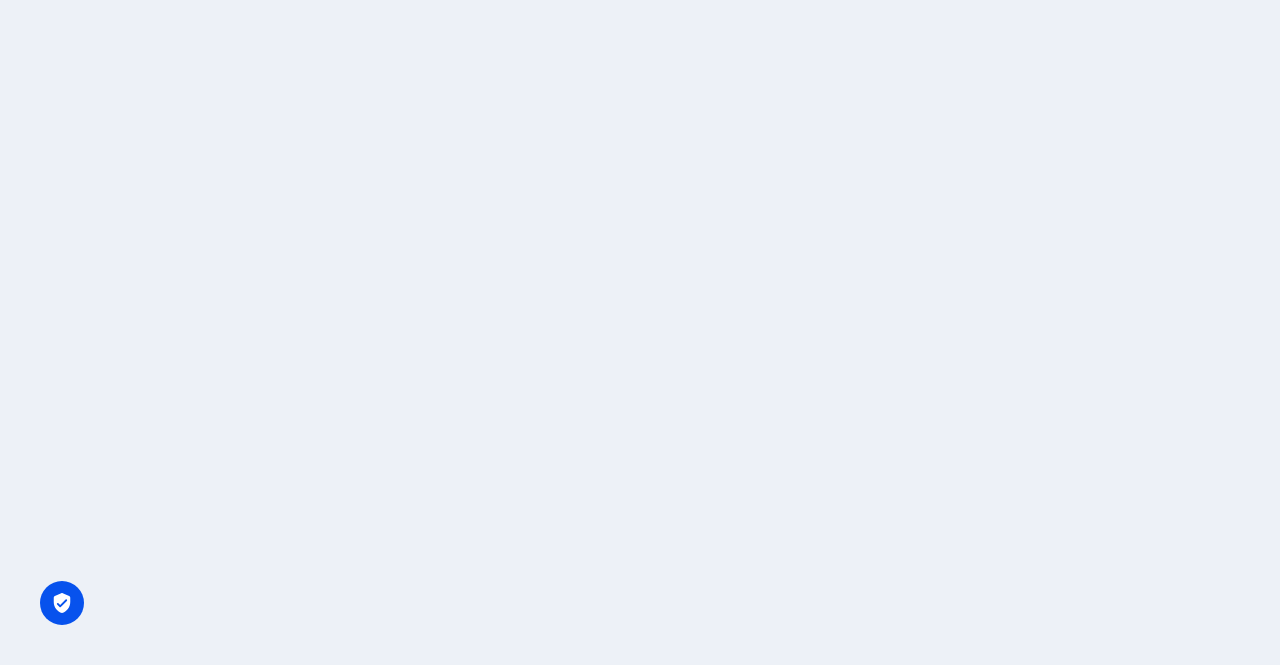 scroll, scrollTop: 0, scrollLeft: 0, axis: both 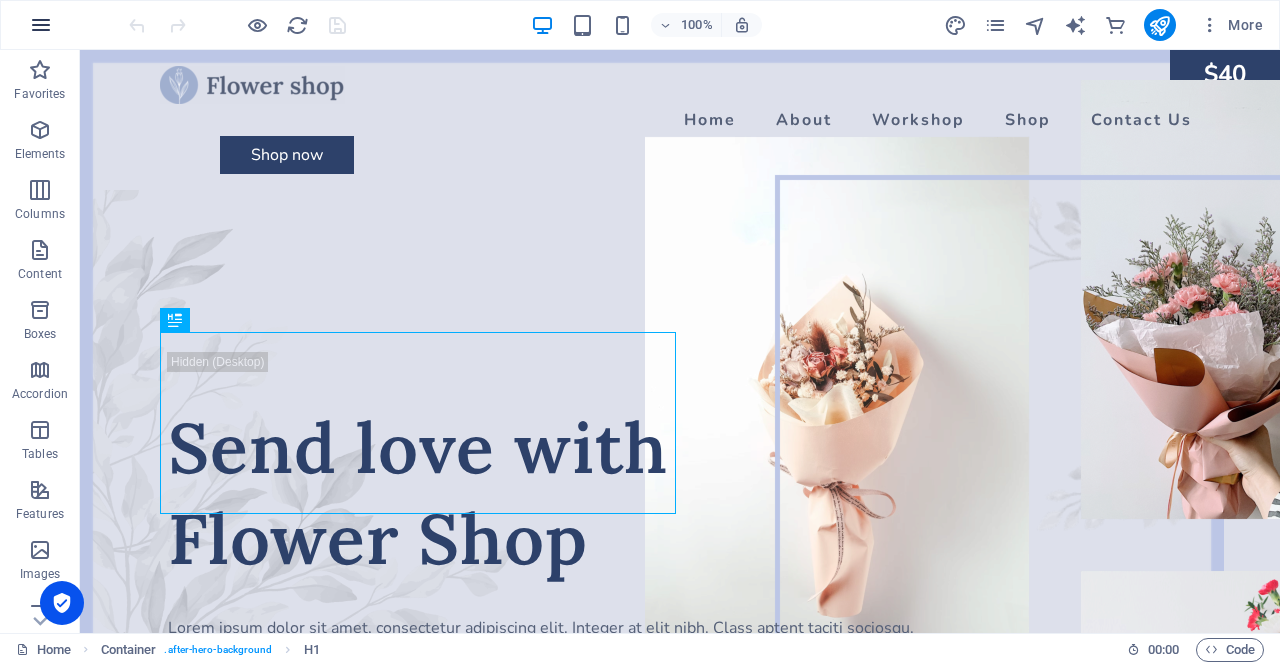click at bounding box center (41, 25) 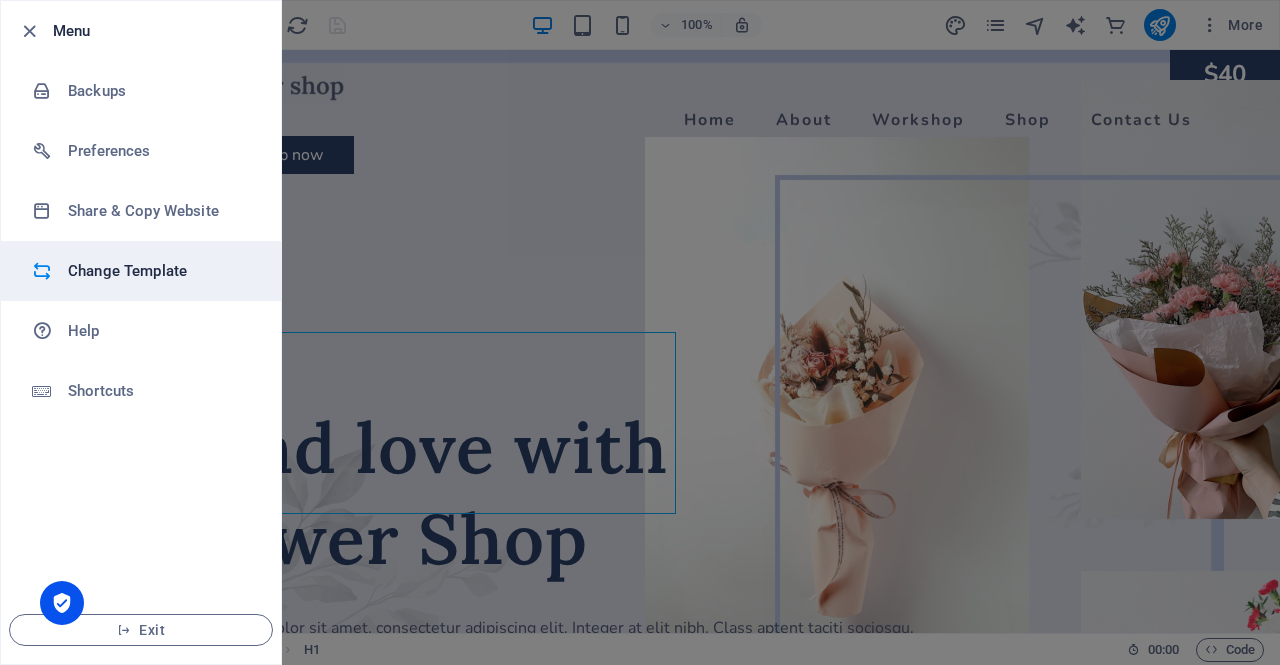 click on "Change Template" at bounding box center [160, 271] 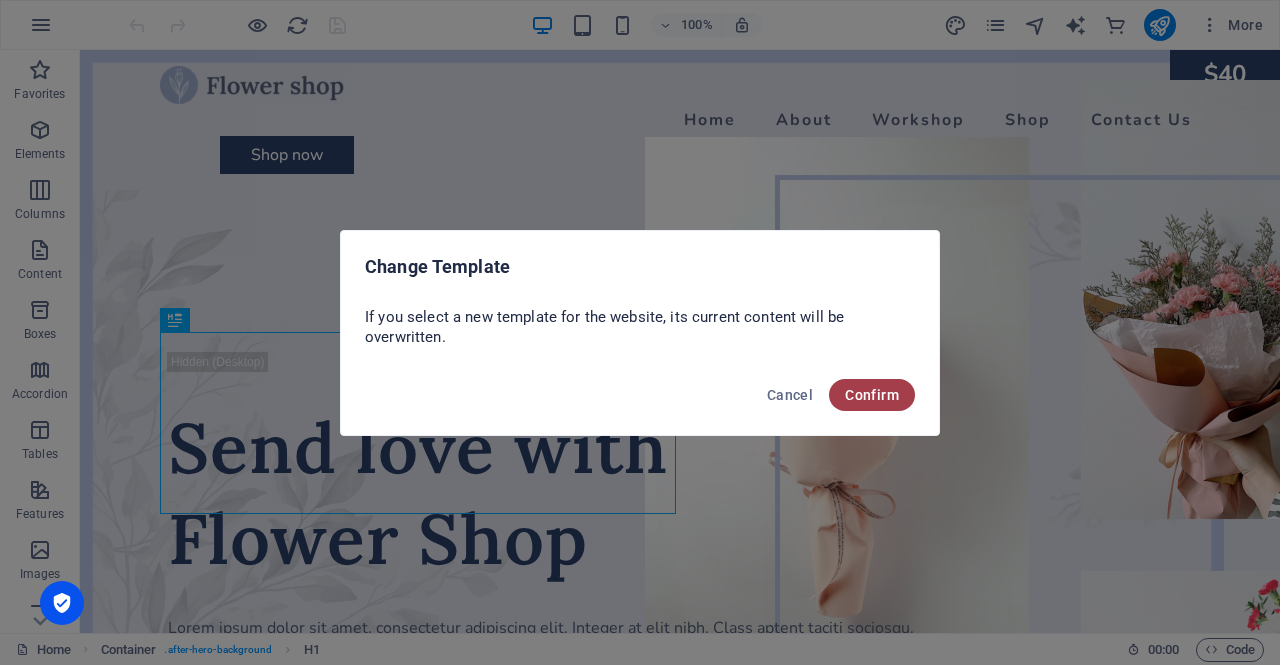 click on "Confirm" at bounding box center (872, 395) 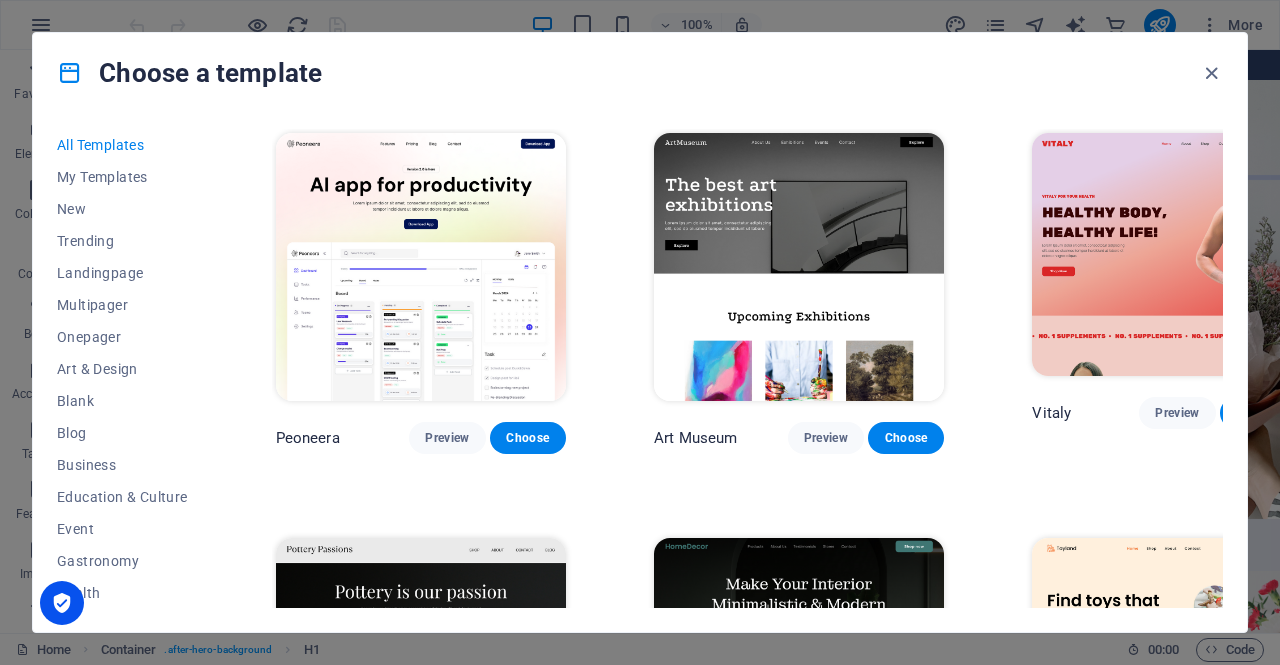 click on "All Templates My Templates New Trending Landingpage Multipager Onepager Art & Design Blank Blog Business Education & Culture Event Gastronomy Health IT & Media Legal & Finance Non-Profit Performance Portfolio Services Shop Sports & Beauty Trades Travel Wireframe" at bounding box center [134, 368] 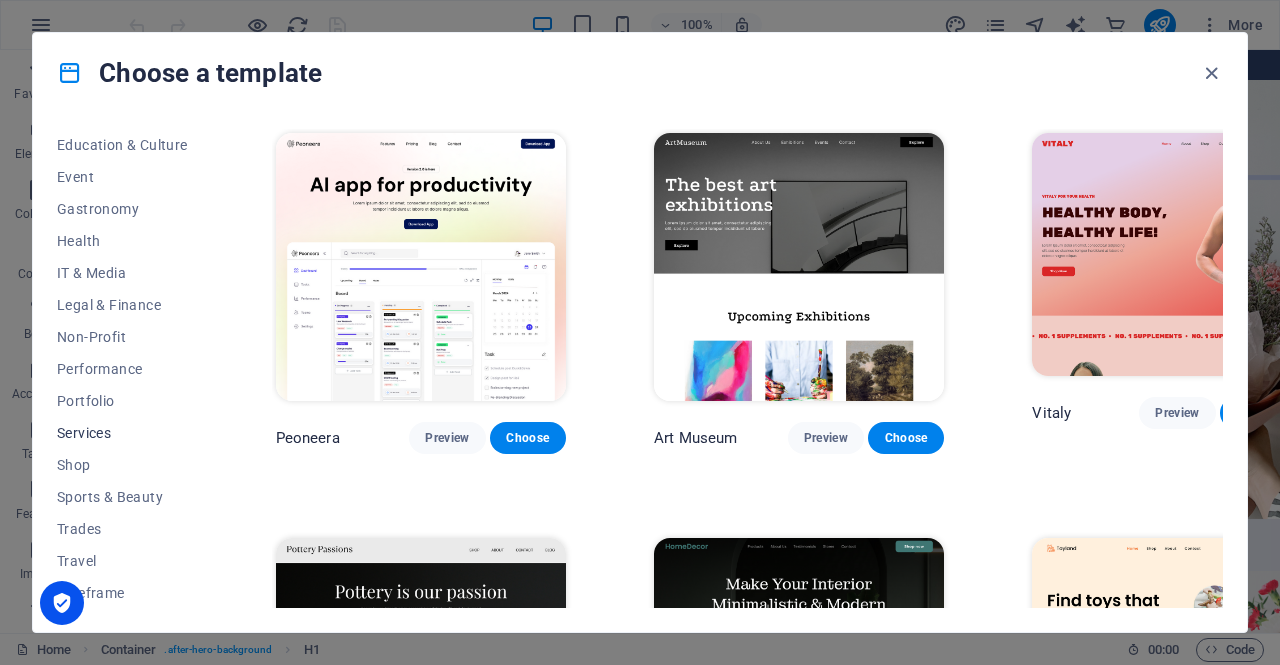 click on "Services" at bounding box center [122, 433] 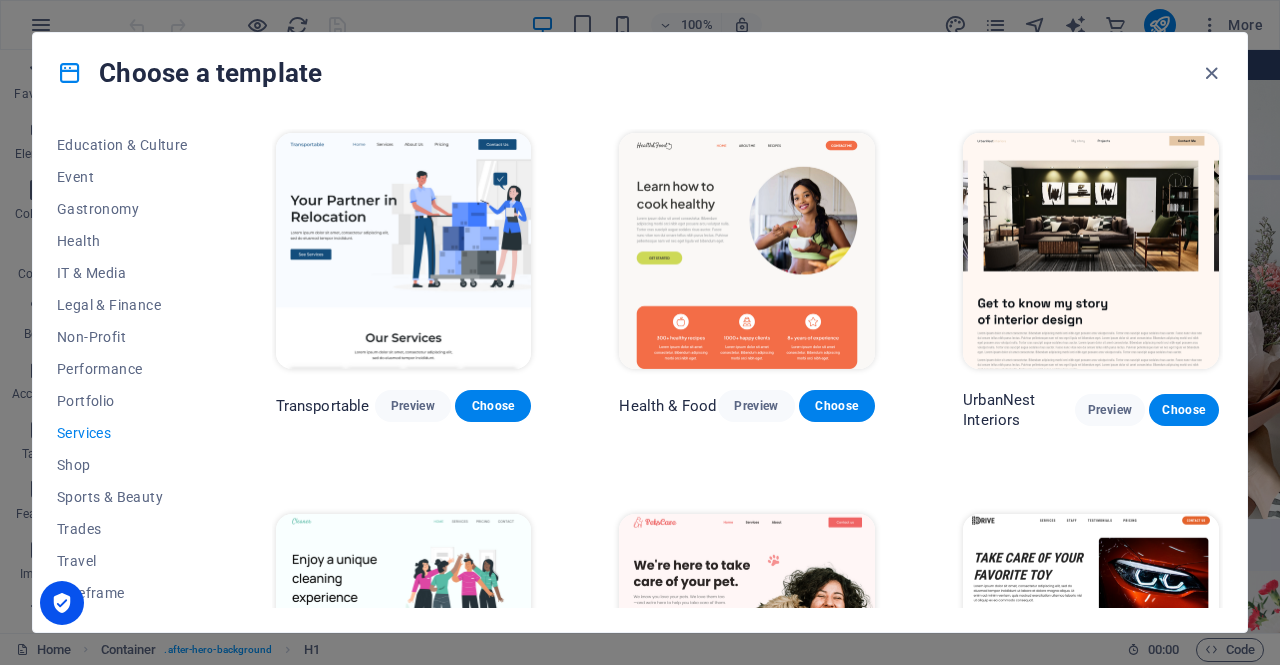 click at bounding box center [404, 632] 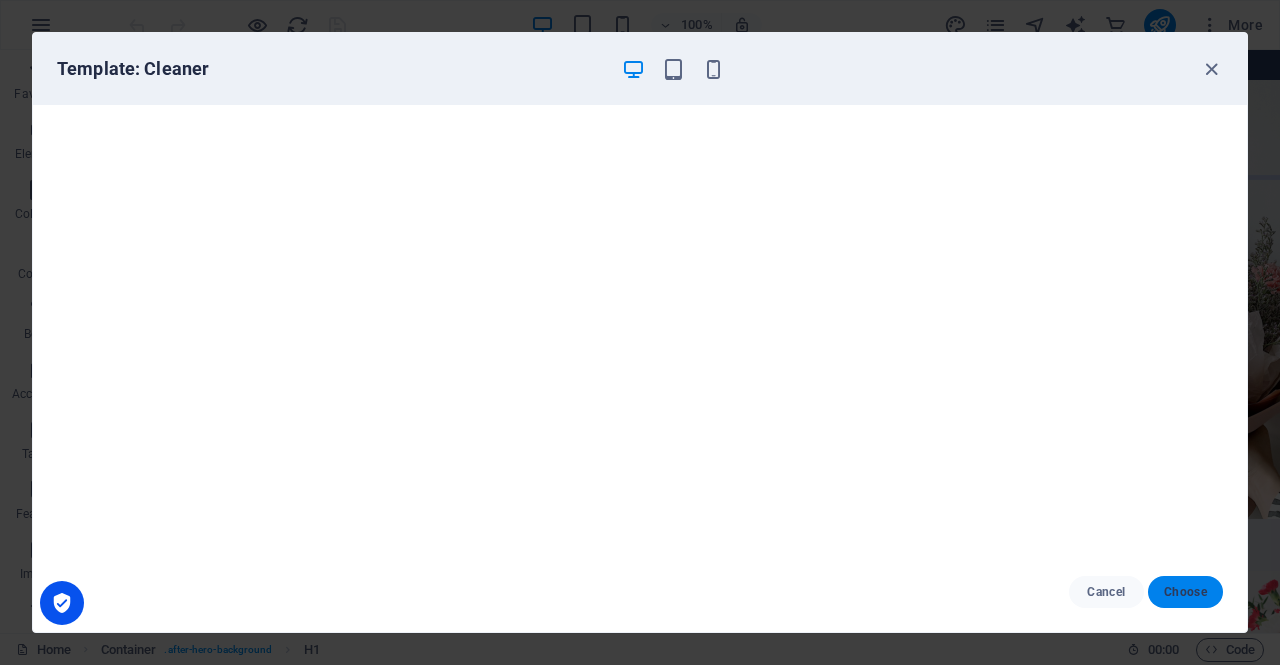 click on "Choose" at bounding box center [1185, 592] 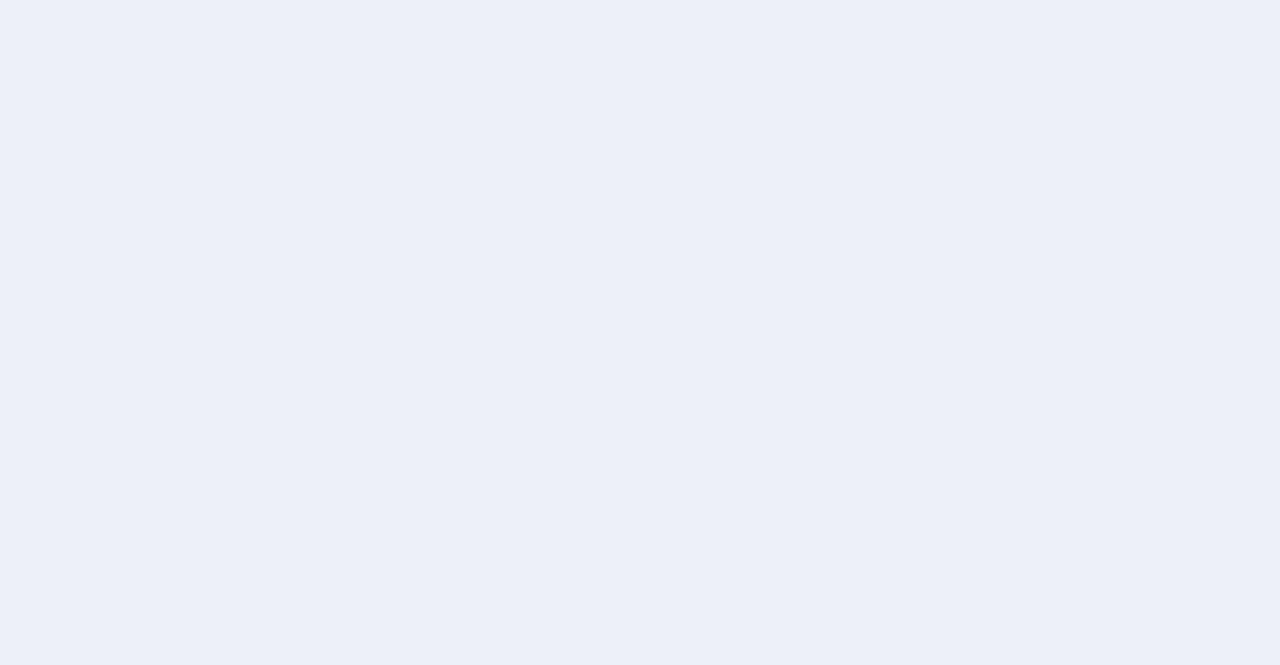 scroll, scrollTop: 0, scrollLeft: 0, axis: both 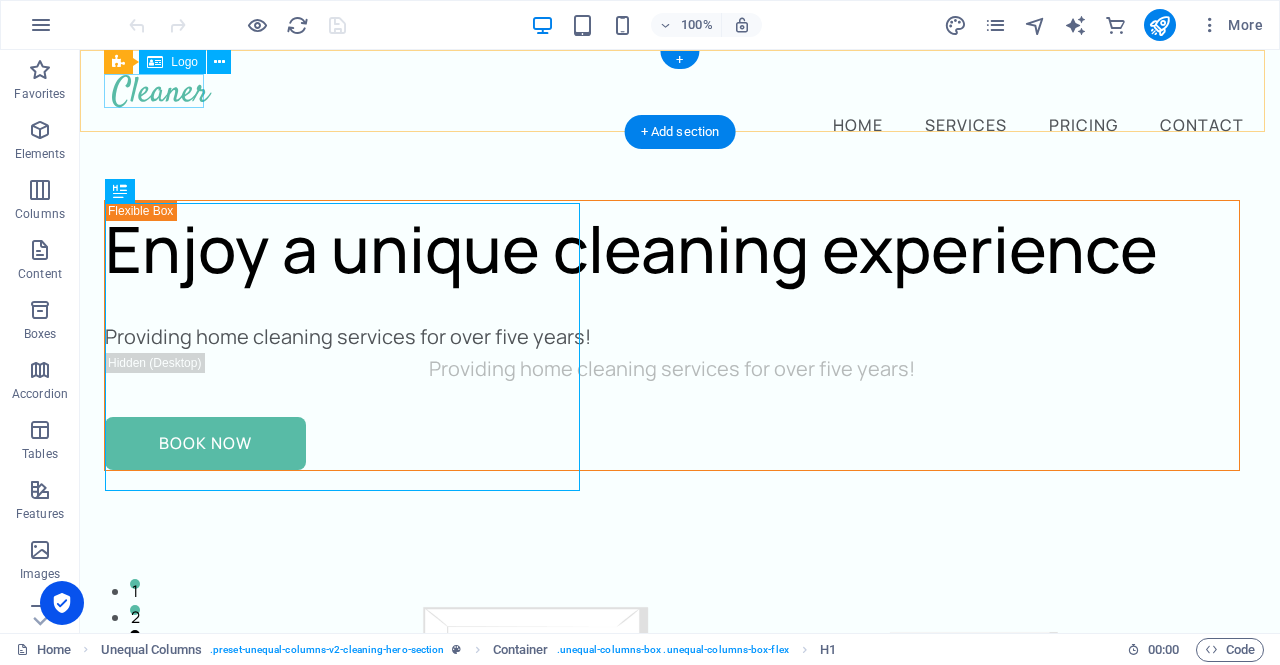 click at bounding box center [680, 91] 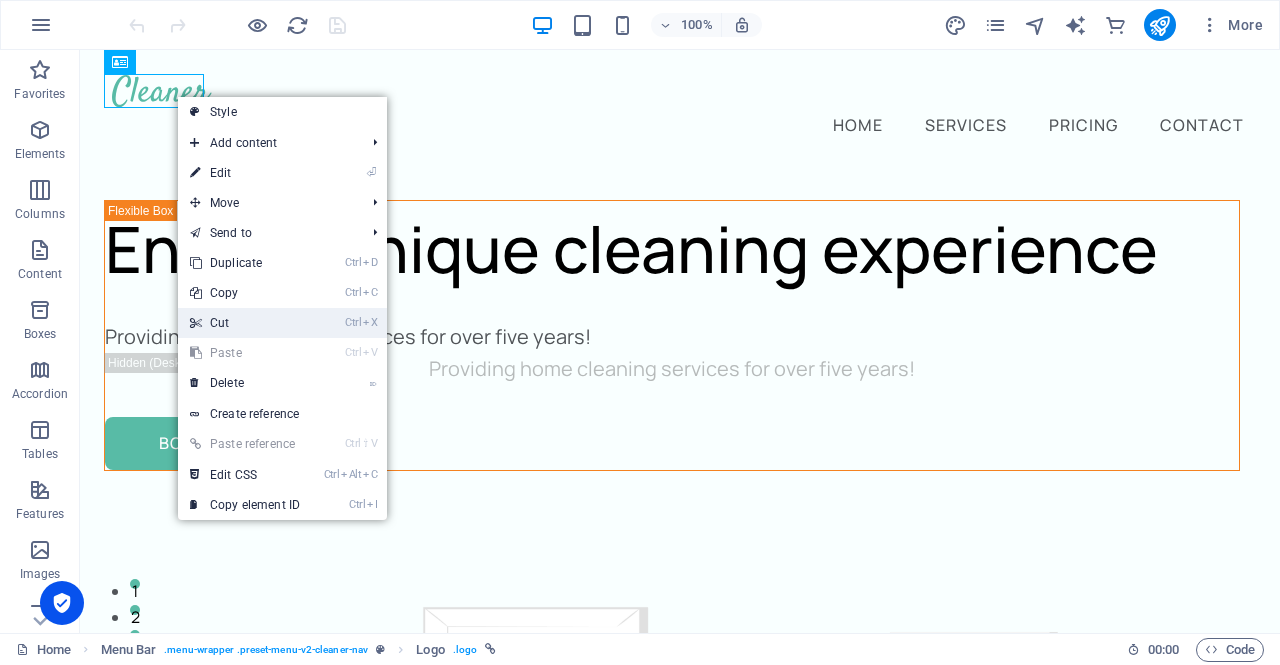 click on "Ctrl X  Cut" at bounding box center [245, 323] 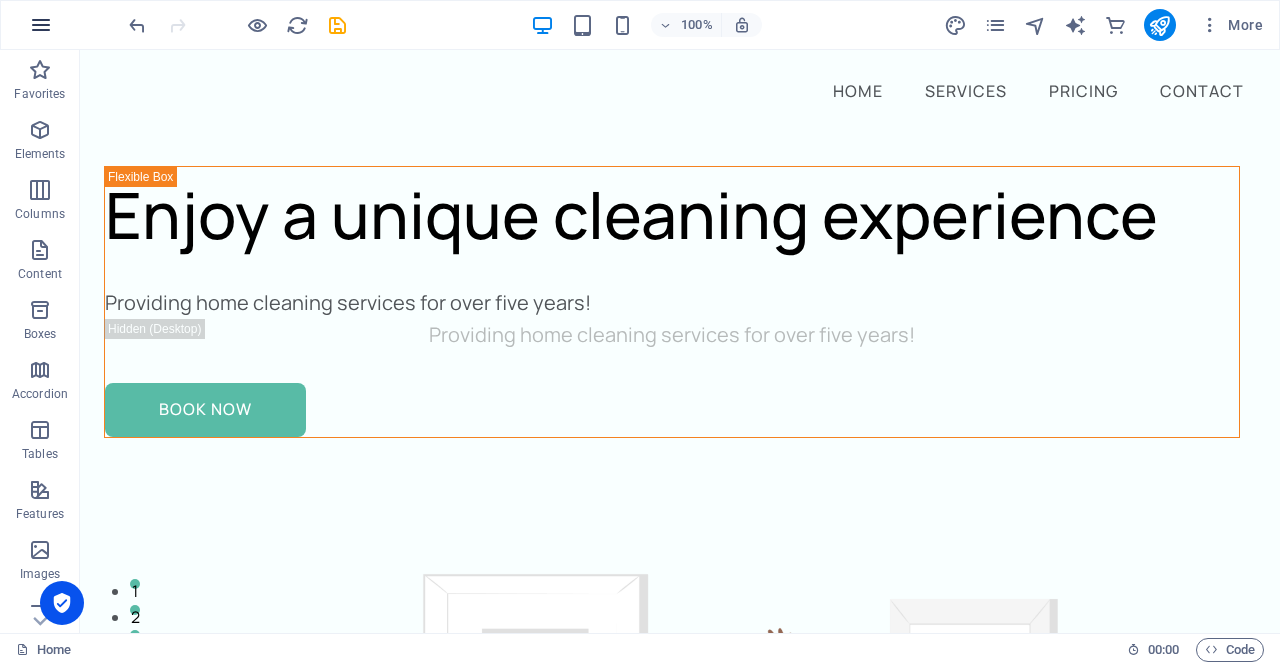click at bounding box center (41, 25) 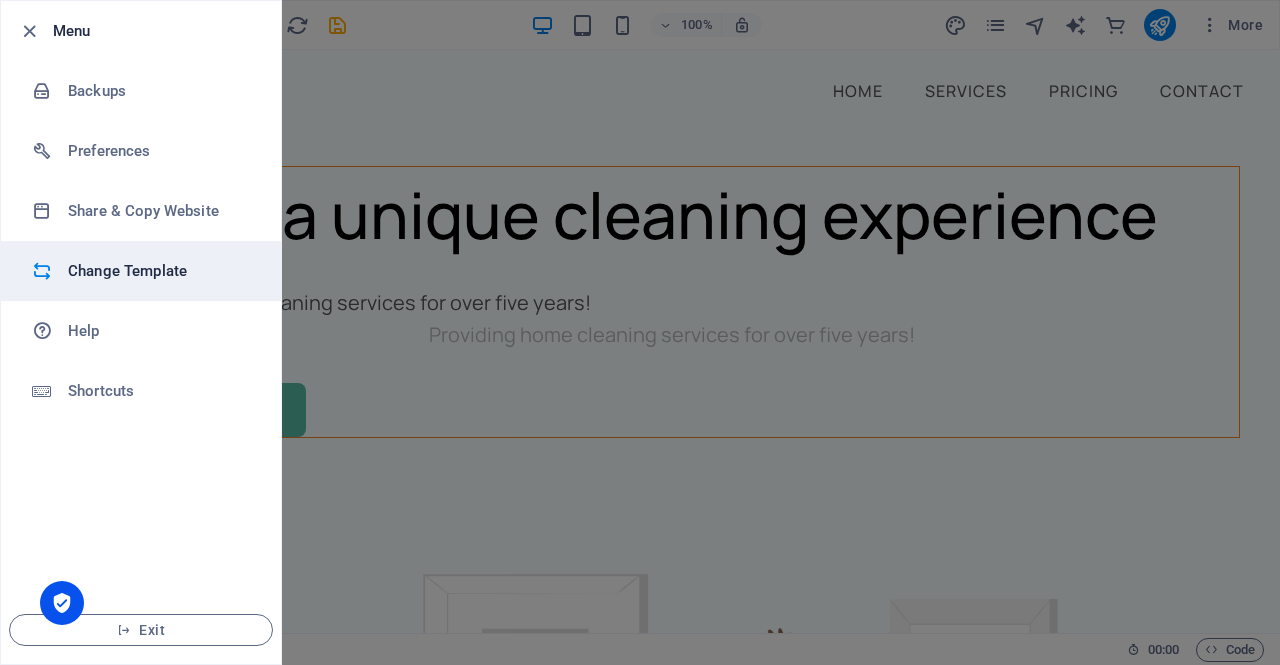 click on "Change Template" at bounding box center [160, 271] 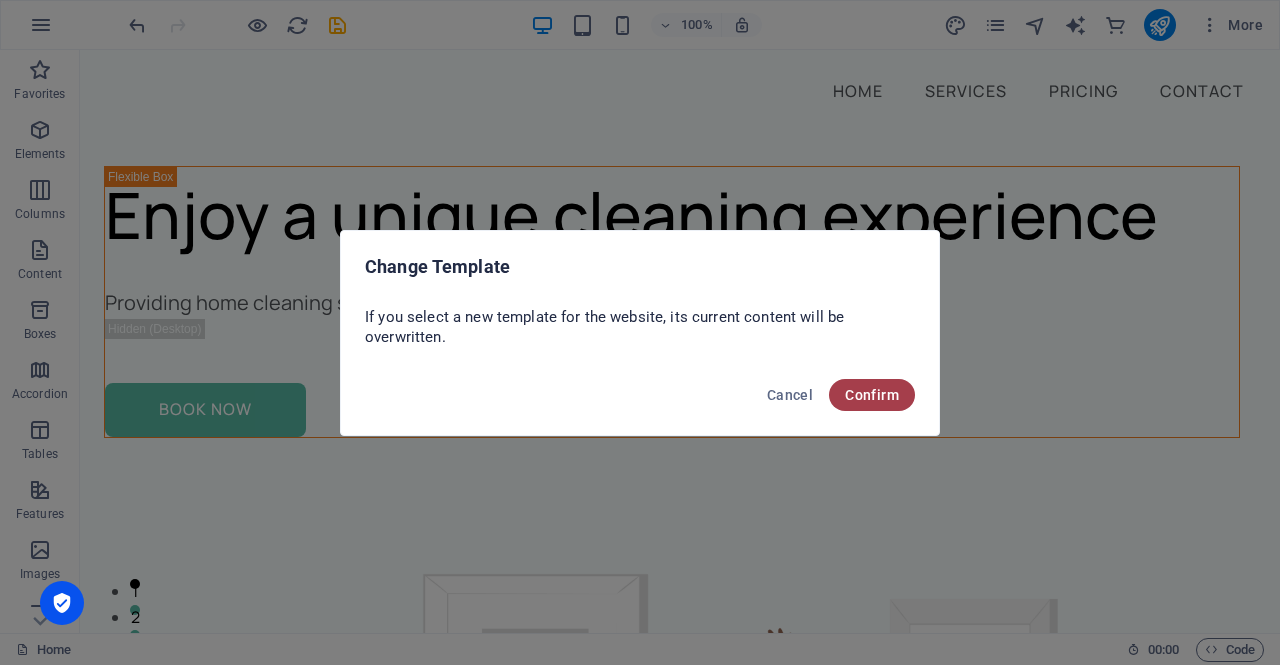 click on "Confirm" at bounding box center (872, 395) 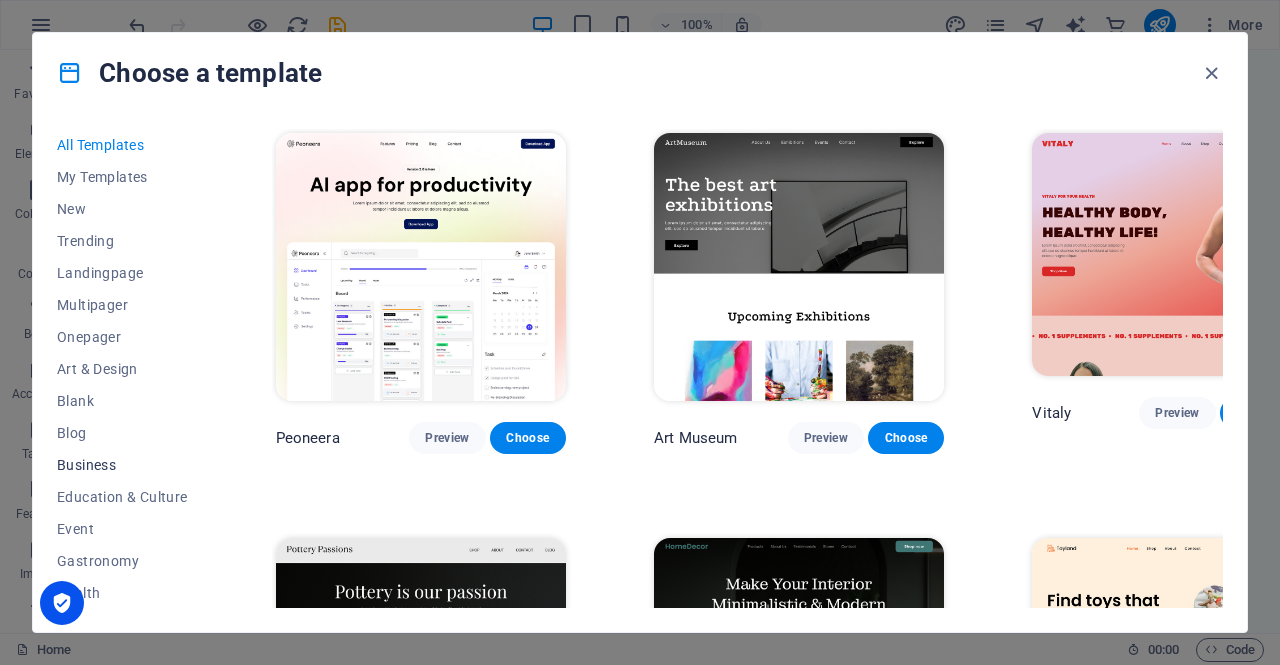 click on "Business" at bounding box center [122, 465] 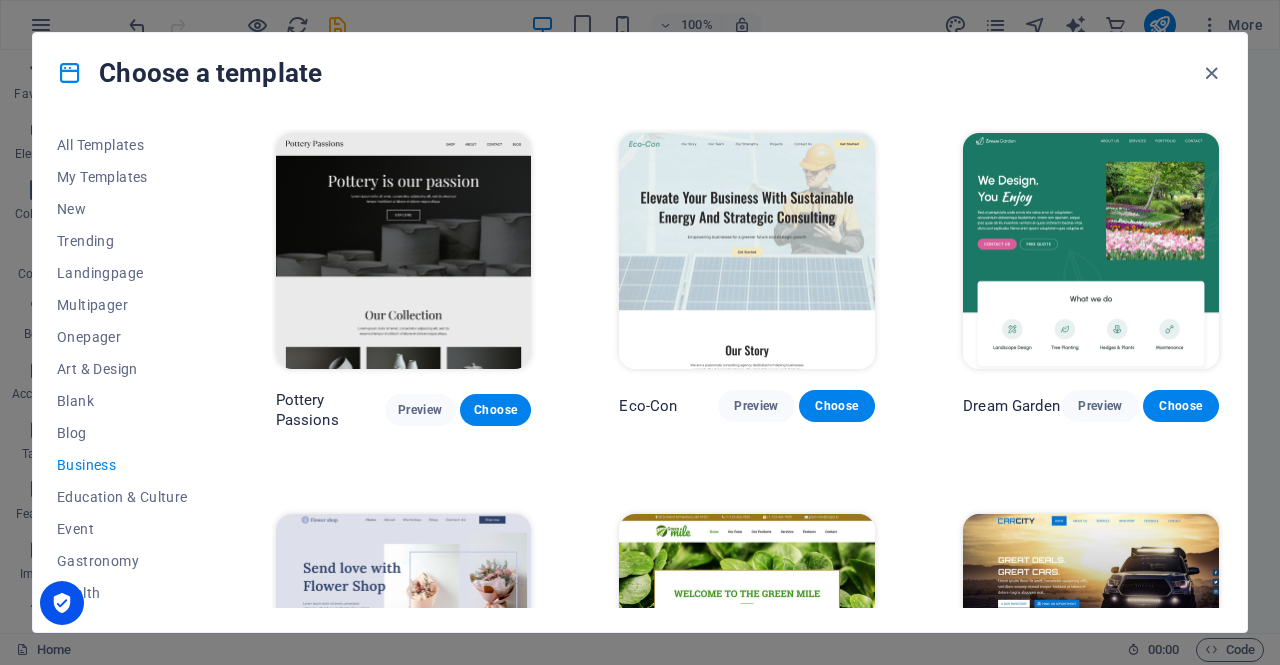 scroll, scrollTop: 420, scrollLeft: 0, axis: vertical 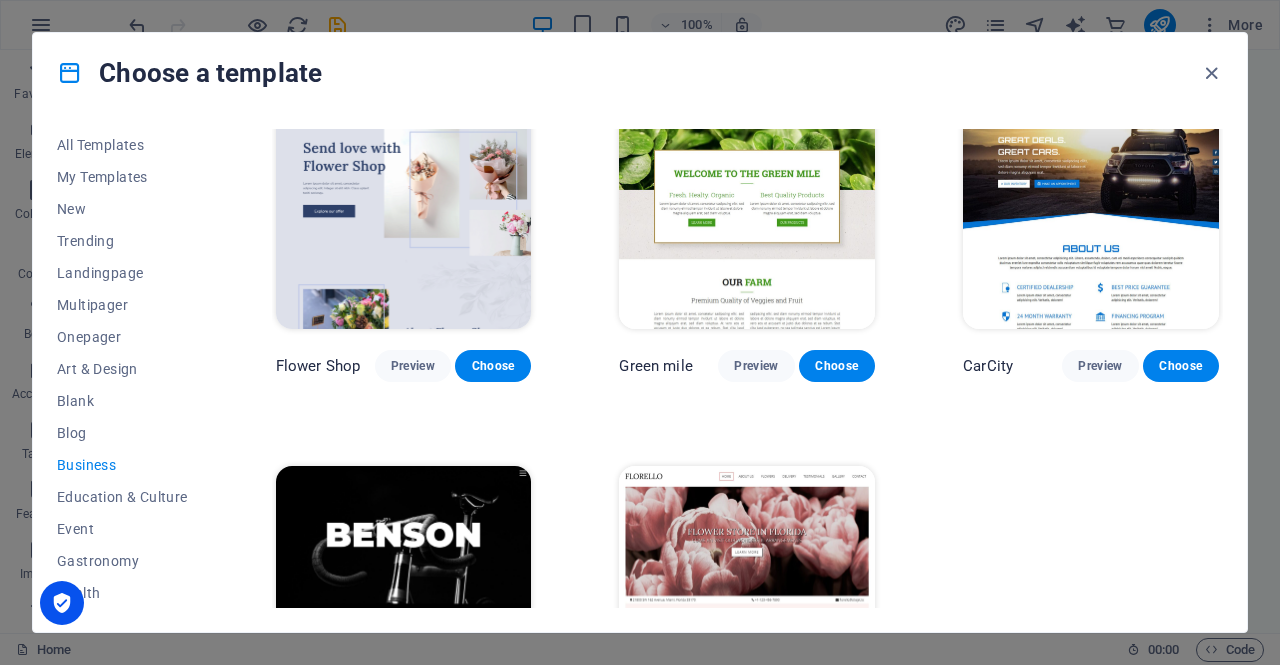 click at bounding box center [747, 584] 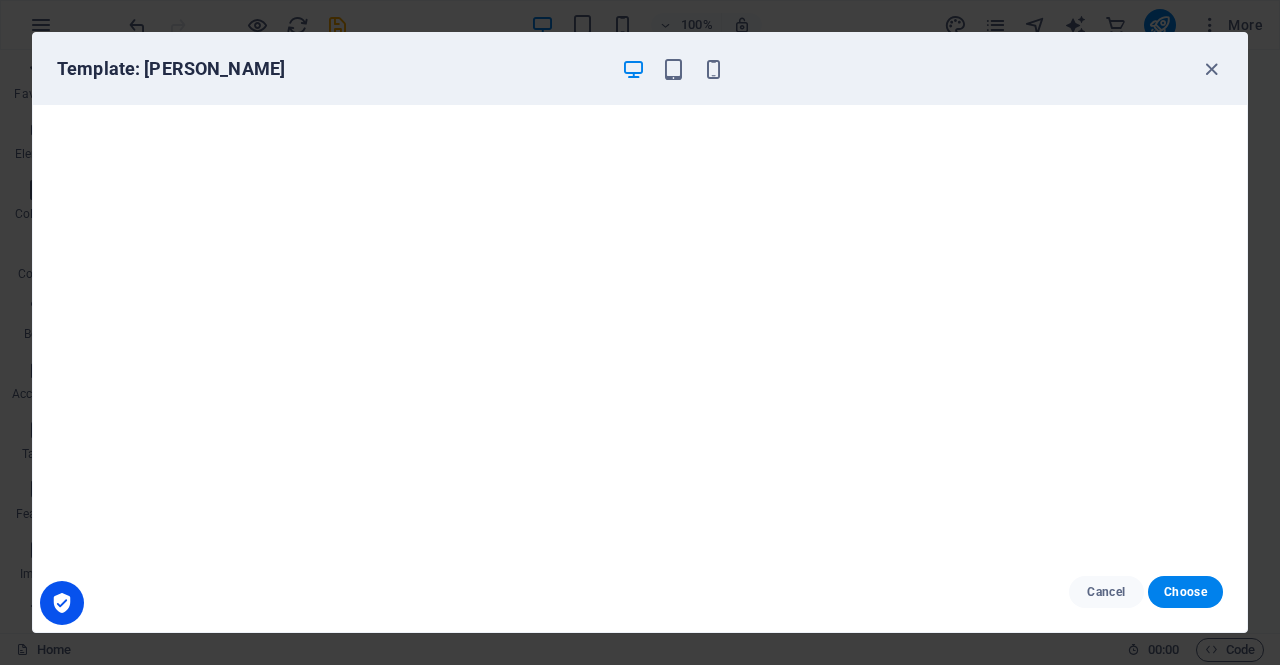 click on "Cancel Choose" at bounding box center (640, 592) 